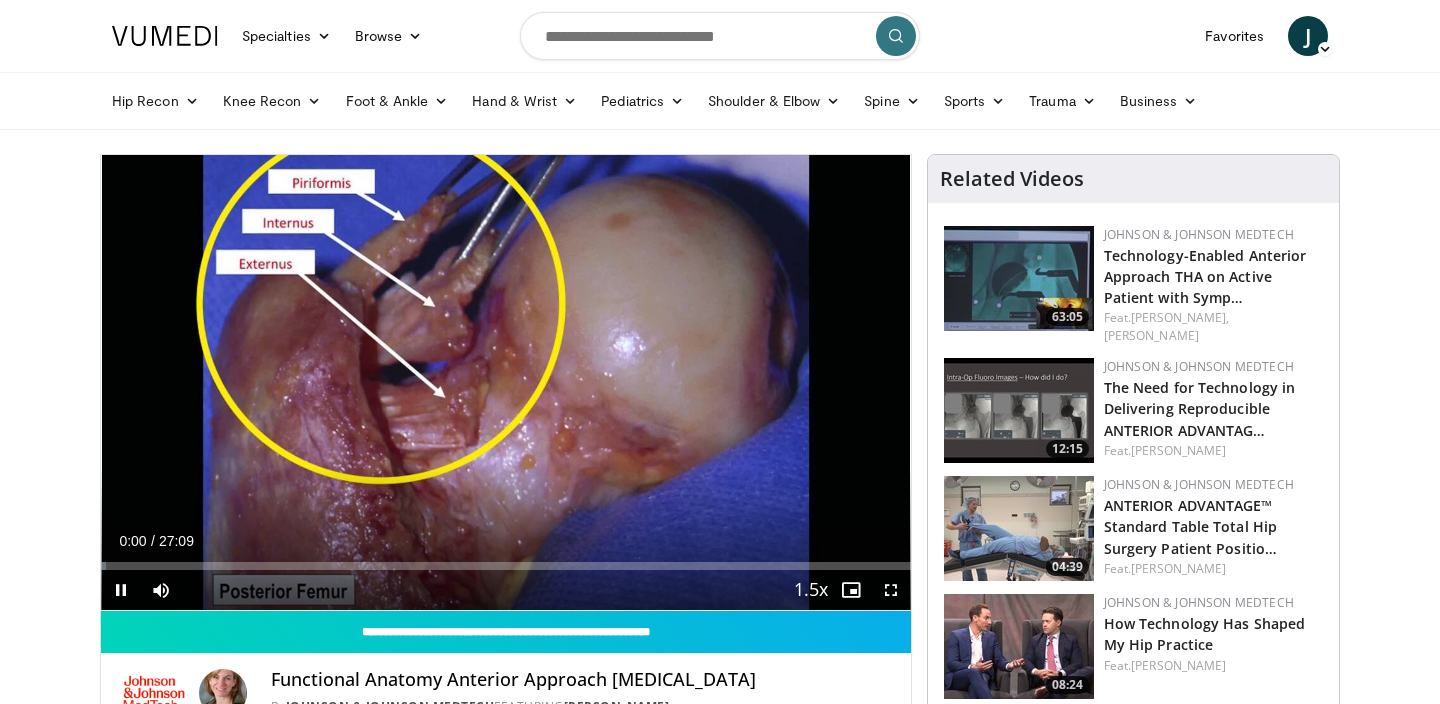 scroll, scrollTop: 0, scrollLeft: 0, axis: both 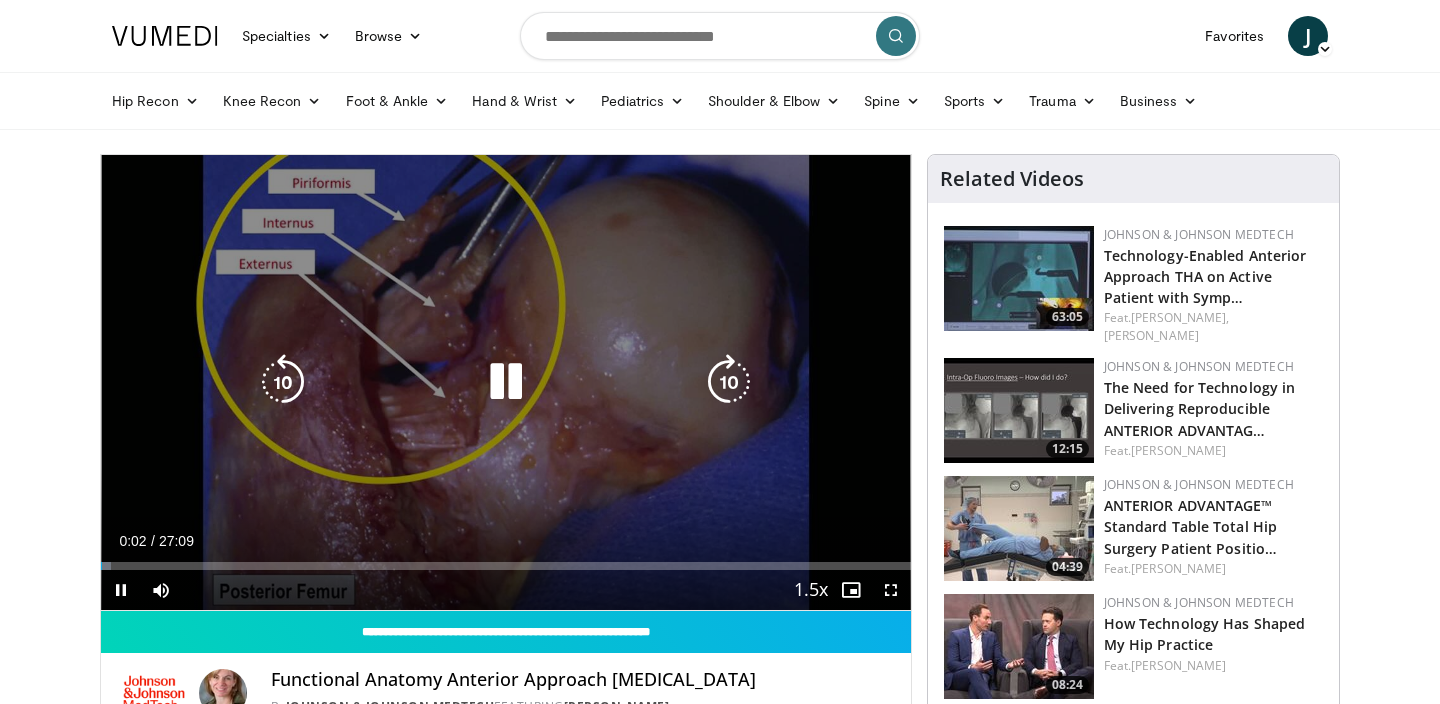 click on "10 seconds
Tap to unmute" at bounding box center (506, 382) 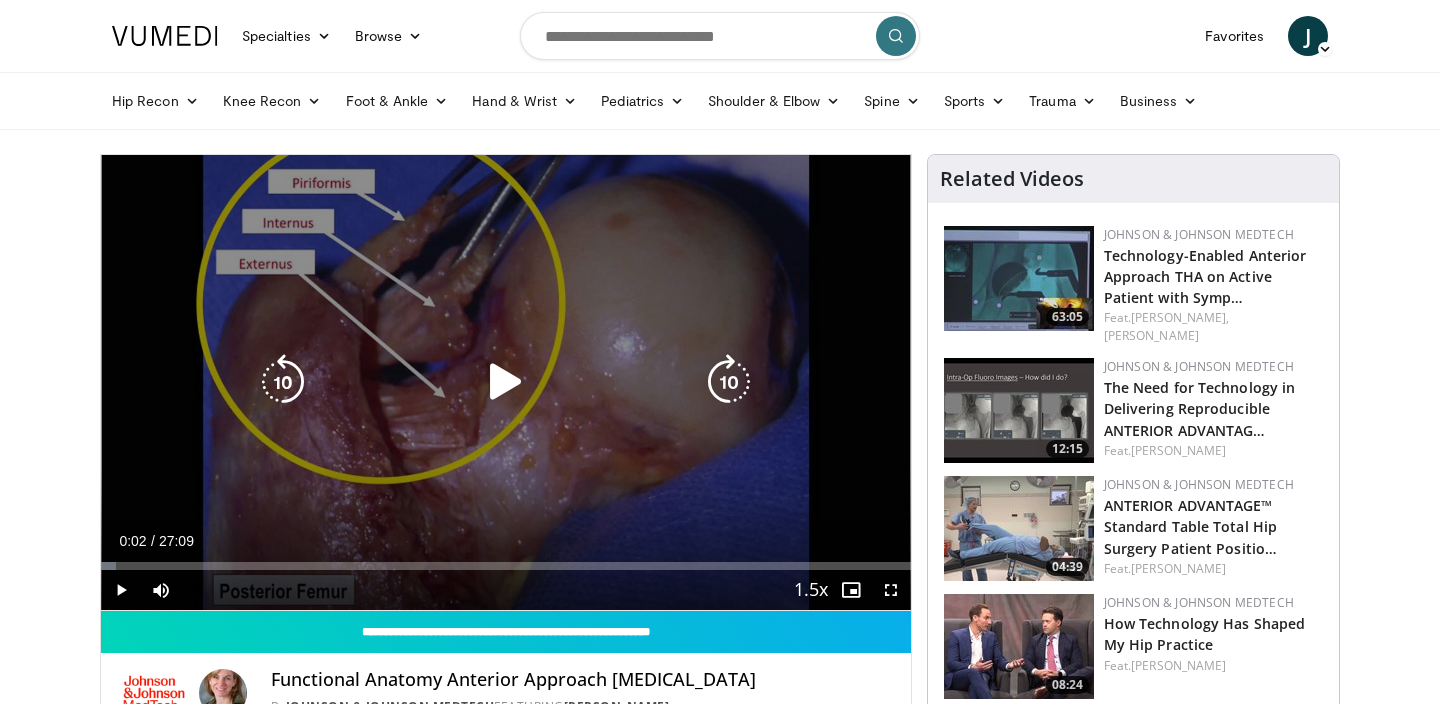 click on "10 seconds
Tap to unmute" at bounding box center [506, 382] 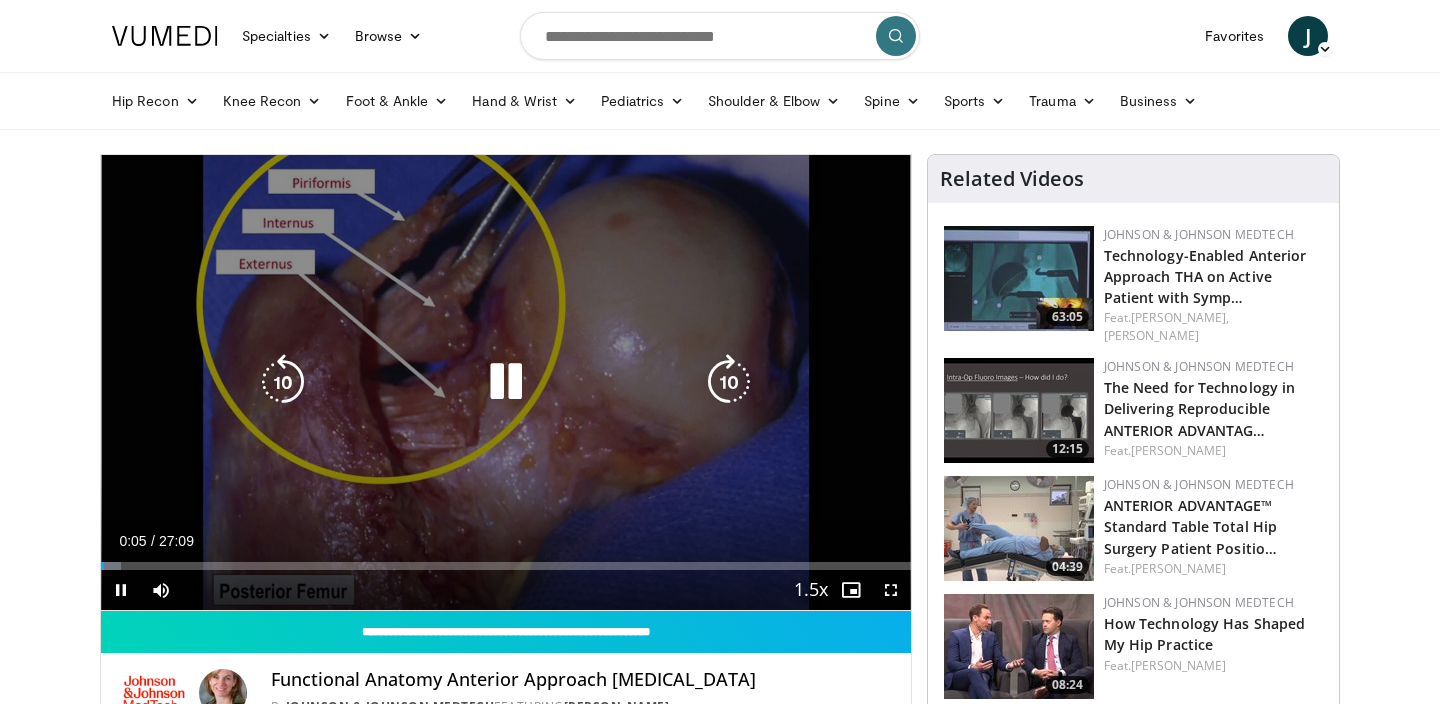 click at bounding box center (506, 382) 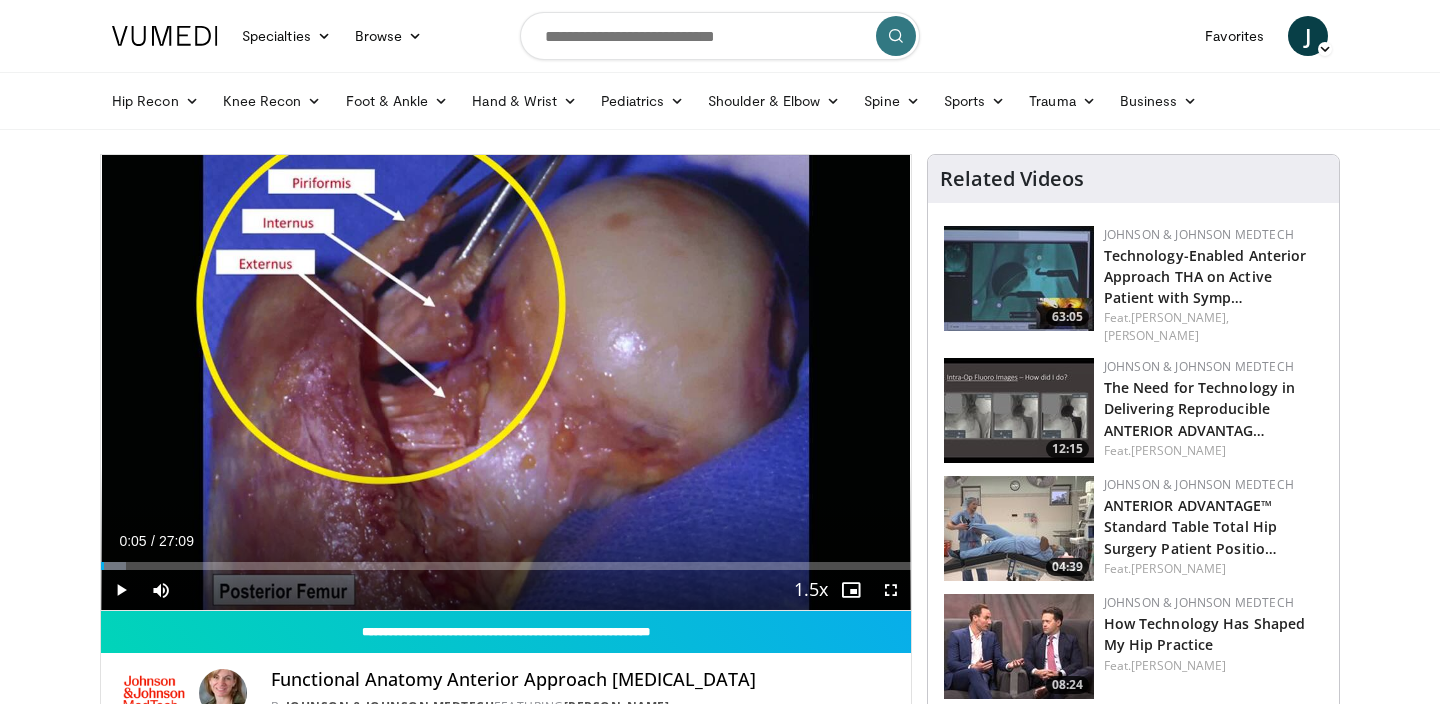 click on "Specialties
Adult & Family Medicine
Allergy, Asthma, Immunology
Anesthesiology
Cardiology
Dental
Dermatology
Endocrinology
Gastroenterology & Hepatology
General Surgery
Hematology & Oncology
Infectious Disease
Nephrology
Neurology
Neurosurgery
Obstetrics & Gynecology
Ophthalmology
Oral Maxillofacial
Orthopaedics
Otolaryngology
Pediatrics
Plastic Surgery
Podiatry
Psychiatry
Pulmonology
Radiation Oncology
Radiology
Rheumatology
Urology
Browse
J" at bounding box center [720, 36] 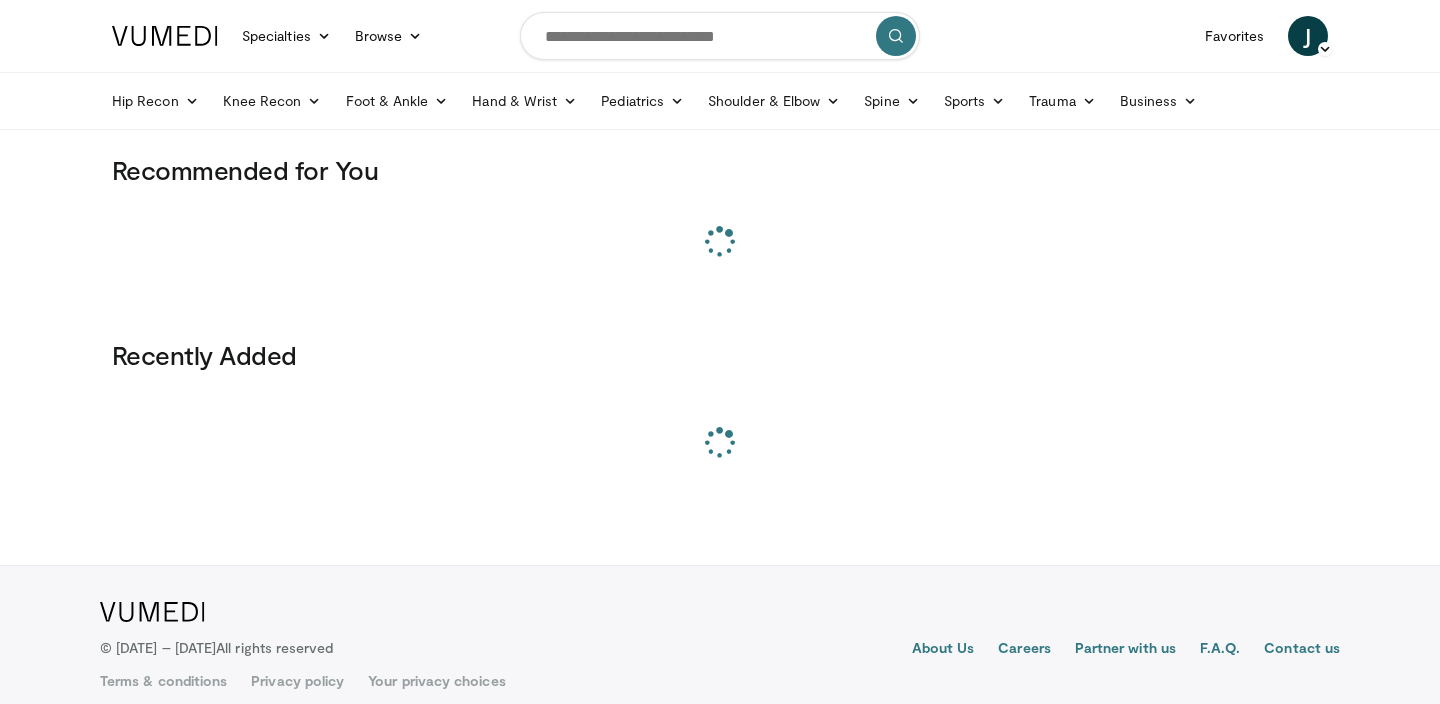 scroll, scrollTop: 0, scrollLeft: 0, axis: both 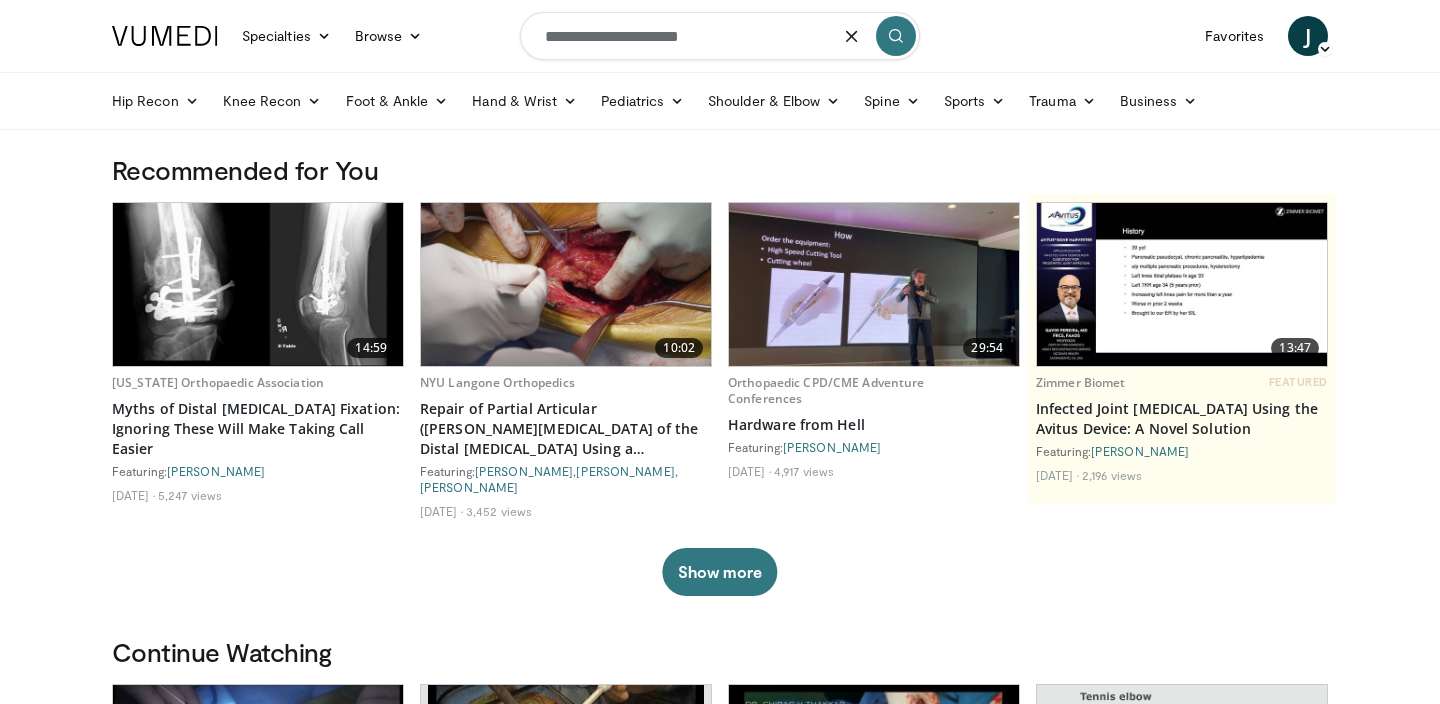 type on "**********" 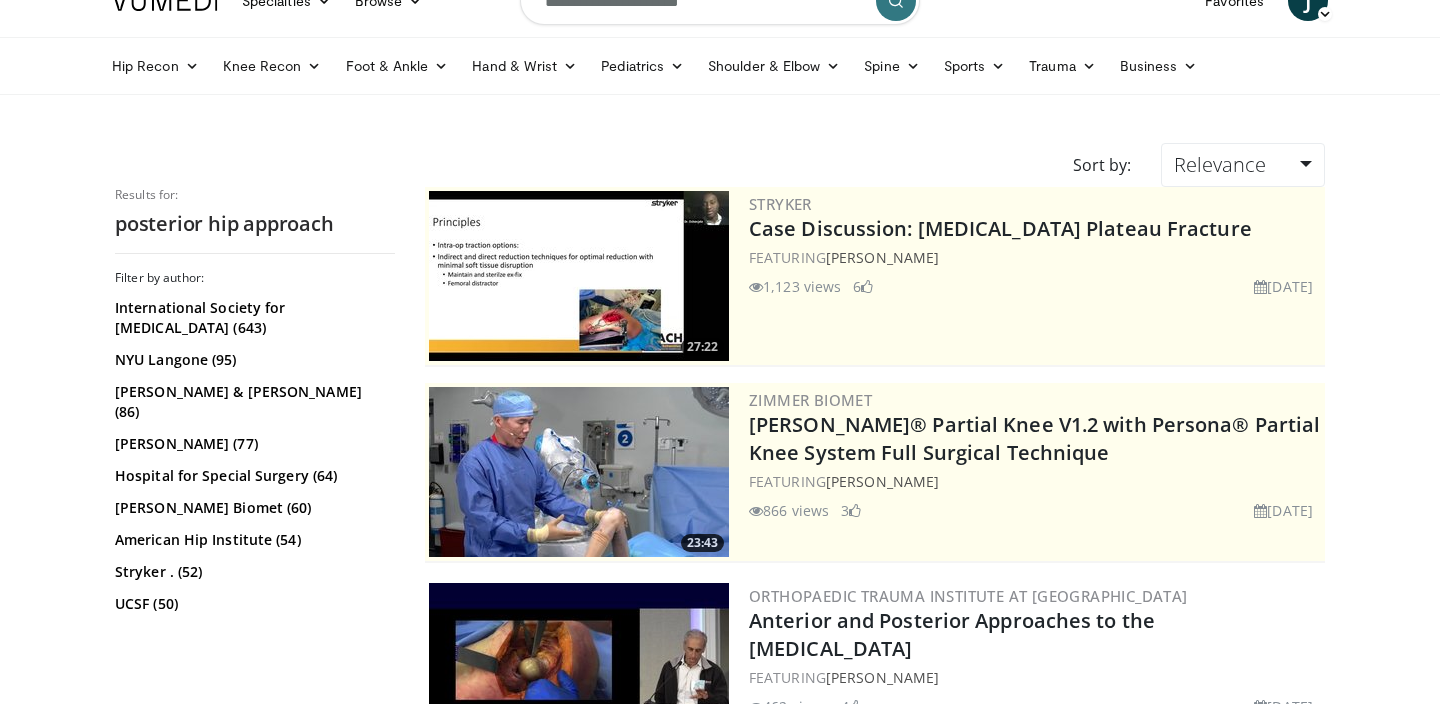 scroll, scrollTop: 0, scrollLeft: 0, axis: both 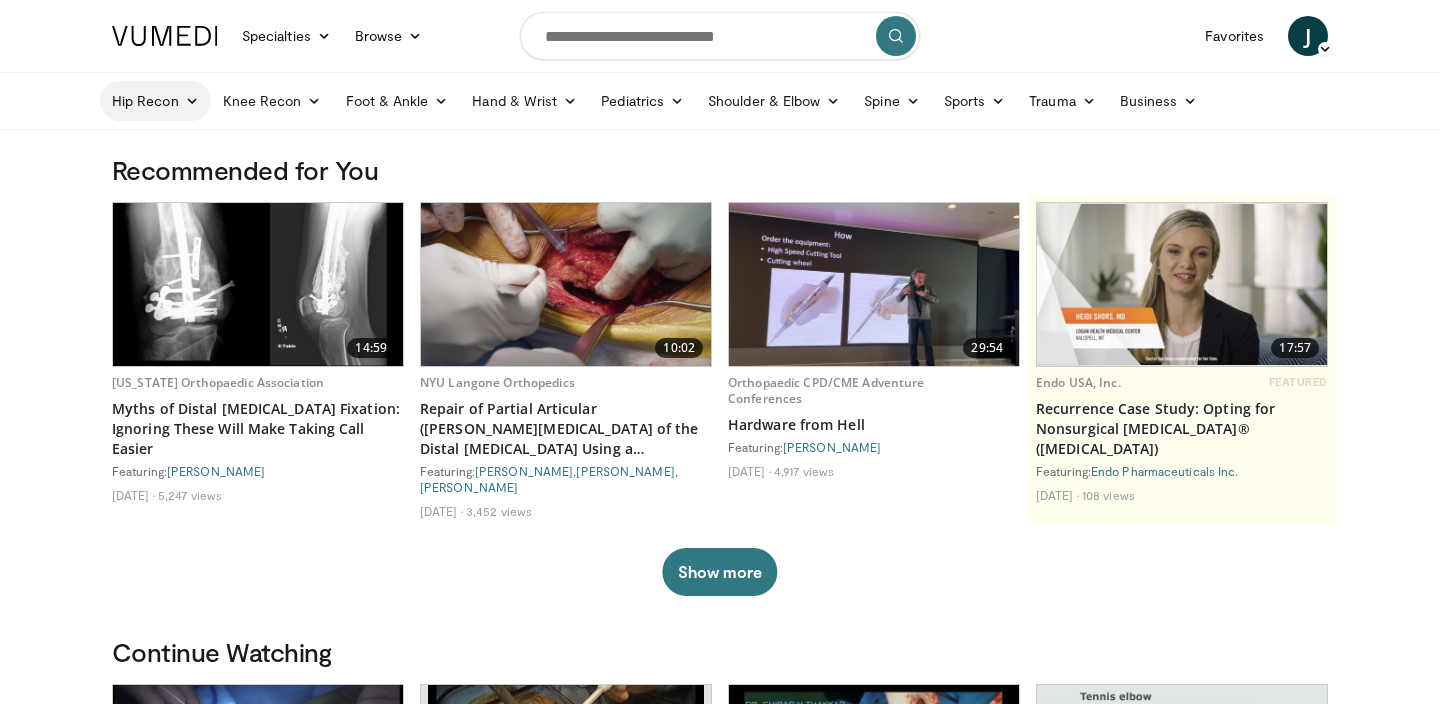click on "Hip Recon" at bounding box center (155, 101) 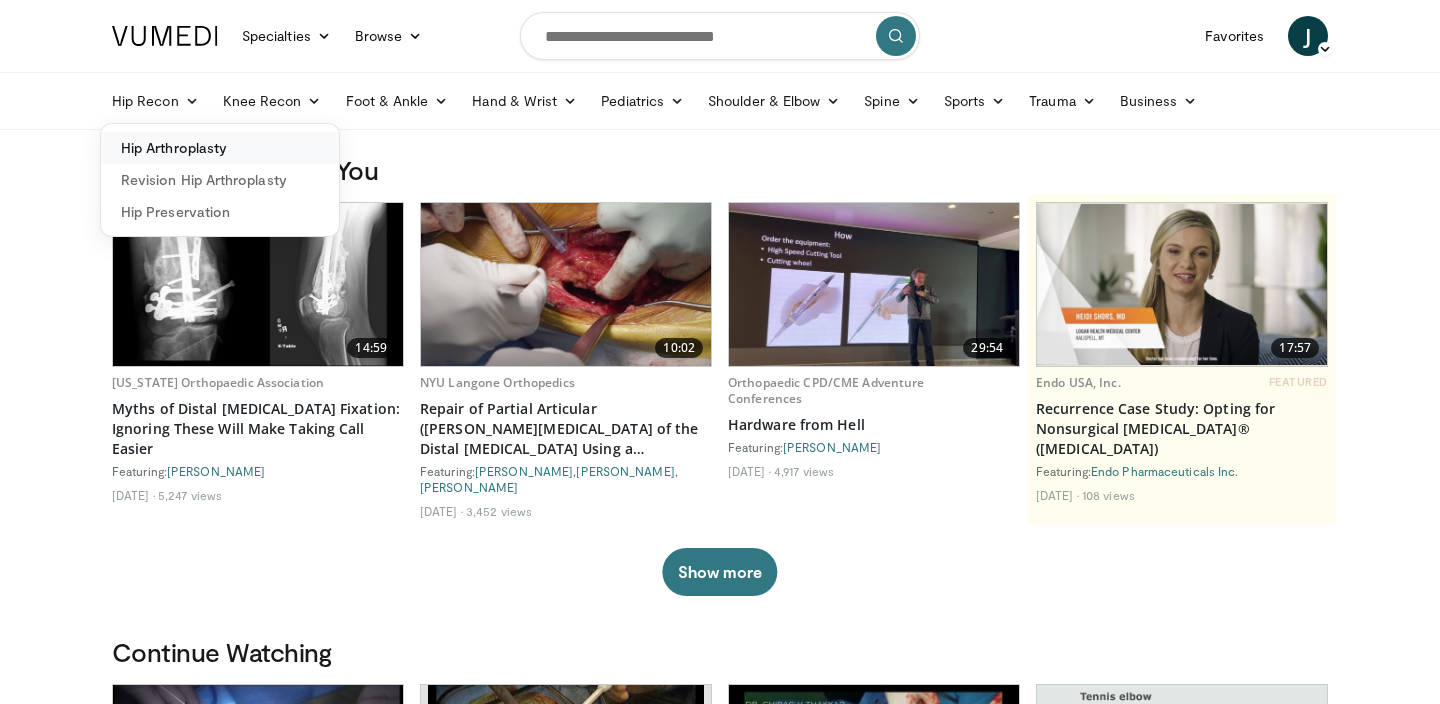 click on "Hip Arthroplasty" at bounding box center [220, 148] 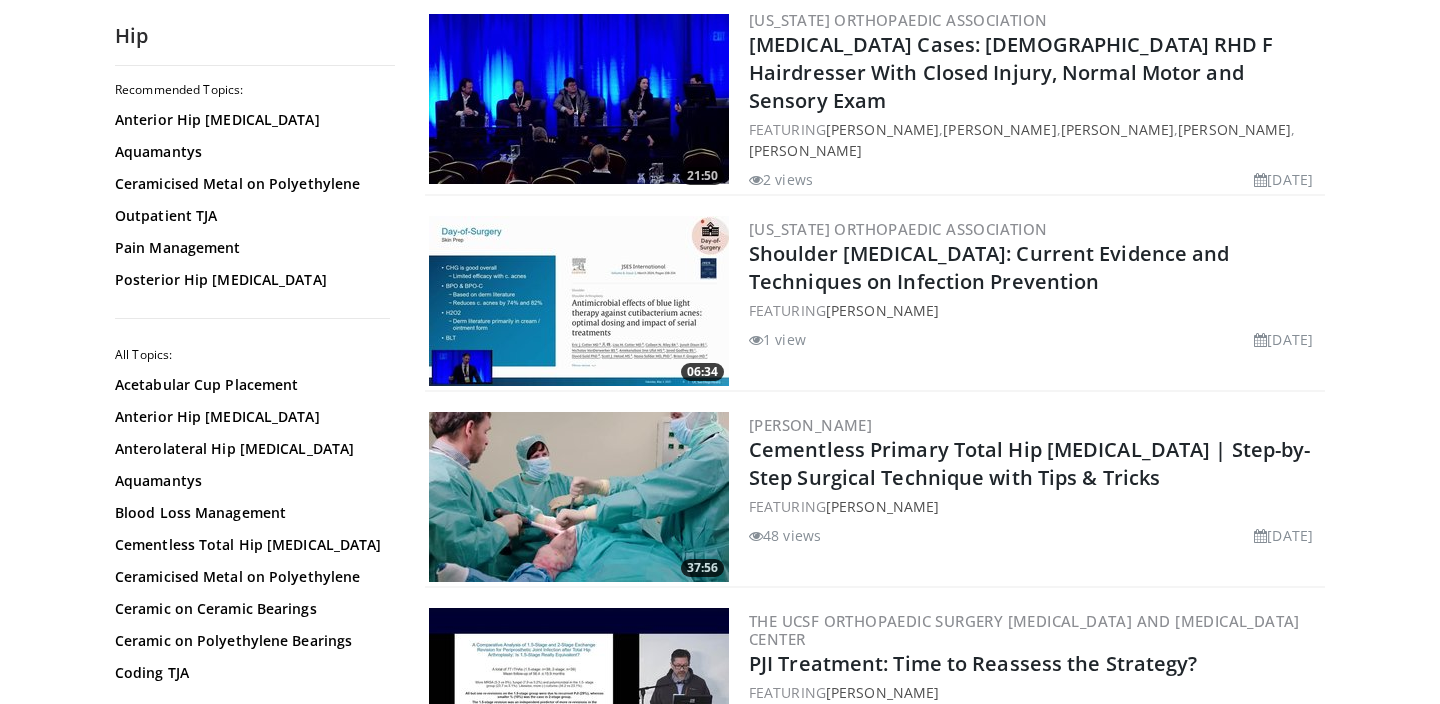 scroll, scrollTop: 420, scrollLeft: 0, axis: vertical 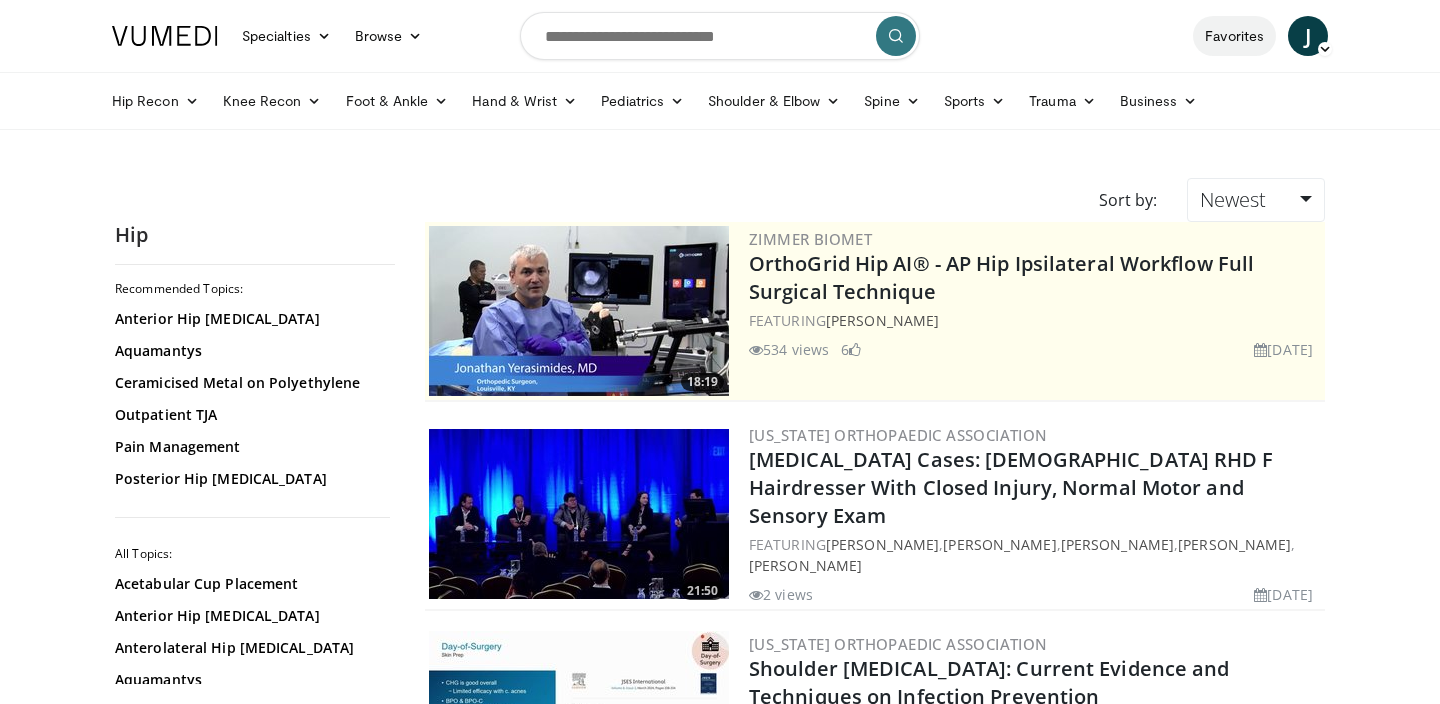 click on "Favorites" at bounding box center (1234, 36) 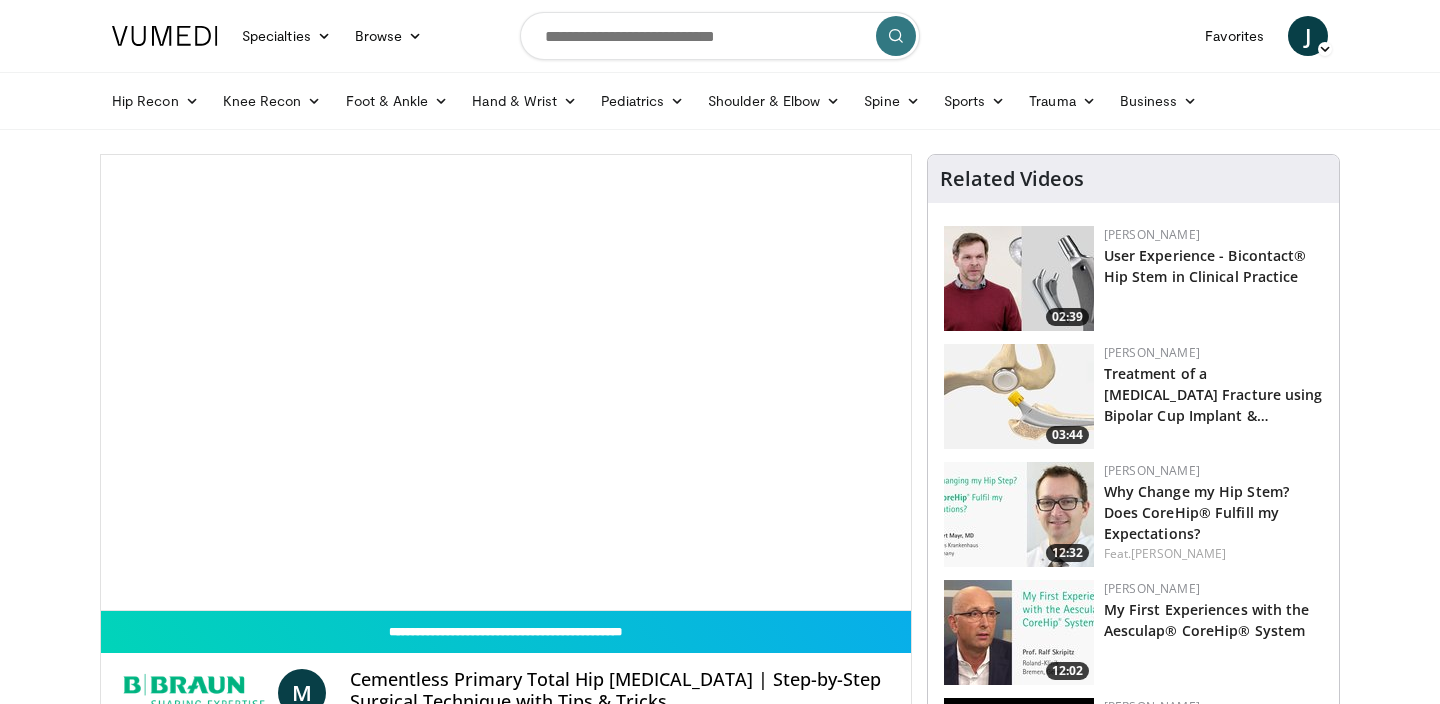 scroll, scrollTop: 0, scrollLeft: 0, axis: both 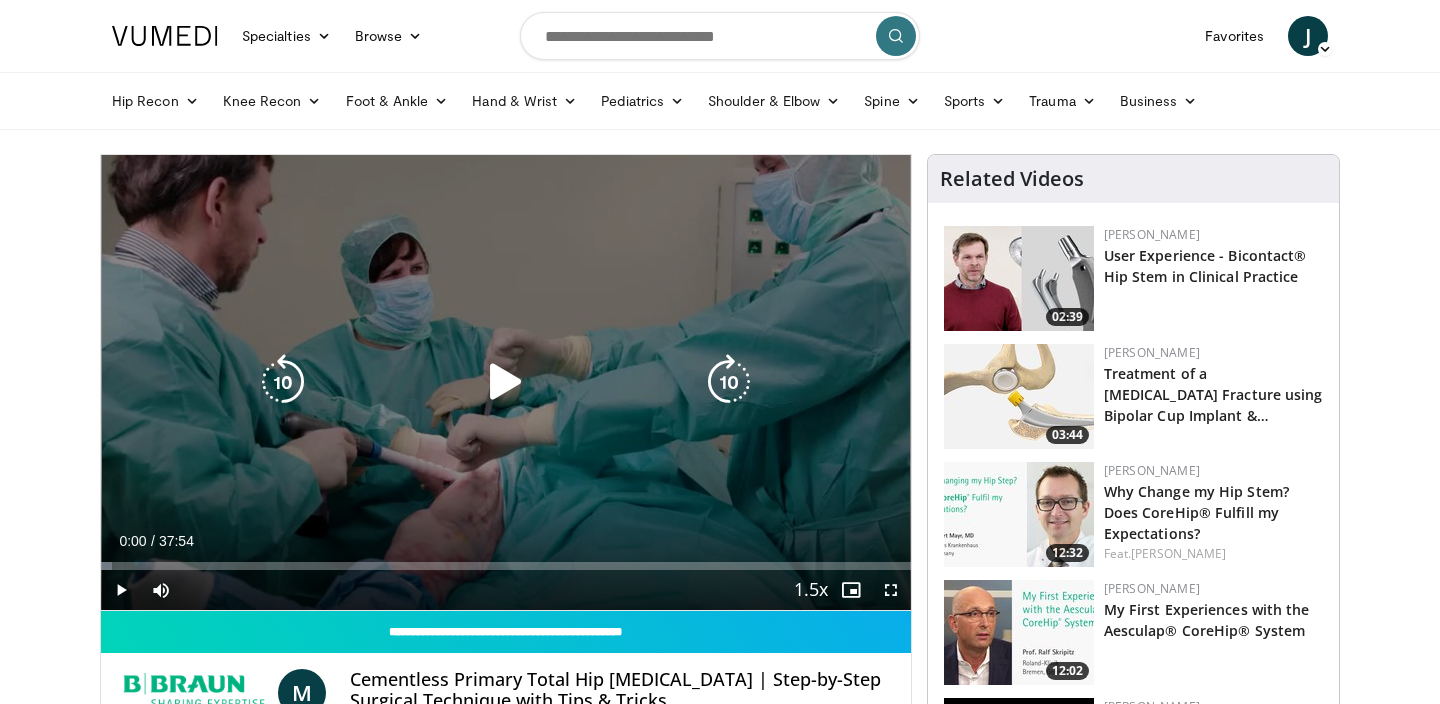 click on "10 seconds
Tap to unmute" at bounding box center (506, 382) 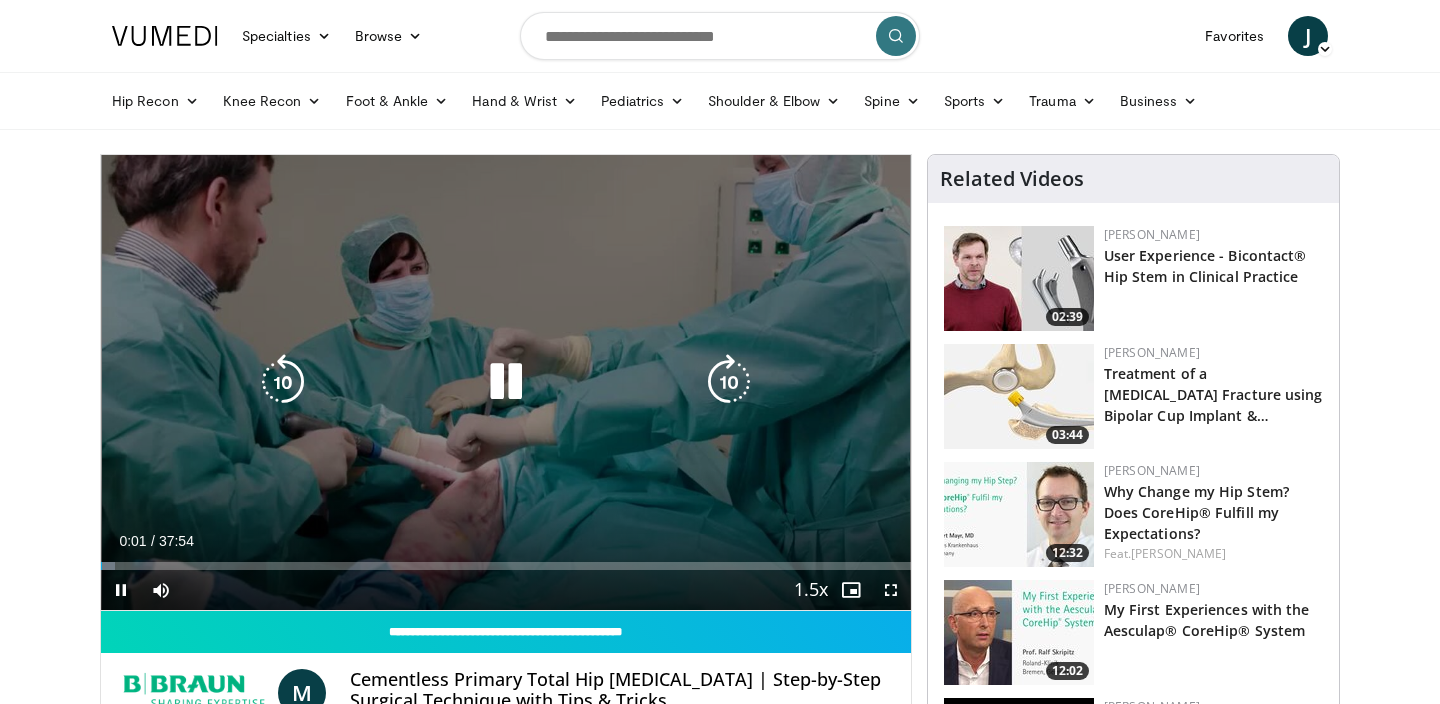 click on "10 seconds
Tap to unmute" at bounding box center [506, 382] 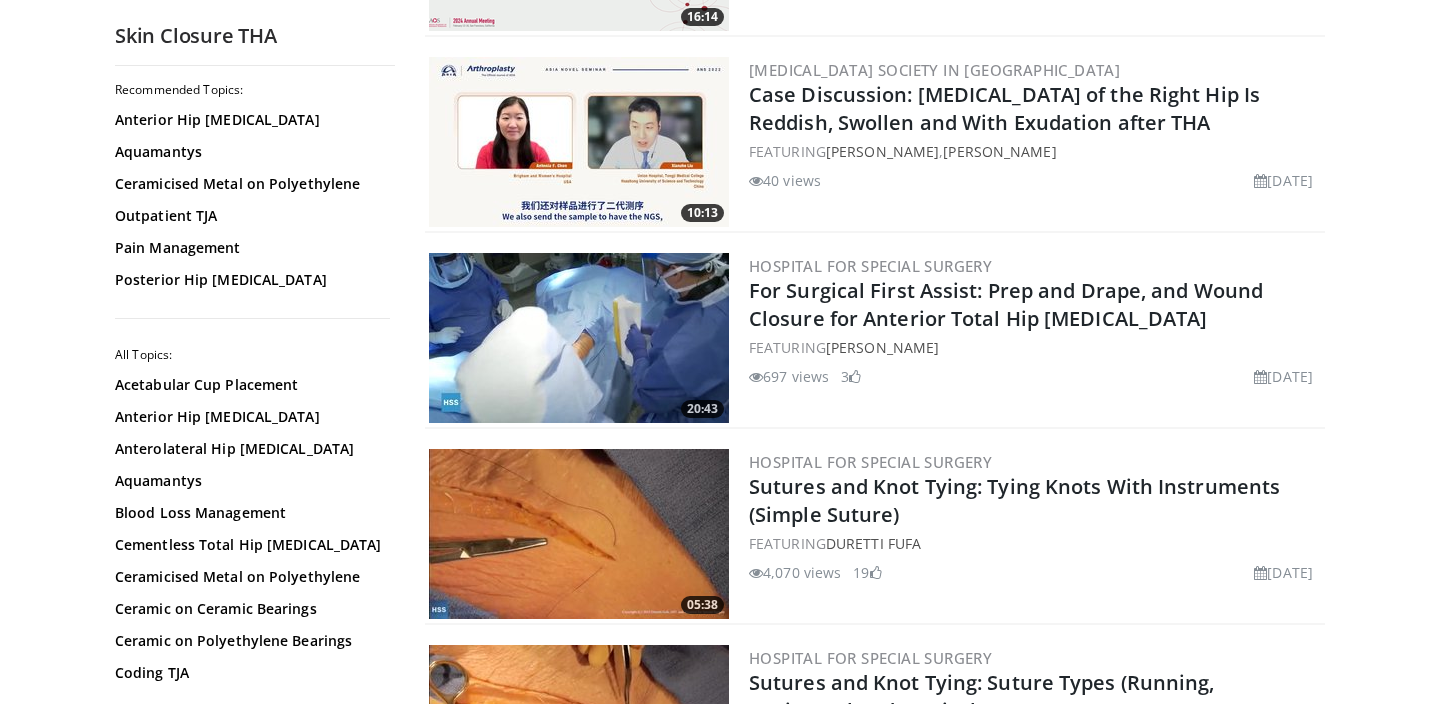 scroll, scrollTop: 567, scrollLeft: 0, axis: vertical 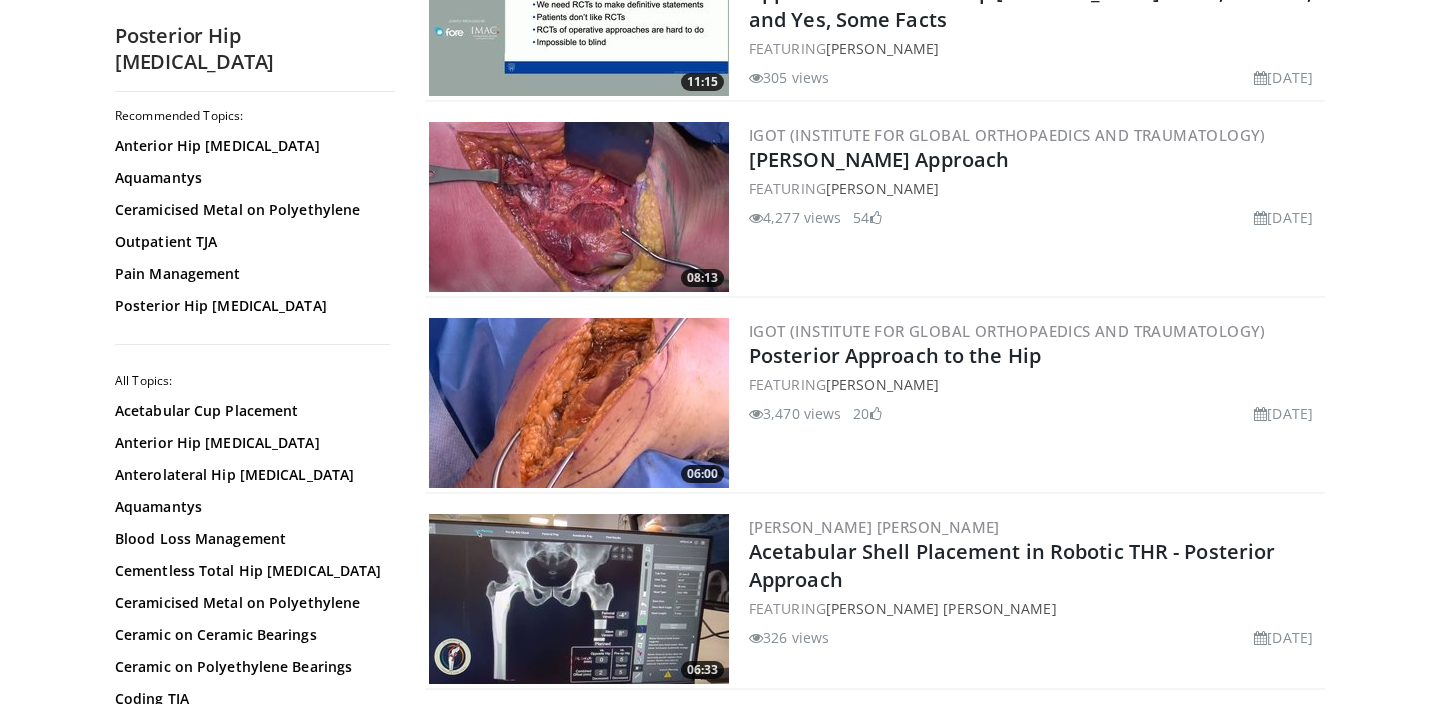 click at bounding box center [579, 403] 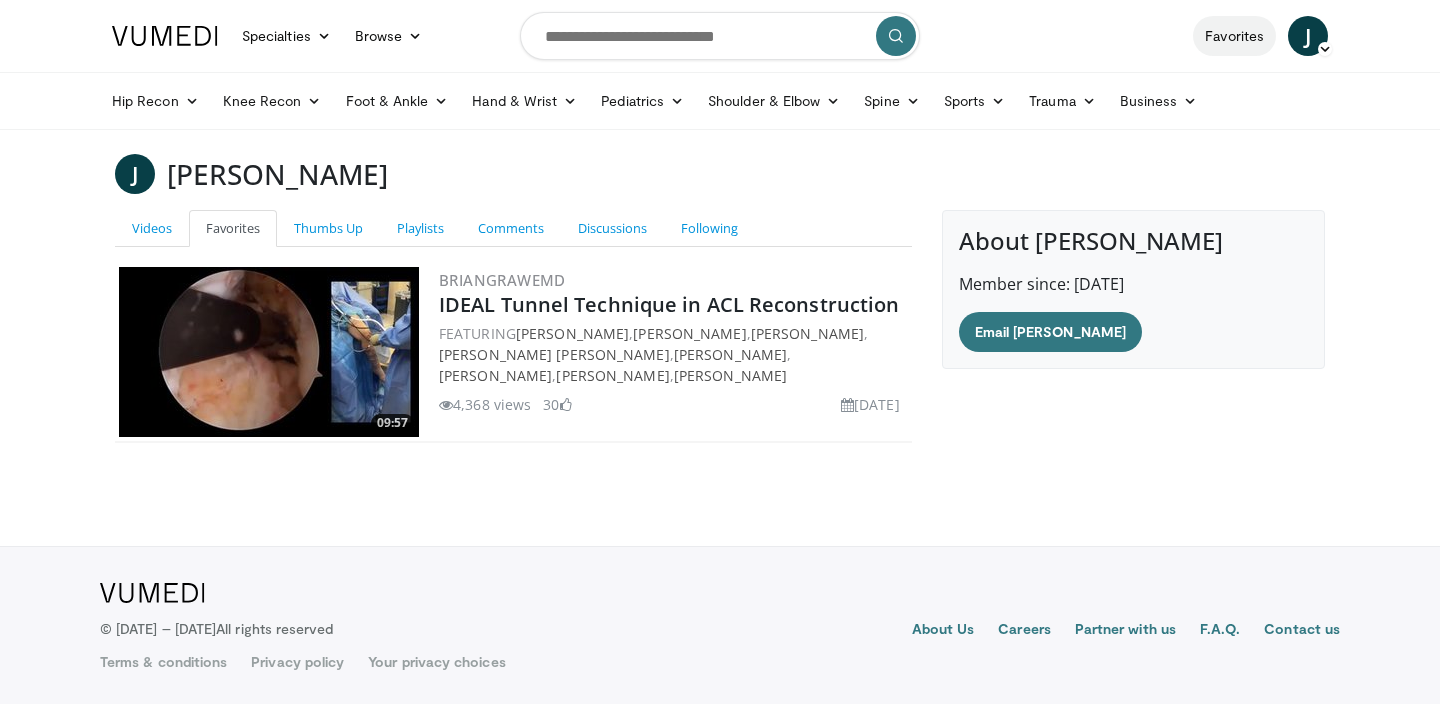 scroll, scrollTop: 0, scrollLeft: 0, axis: both 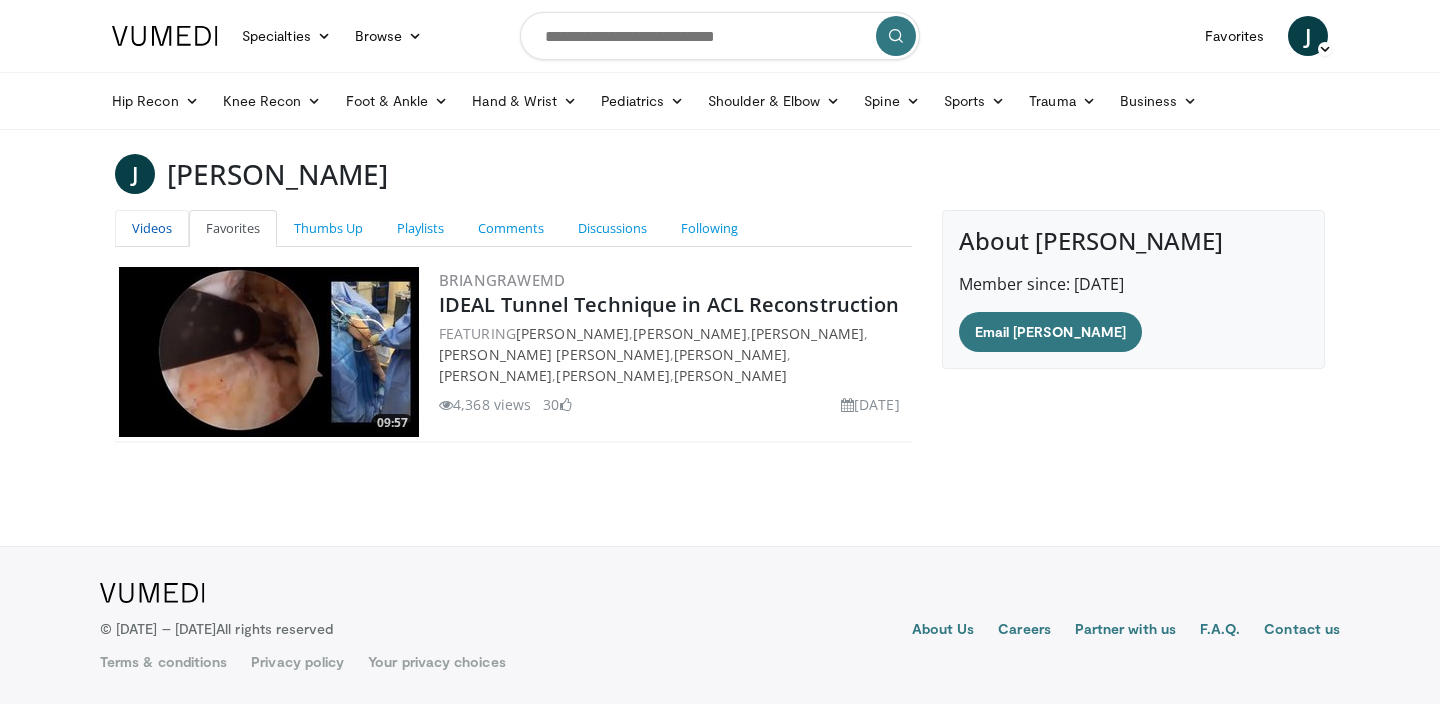 click on "Videos" at bounding box center [152, 228] 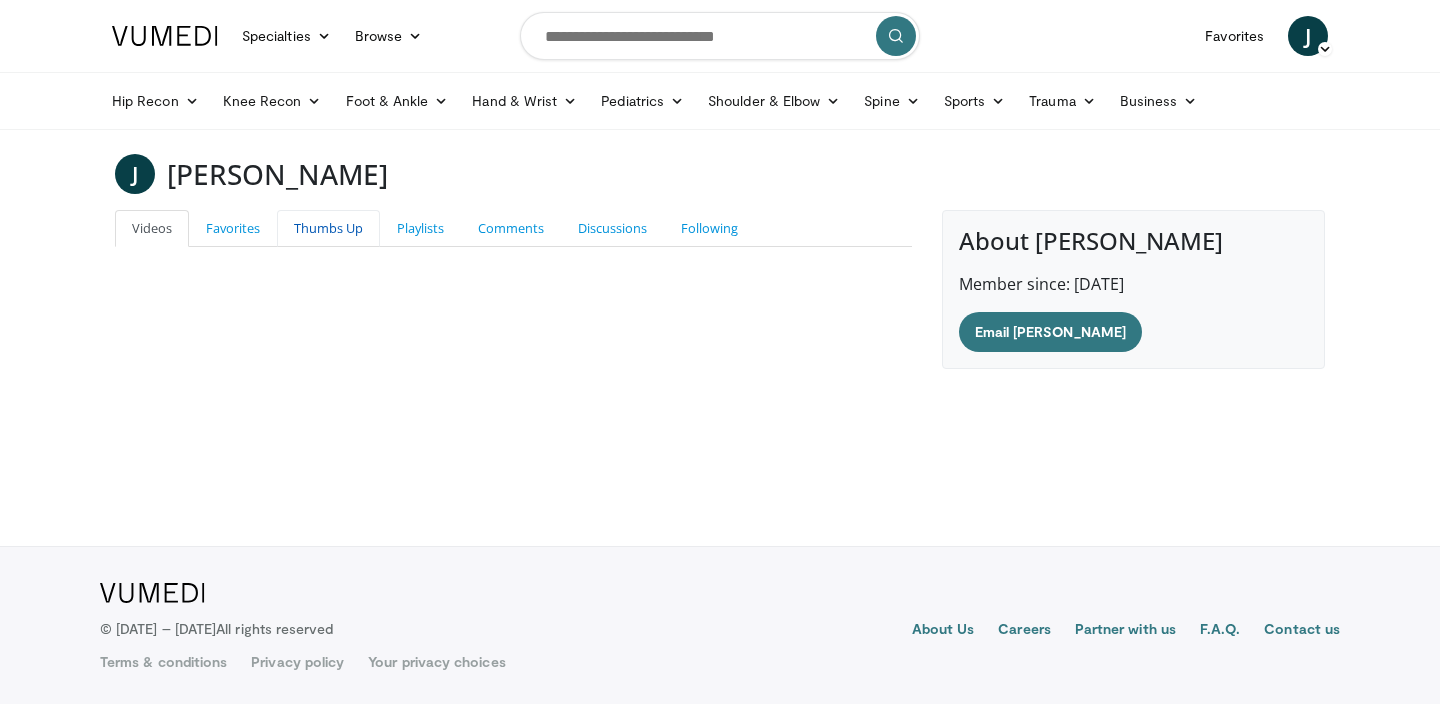 click on "Thumbs Up" at bounding box center [328, 228] 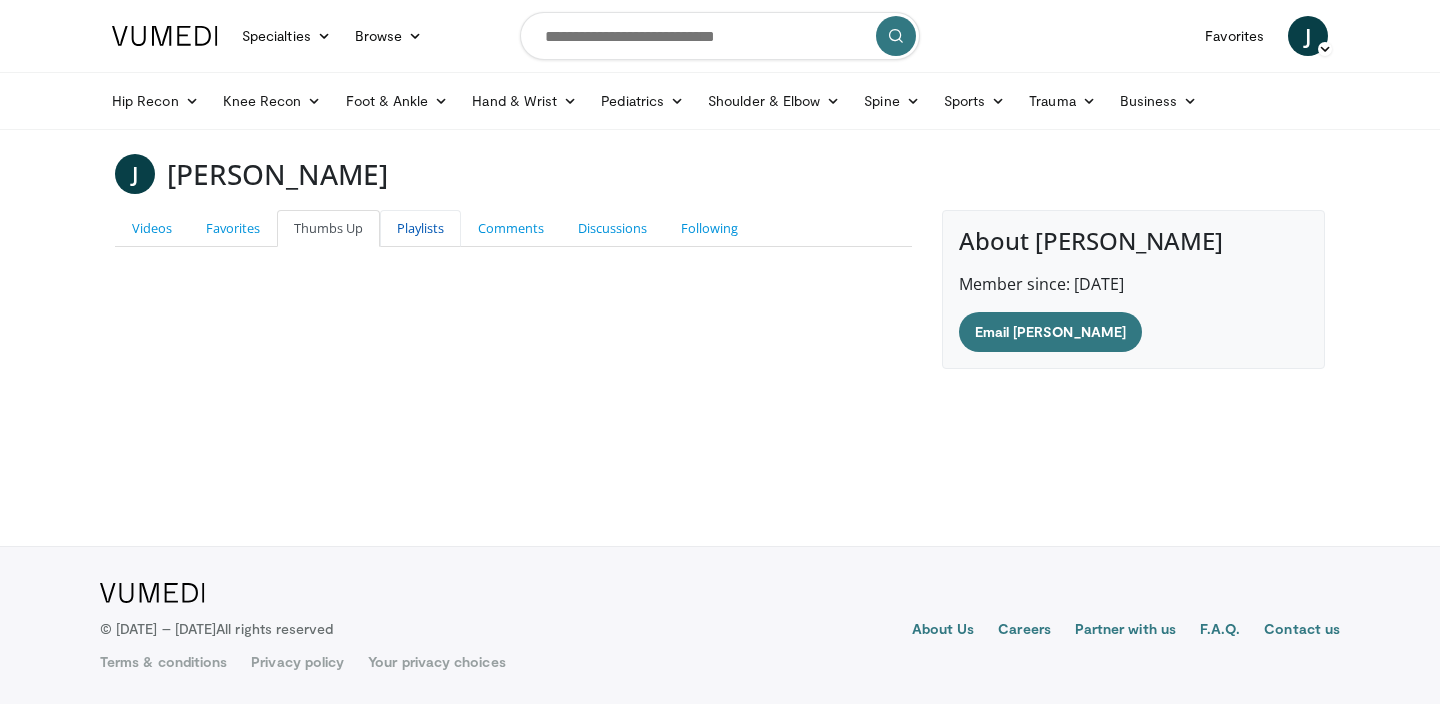 click on "Playlists" at bounding box center [420, 228] 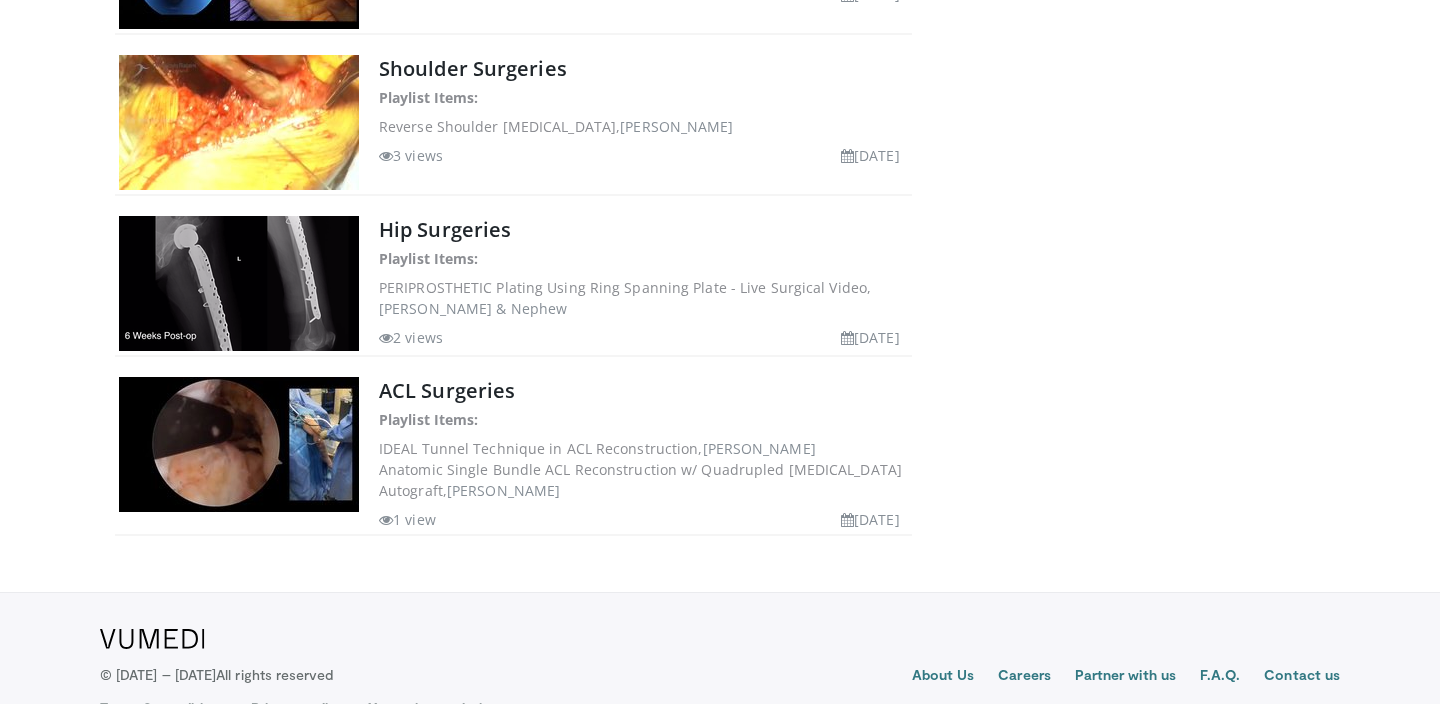 scroll, scrollTop: 2065, scrollLeft: 0, axis: vertical 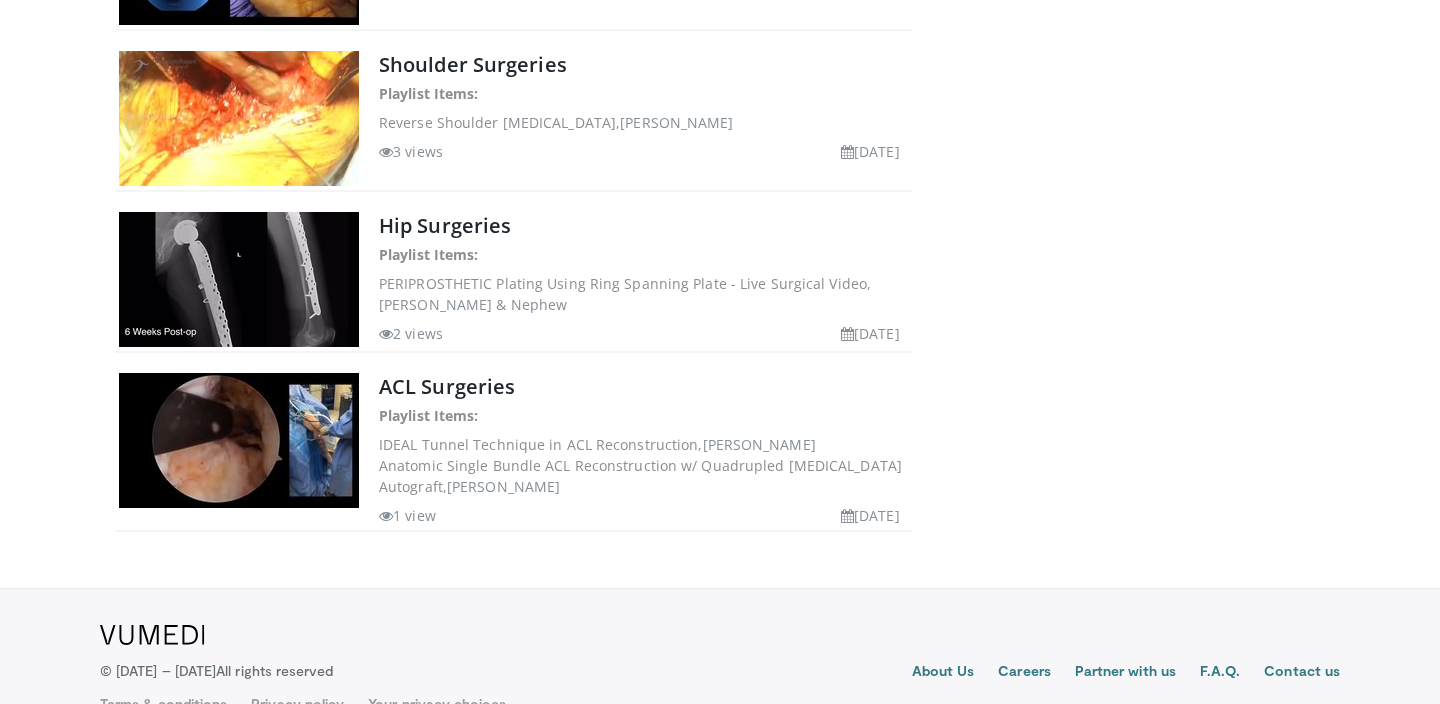 click on "2 views" at bounding box center (411, 333) 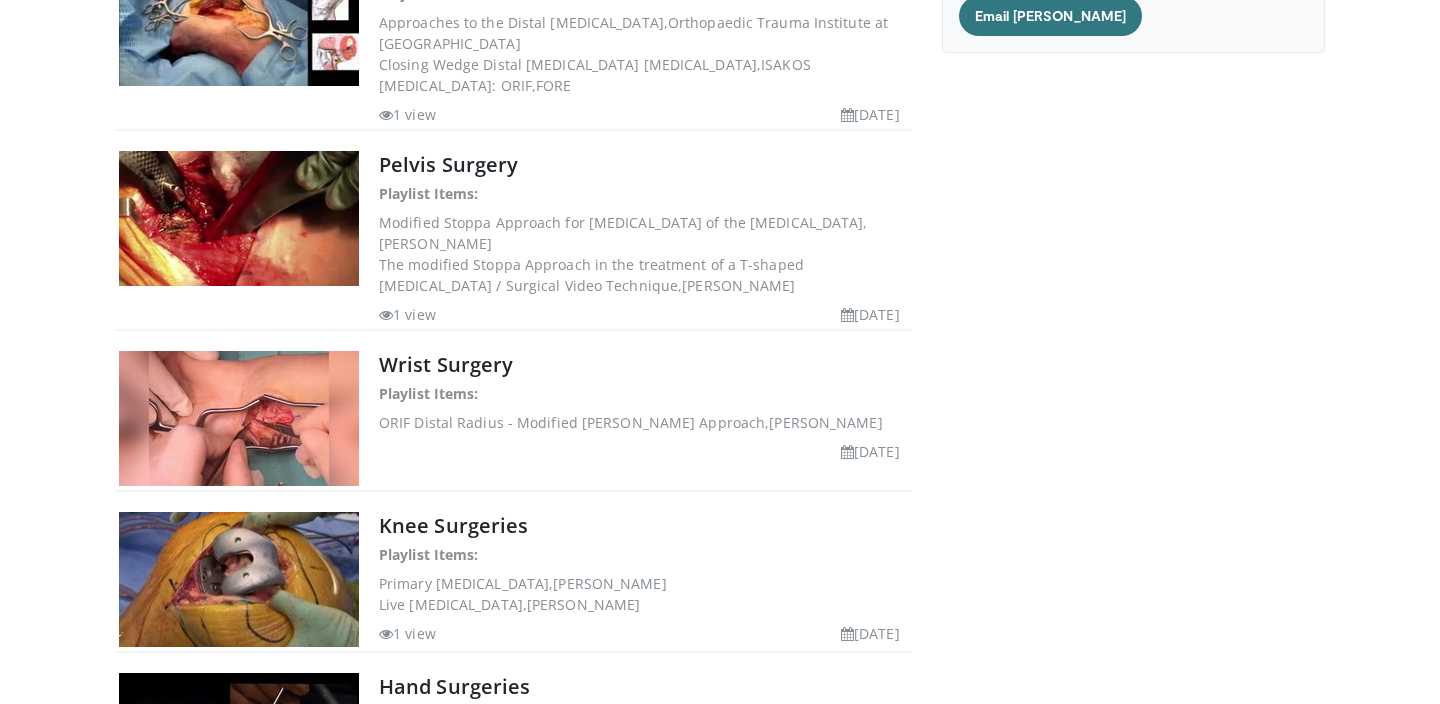 scroll, scrollTop: 0, scrollLeft: 0, axis: both 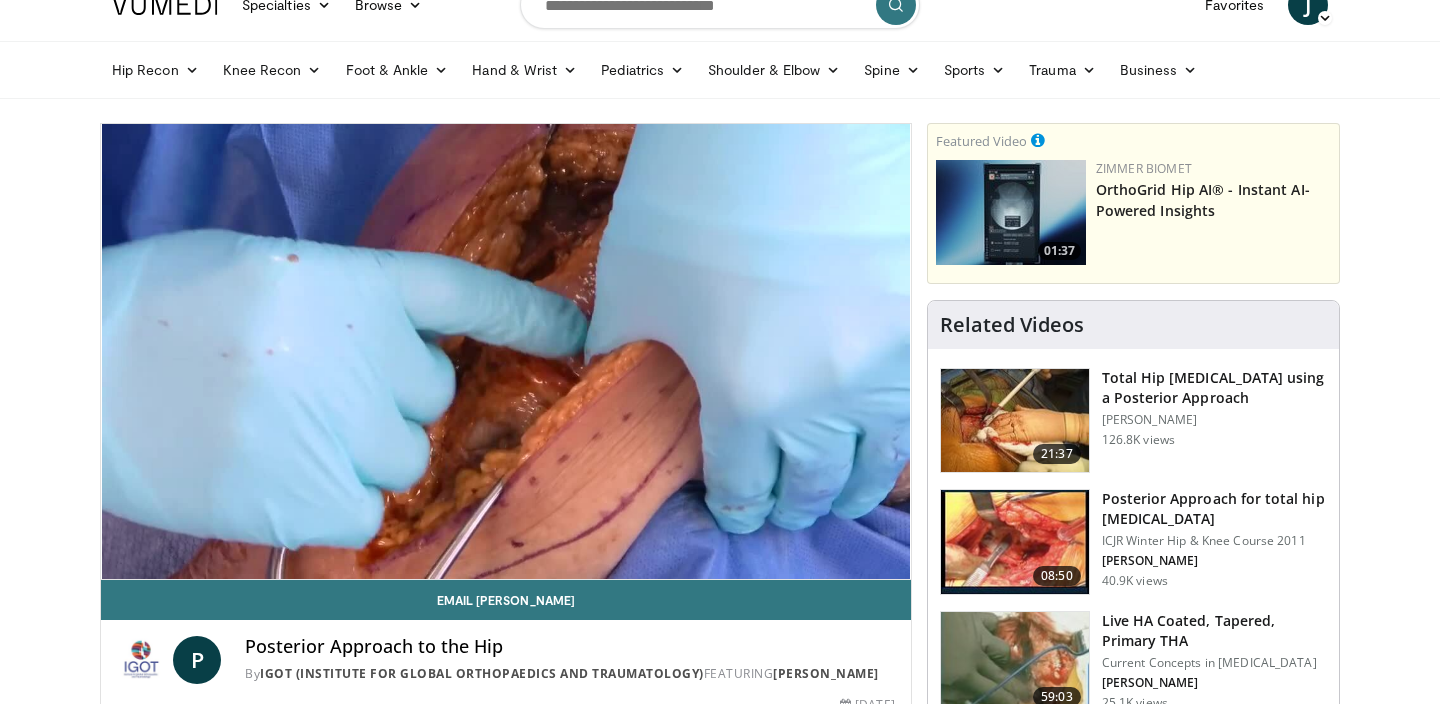 click on "Specialties
Adult & Family Medicine
Allergy, Asthma, Immunology
Anesthesiology
Cardiology
Dental
Dermatology
Endocrinology
Gastroenterology & Hepatology
General Surgery
Hematology & Oncology
Infectious Disease
Nephrology
Neurology
Neurosurgery
Obstetrics & Gynecology
Ophthalmology
Oral Maxillofacial
Orthopaedics
Otolaryngology
Pediatrics
Plastic Surgery
Podiatry
Psychiatry
Pulmonology
Radiation Oncology
Radiology
Rheumatology
Urology" at bounding box center [720, 1498] 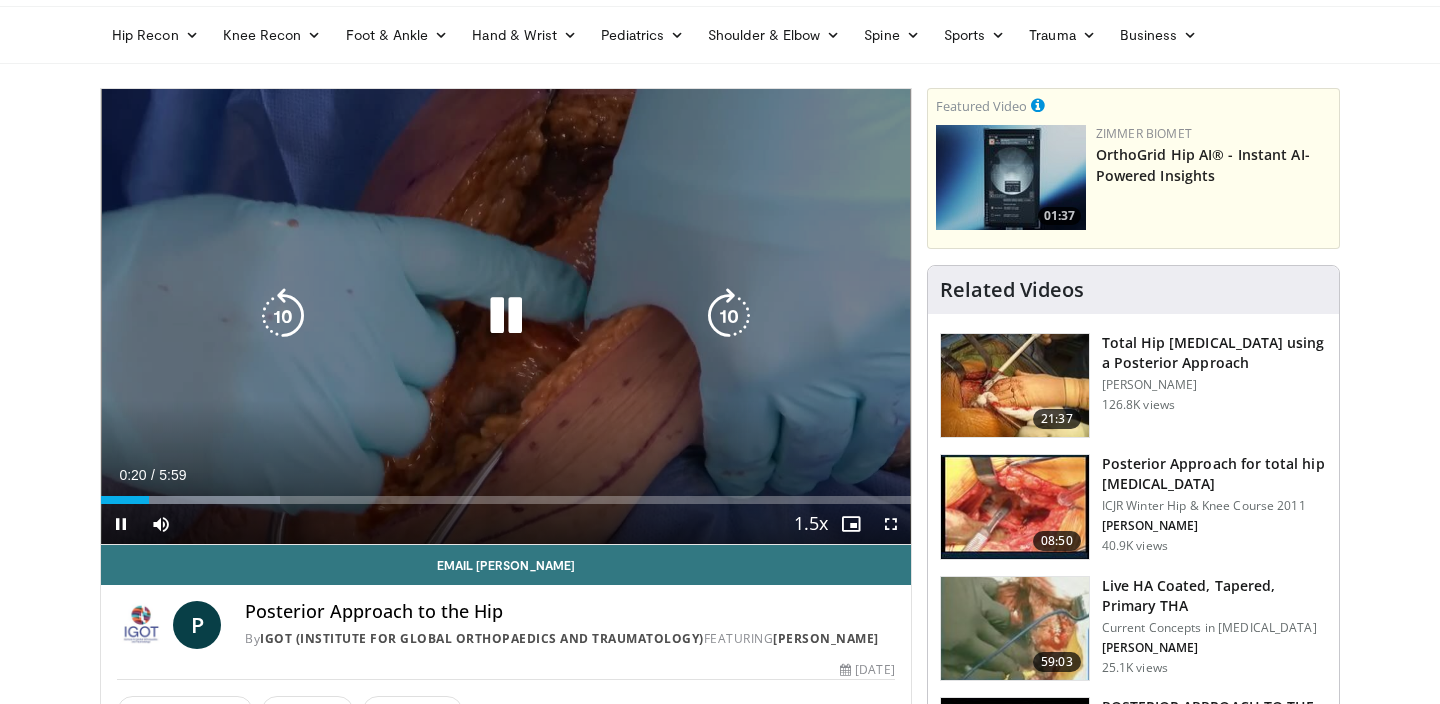 click on "10 seconds
Tap to unmute" at bounding box center (506, 316) 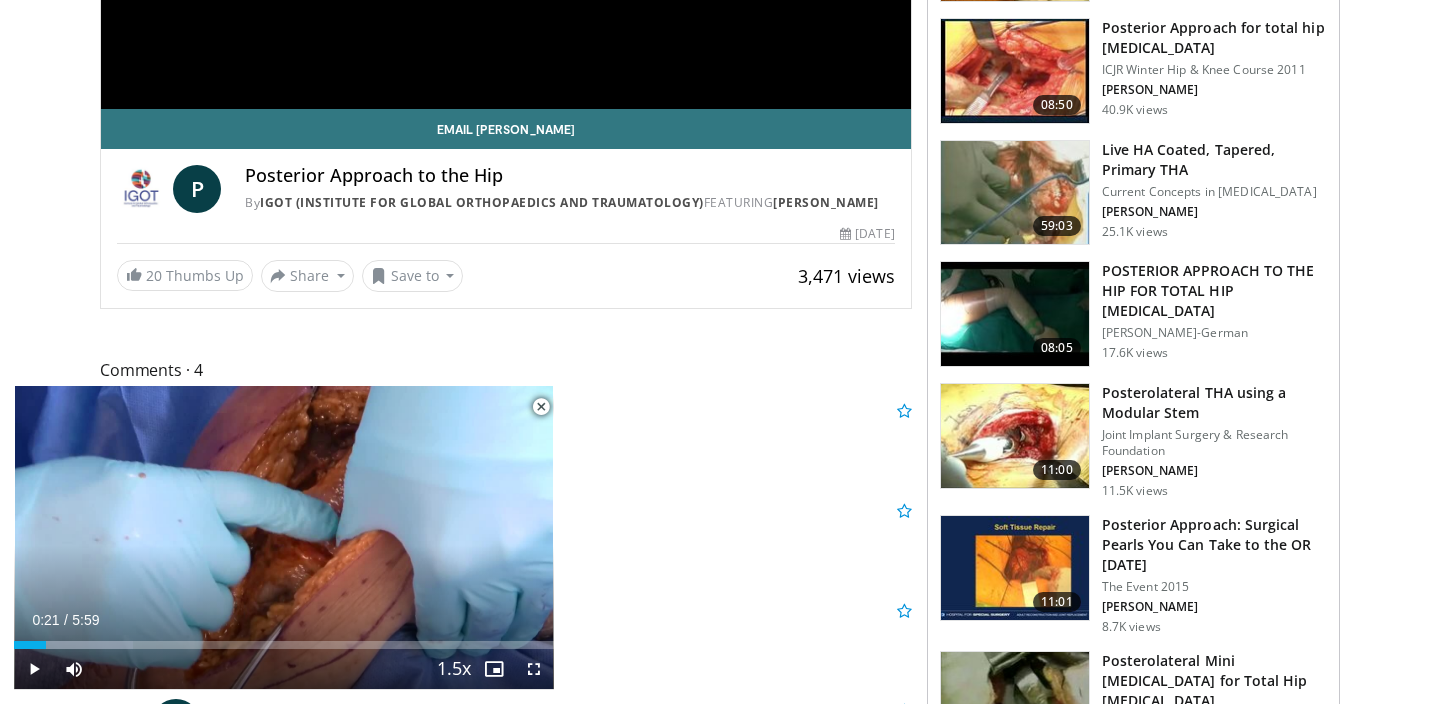 scroll, scrollTop: 524, scrollLeft: 0, axis: vertical 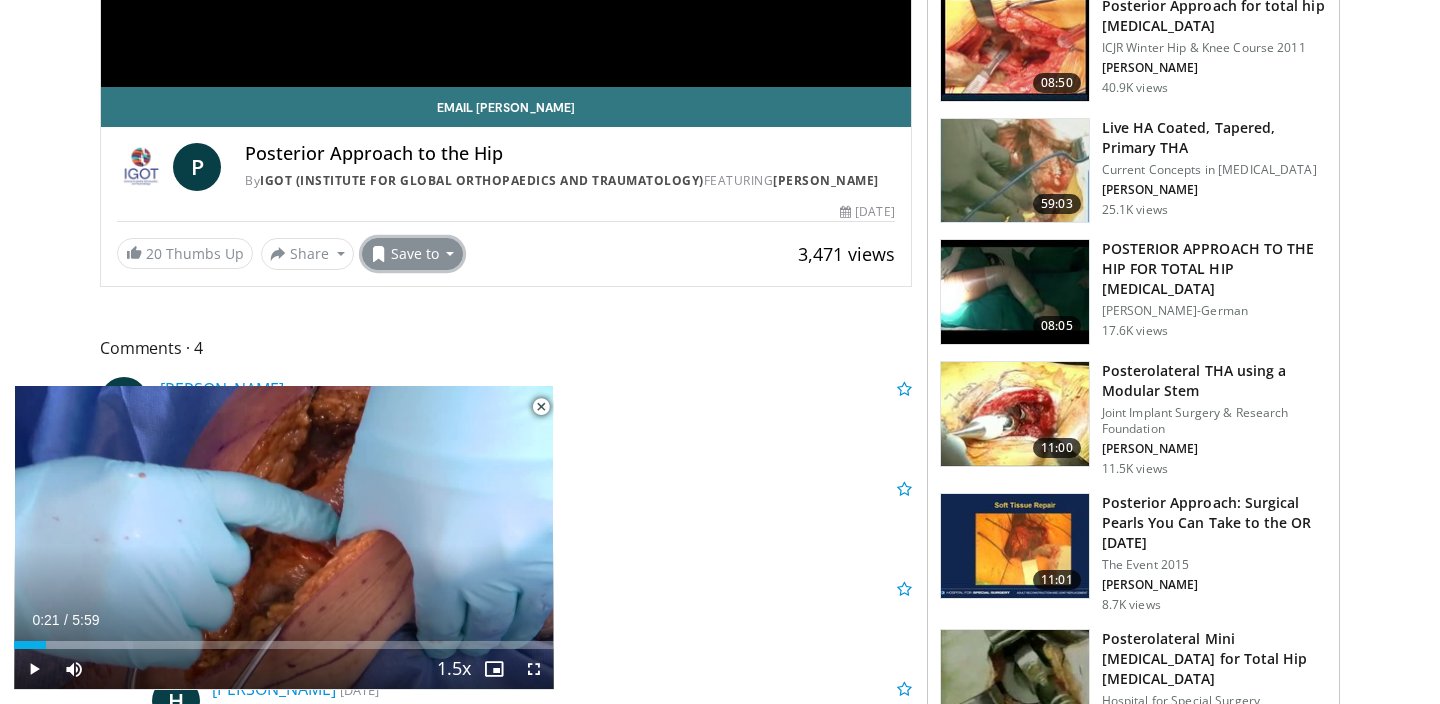 click on "Save to" at bounding box center [413, 254] 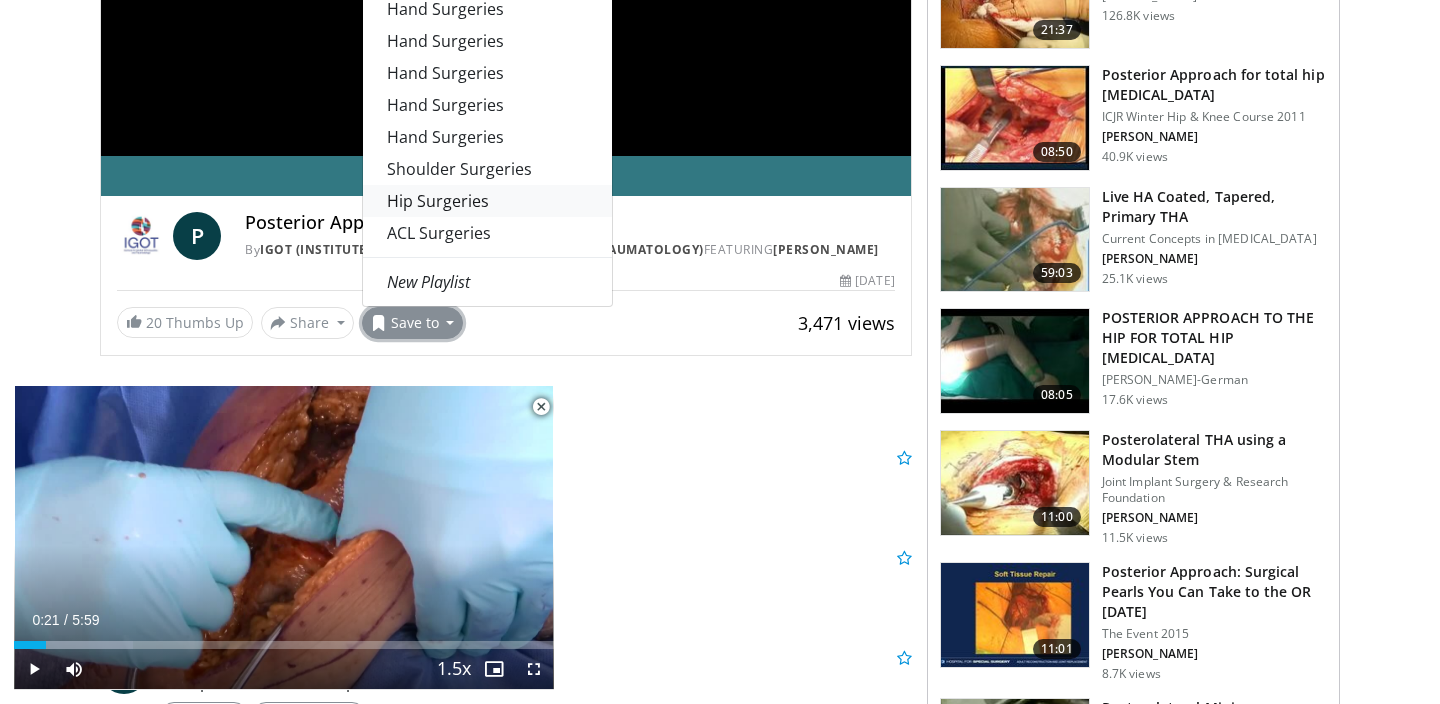 click on "Hip Surgeries" at bounding box center (487, 201) 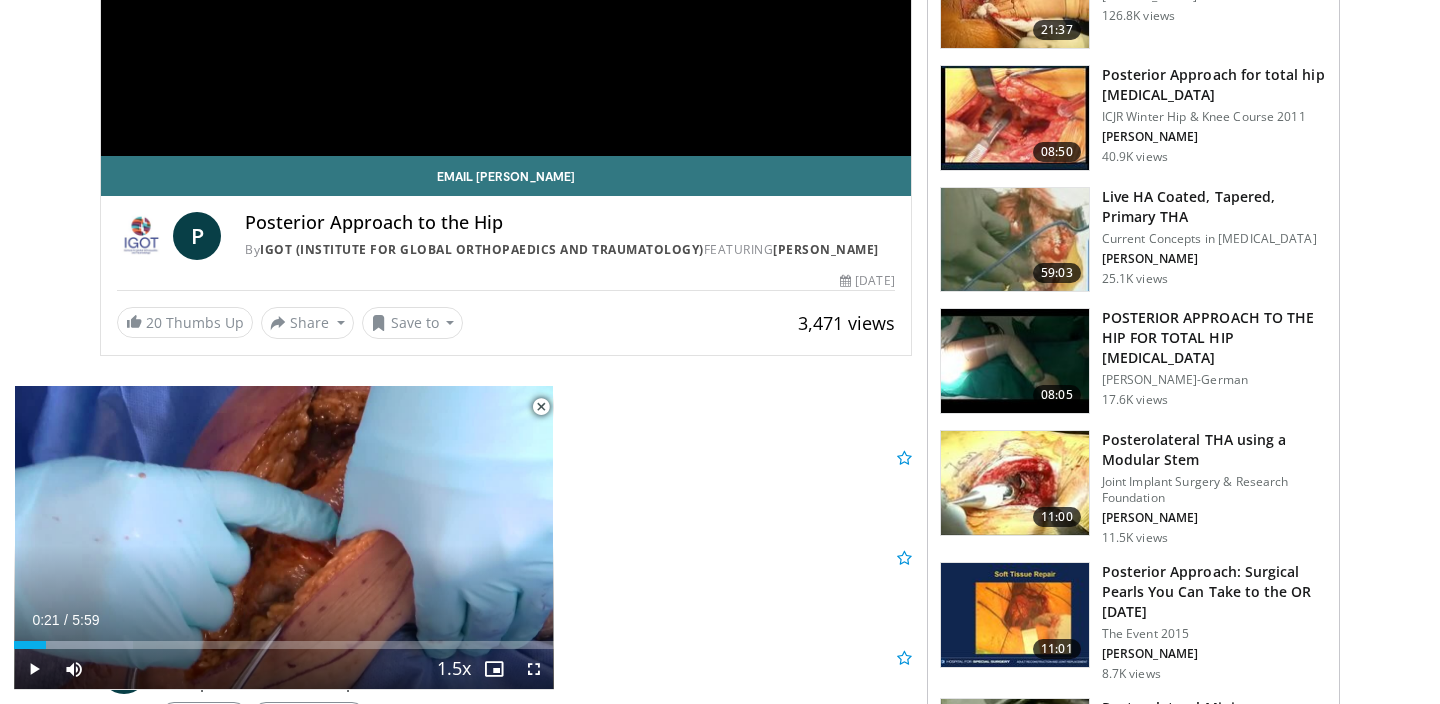 scroll, scrollTop: 521, scrollLeft: 0, axis: vertical 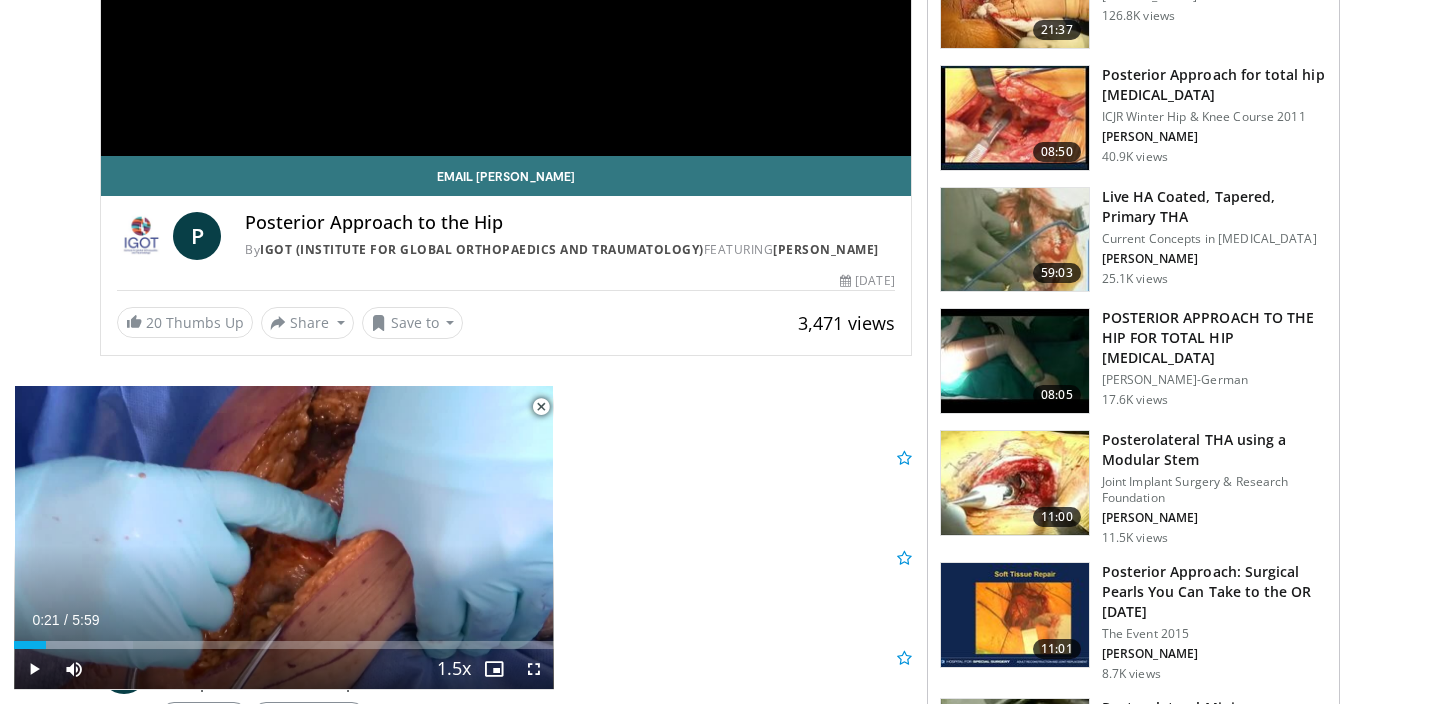 click on "**********" at bounding box center [506, -72] 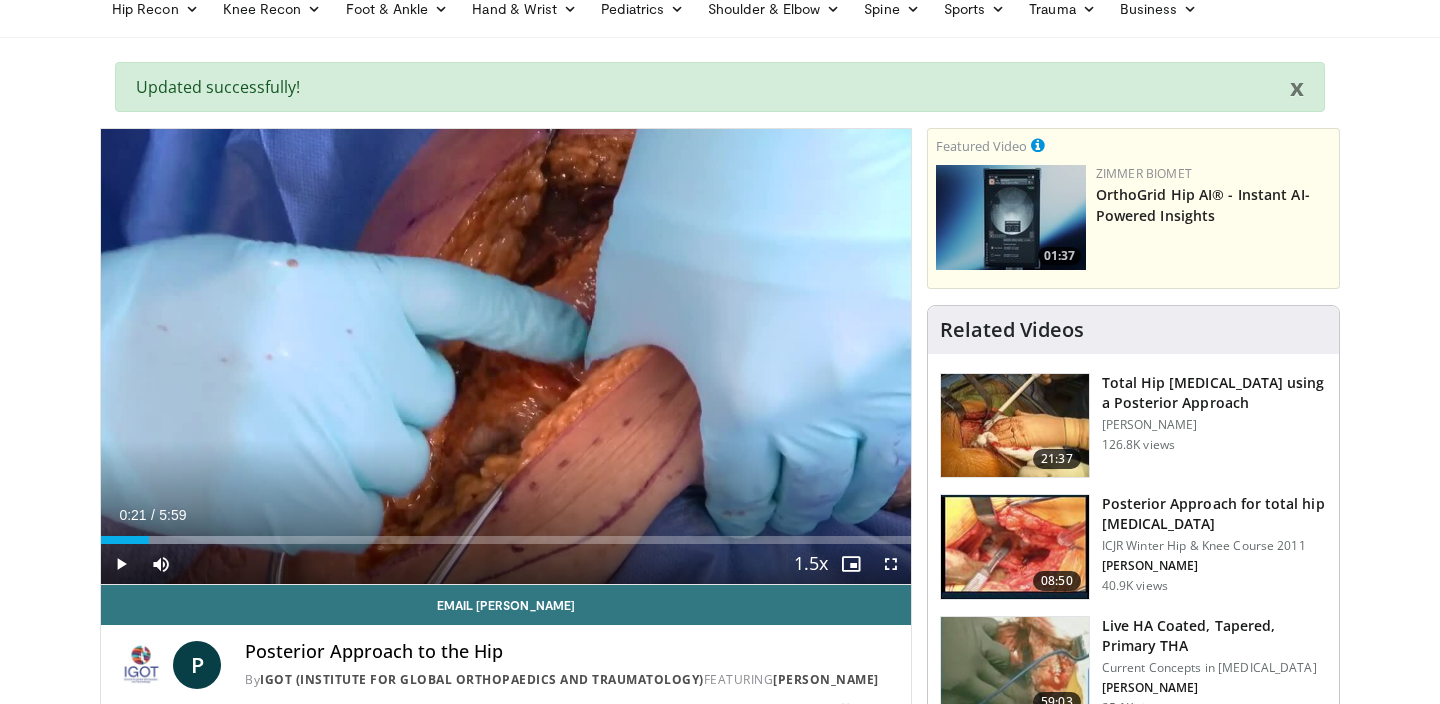 scroll, scrollTop: 0, scrollLeft: 0, axis: both 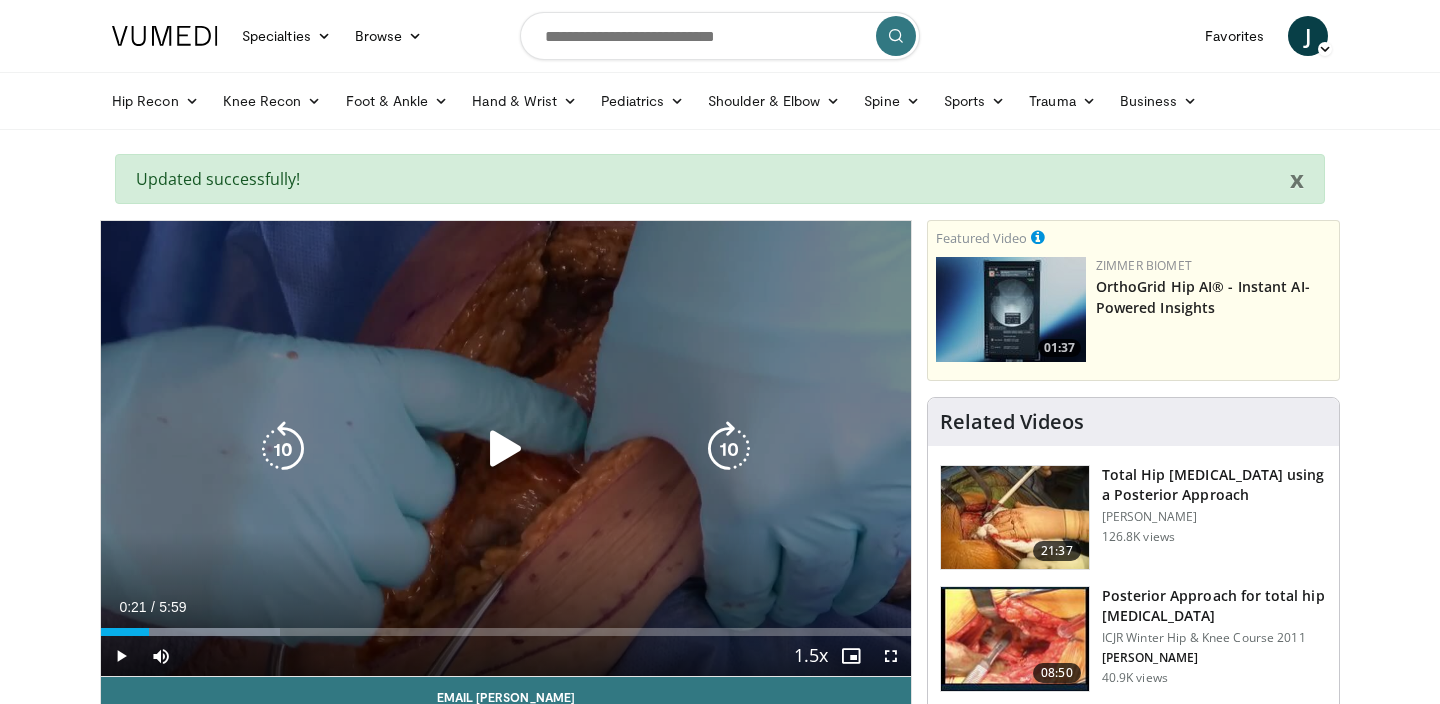 click on "10 seconds
Tap to unmute" at bounding box center [506, 448] 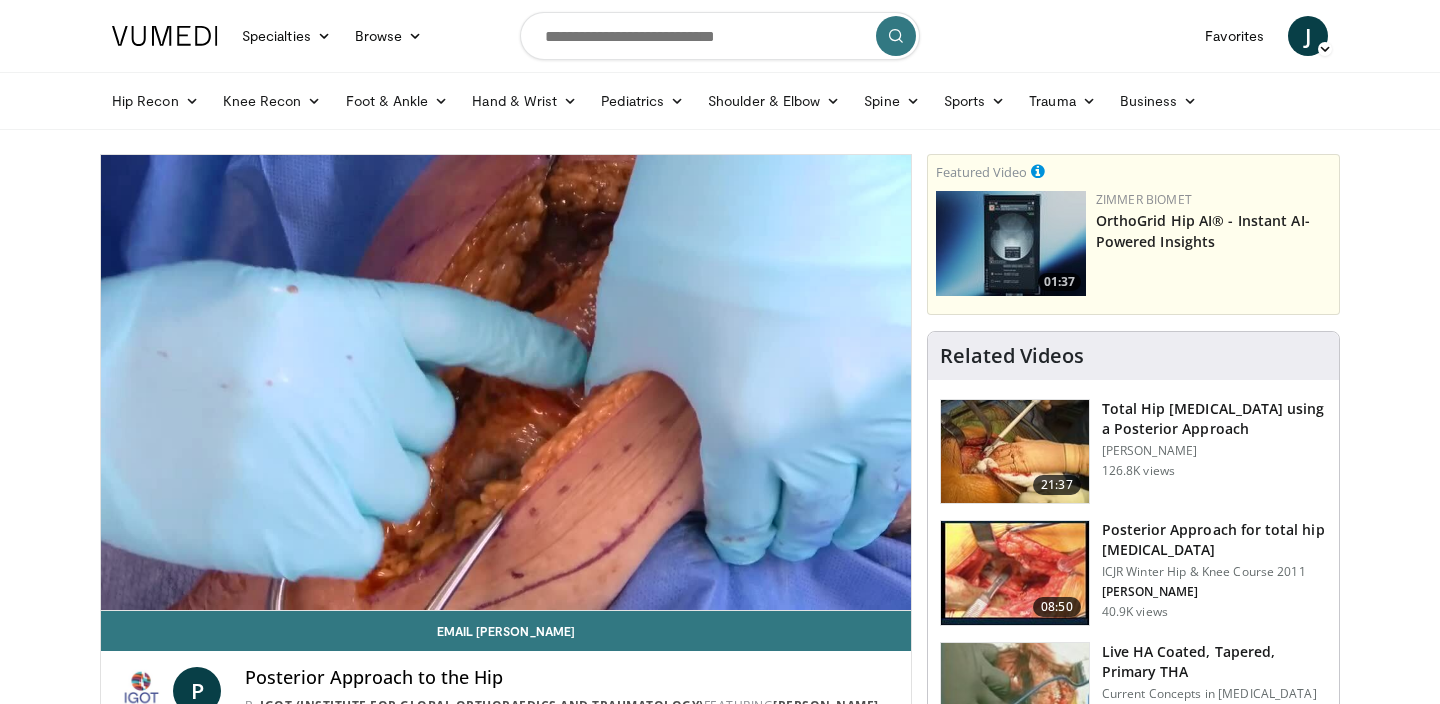 click on "Specialties
Adult & Family Medicine
Allergy, [MEDICAL_DATA], Immunology
Anesthesiology
Cardiology
Dental
Dermatology
Endocrinology
Gastroenterology & Hepatology
[MEDICAL_DATA]
Hematology & Oncology
[MEDICAL_DATA]
Nephrology
Neurology
[GEOGRAPHIC_DATA]
Obstetrics & Gynecology
Ophthalmology
Oral Maxillofacial
Orthopaedics
Otolaryngology
Pediatrics
Plastic Surgery
[GEOGRAPHIC_DATA]
Psychiatry
Pulmonology
Radiation Oncology
[MEDICAL_DATA]
Rheumatology
Urology" at bounding box center [720, 1529] 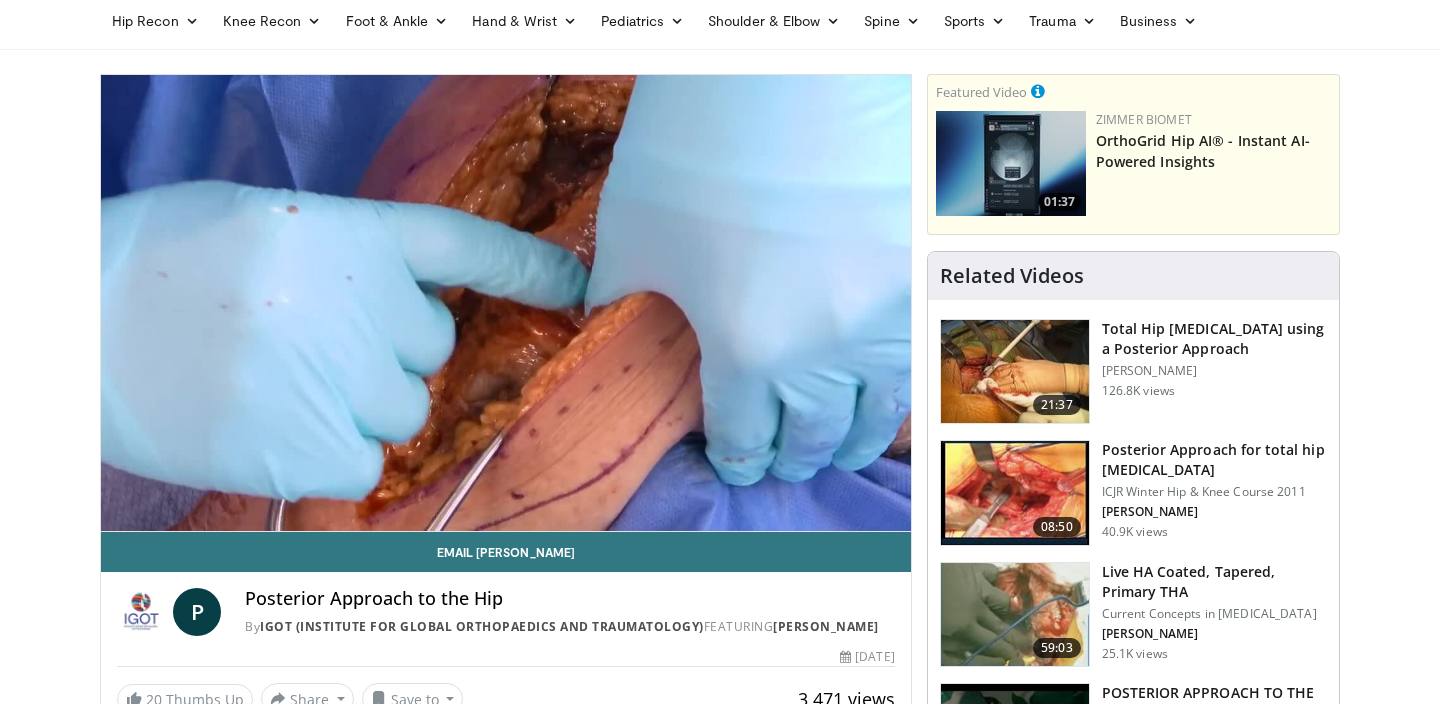 scroll, scrollTop: 84, scrollLeft: 0, axis: vertical 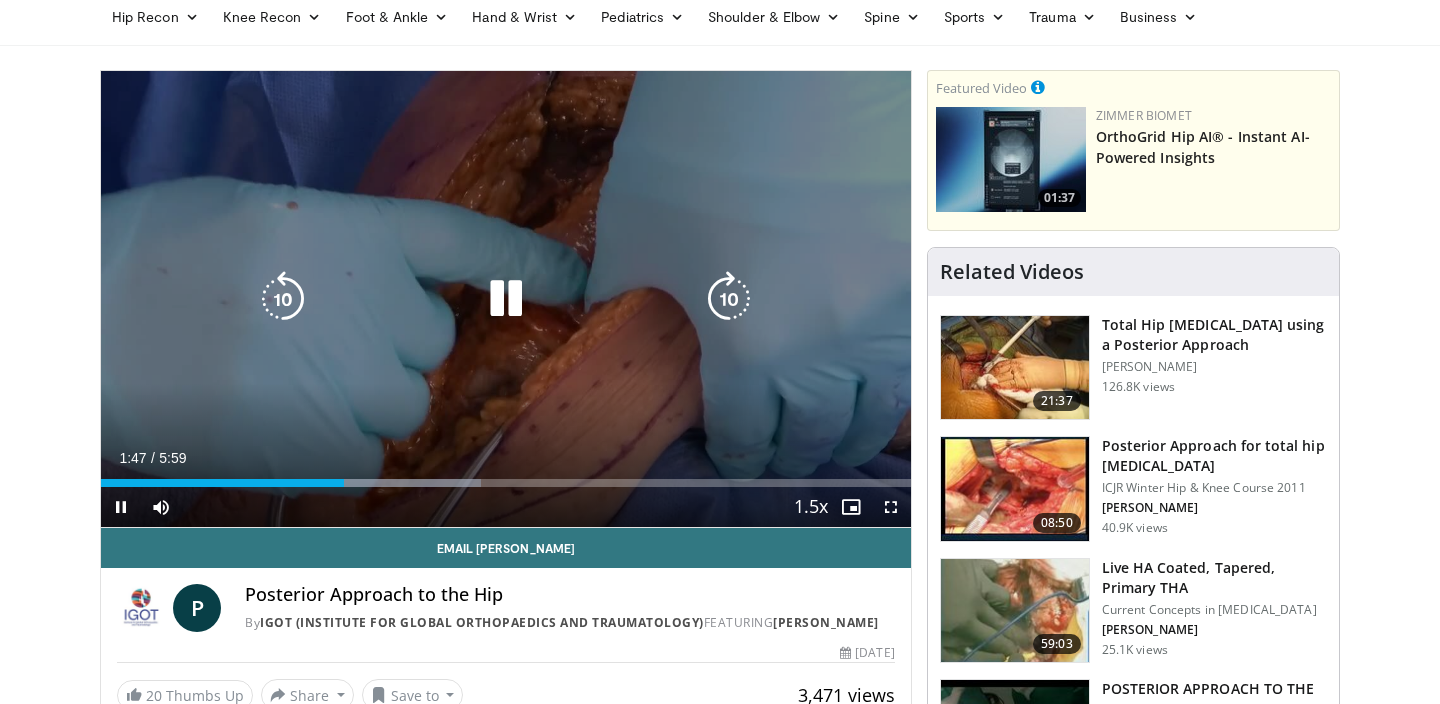 click at bounding box center [506, 299] 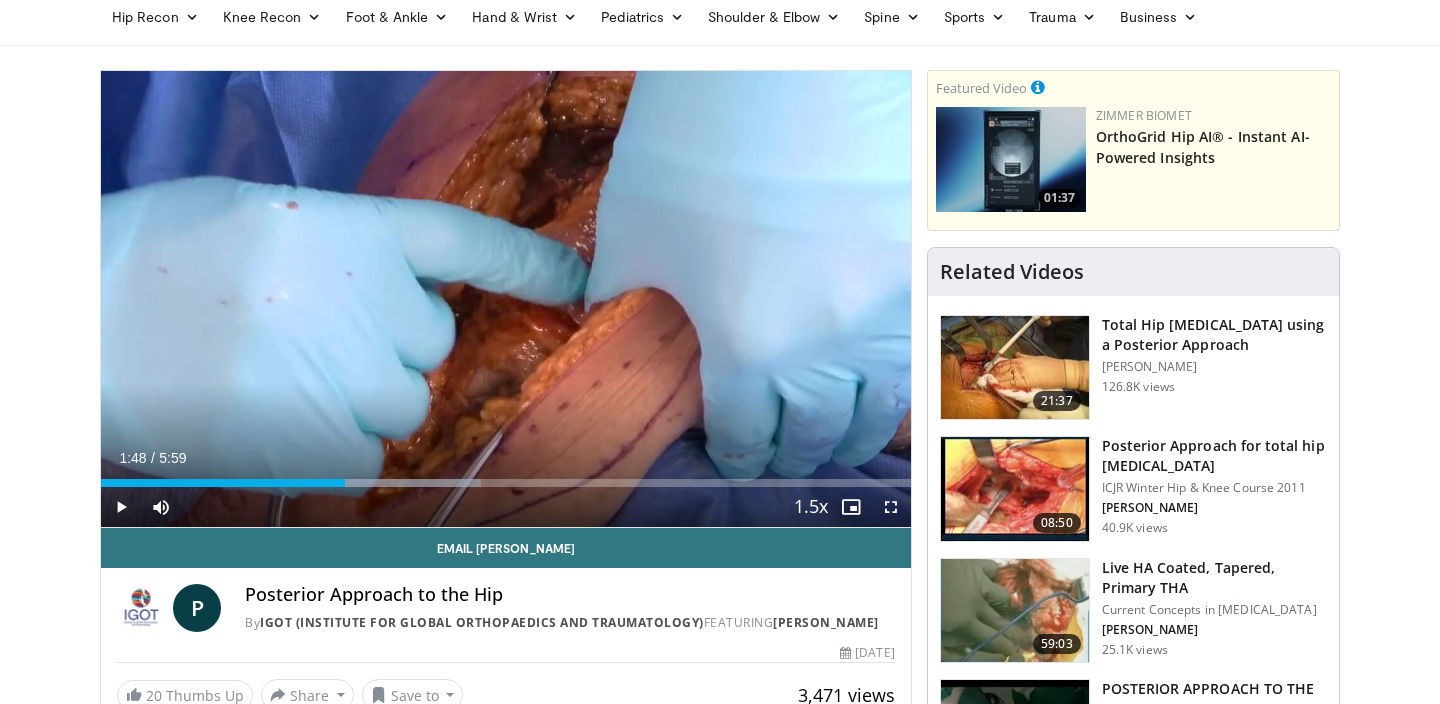 type 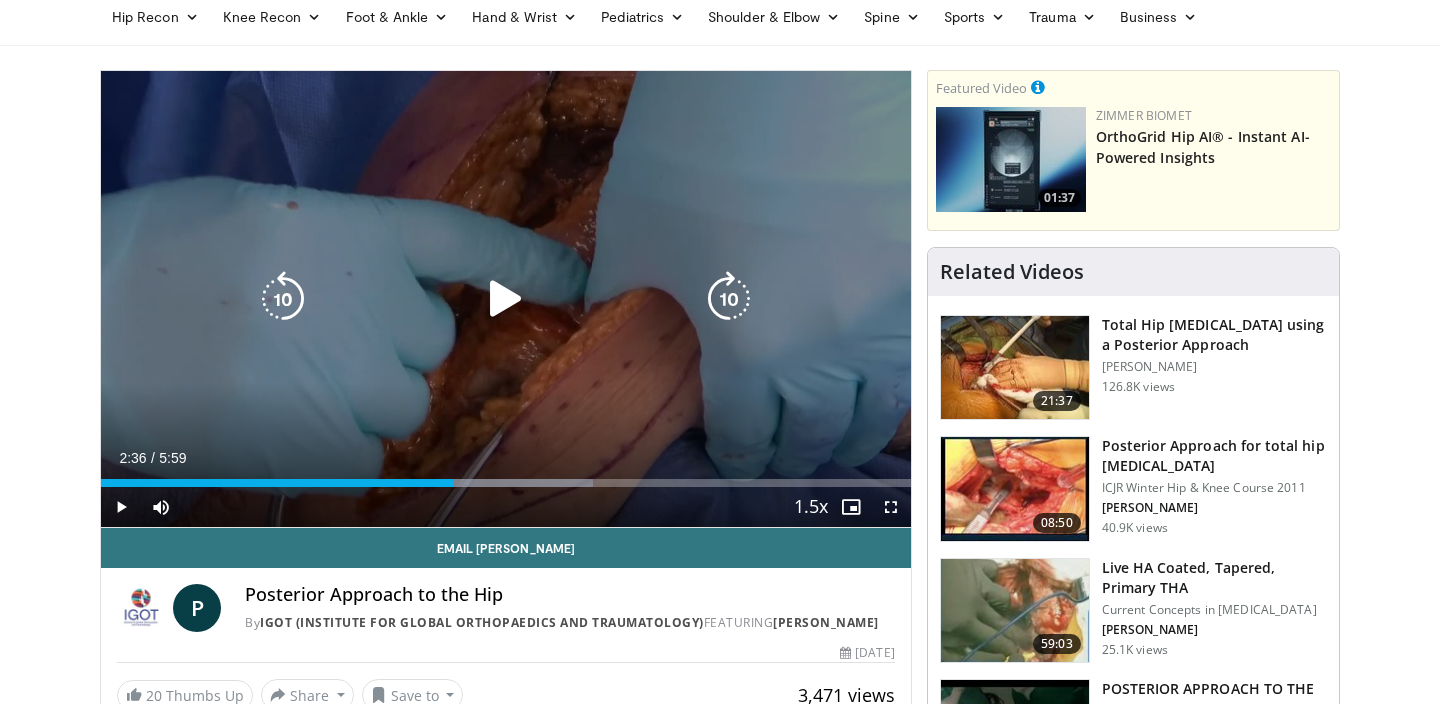 click on "10 seconds
Tap to unmute" at bounding box center (506, 299) 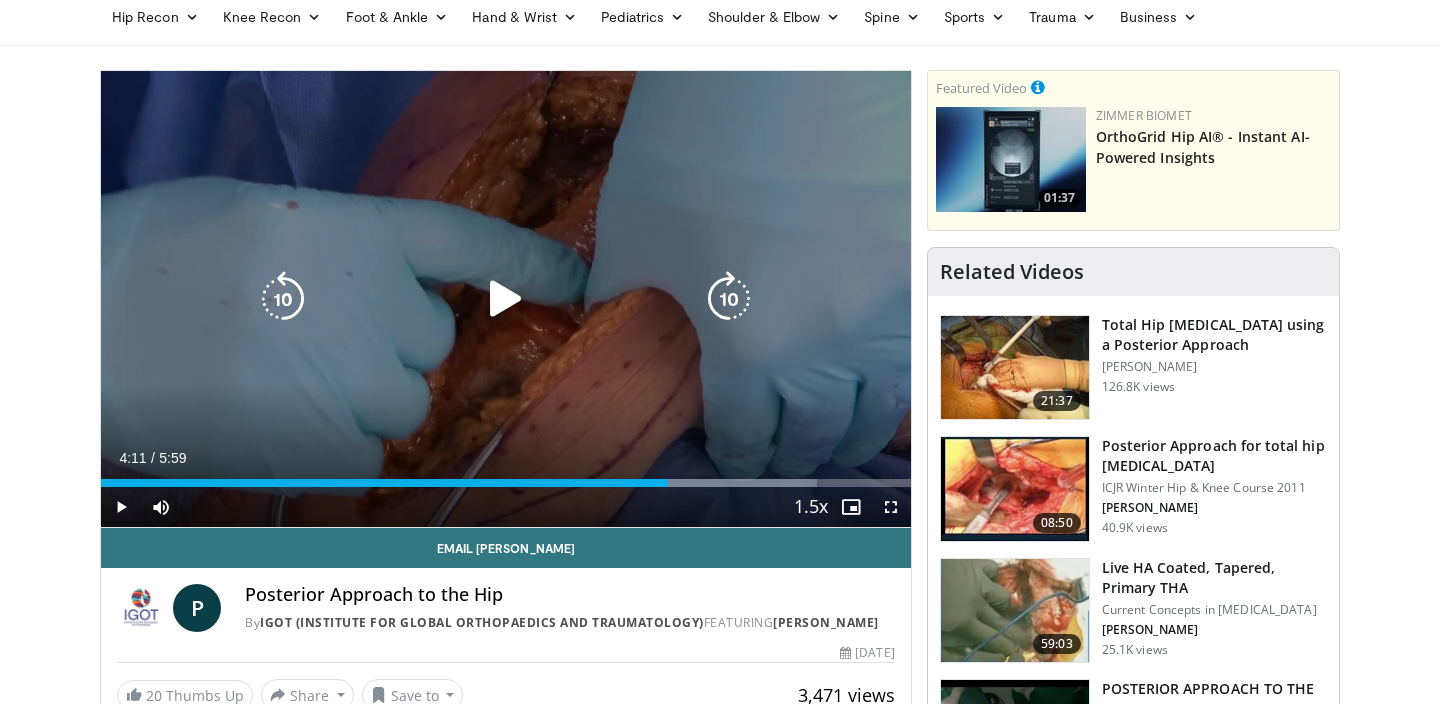click at bounding box center (729, 299) 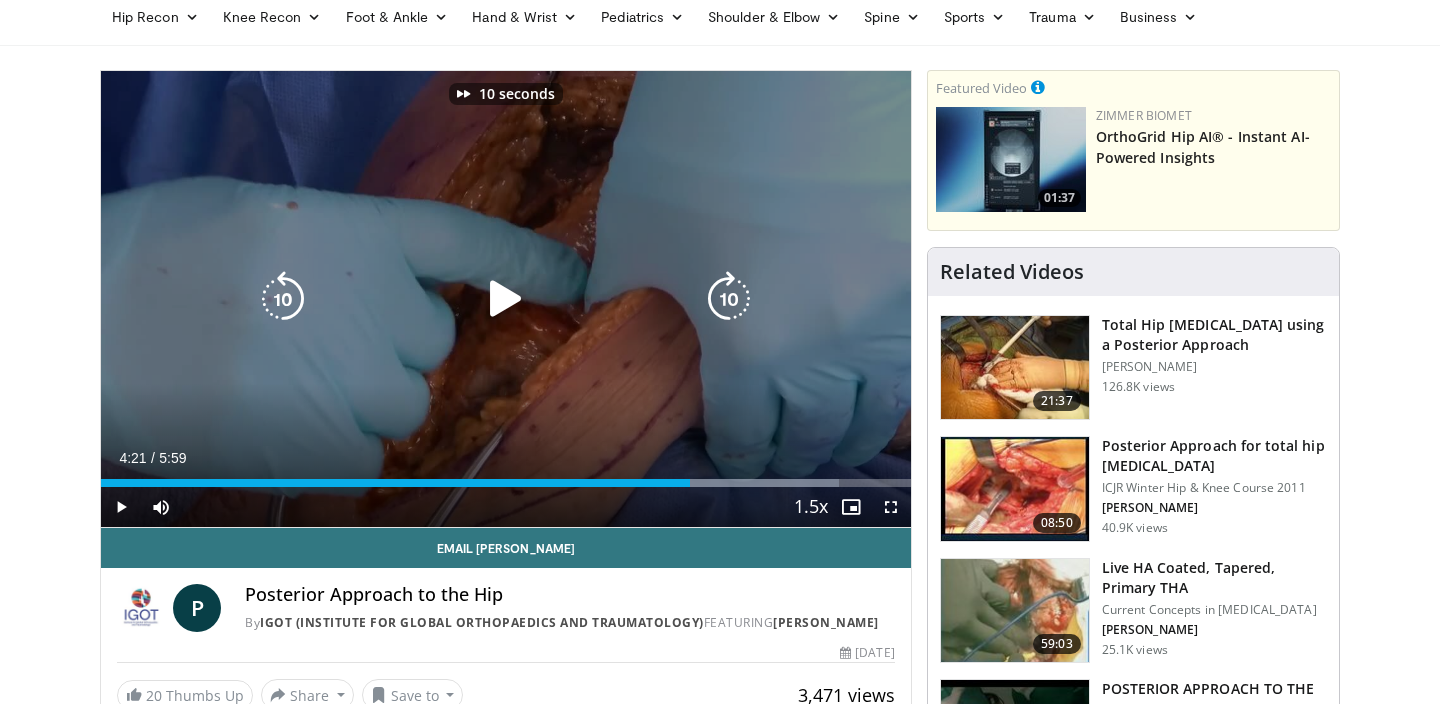 click at bounding box center [283, 299] 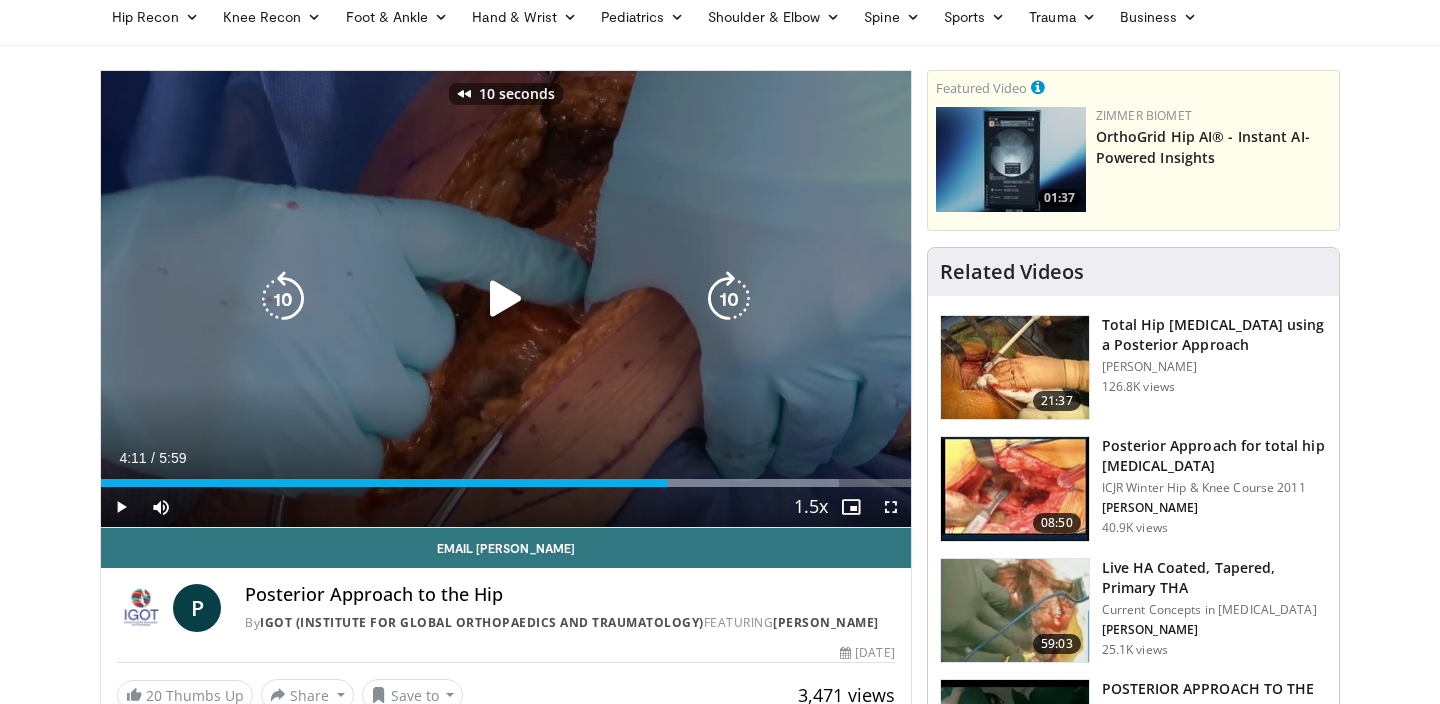 click at bounding box center [506, 299] 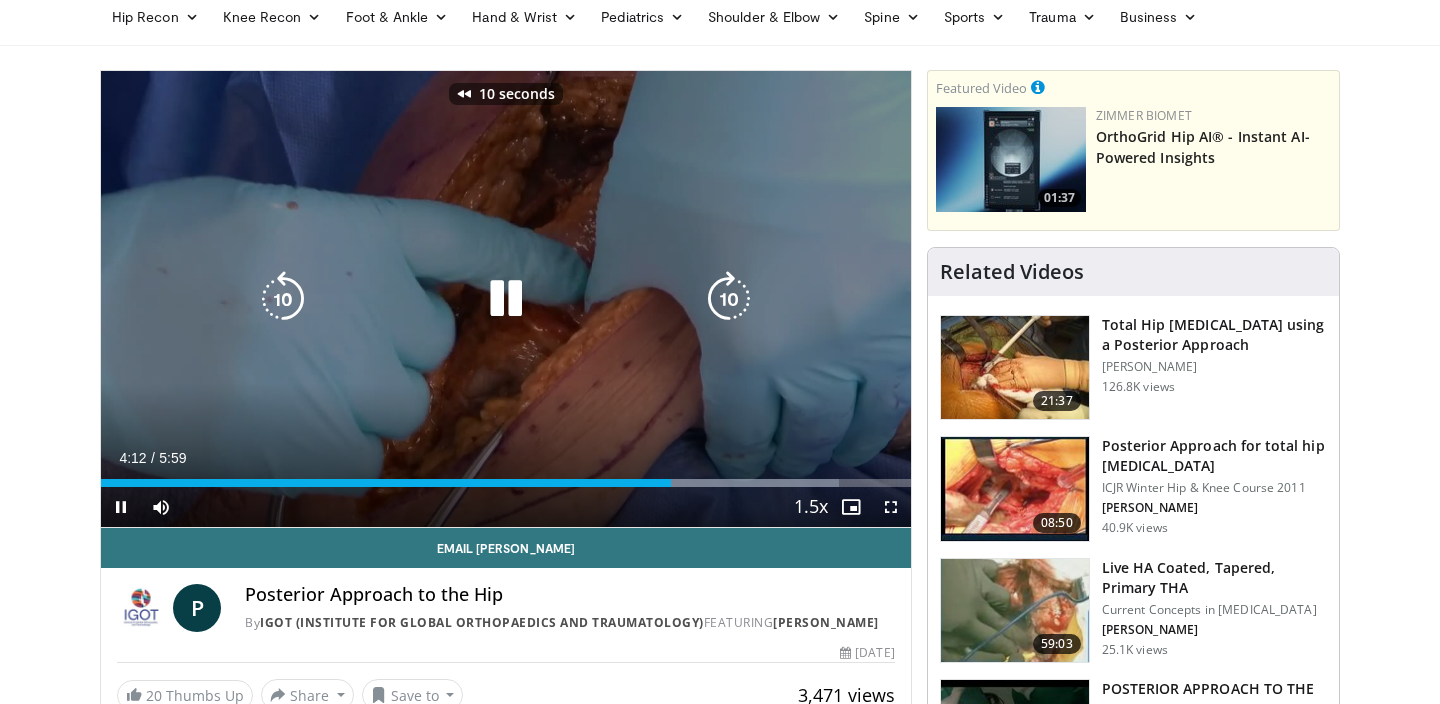 click at bounding box center (283, 299) 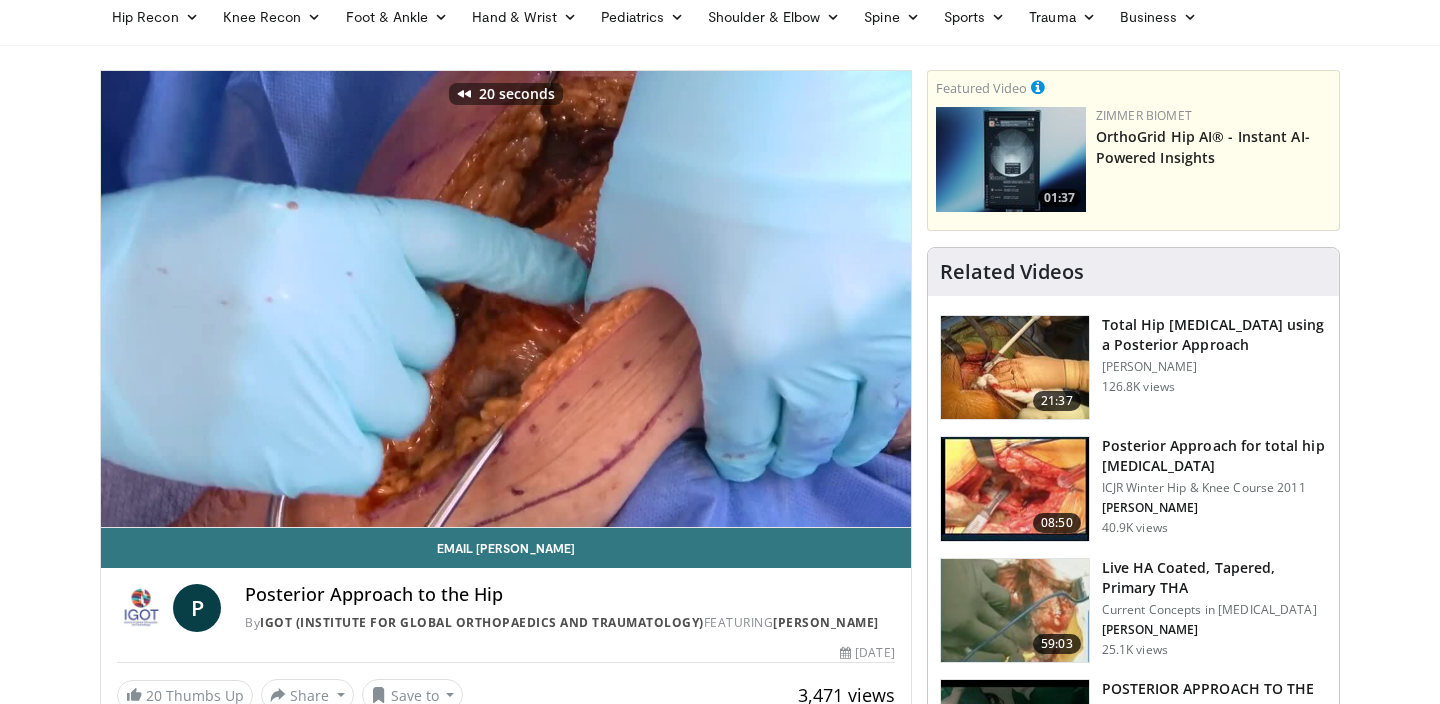 click on "Specialties
Adult & Family Medicine
Allergy, Asthma, Immunology
Anesthesiology
Cardiology
Dental
Dermatology
Endocrinology
Gastroenterology & Hepatology
General Surgery
Hematology & Oncology
Infectious Disease
Nephrology
Neurology
Neurosurgery
Obstetrics & Gynecology
Ophthalmology
Oral Maxillofacial
Orthopaedics
Otolaryngology
Pediatrics
Plastic Surgery
Podiatry
Psychiatry
Pulmonology
Radiation Oncology
Radiology
Rheumatology
Urology" at bounding box center [720, 1445] 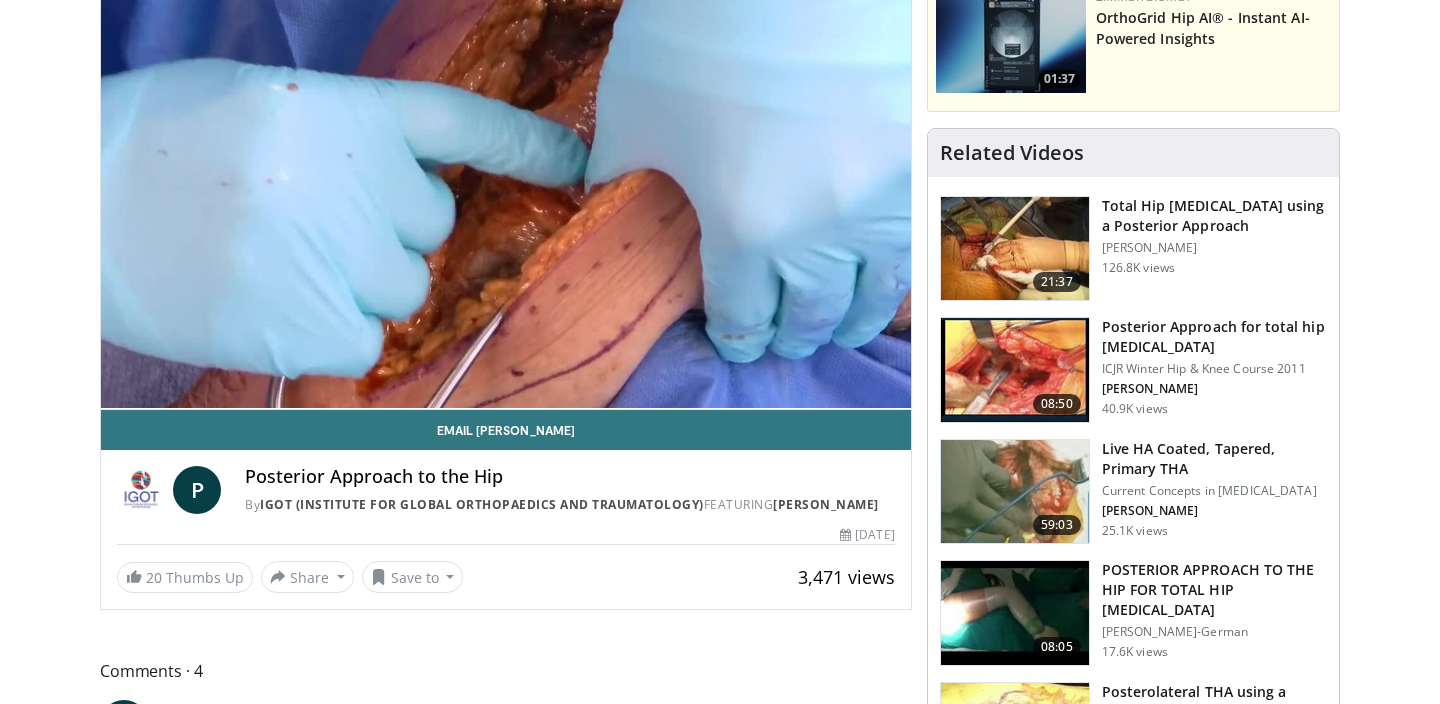 scroll, scrollTop: 0, scrollLeft: 0, axis: both 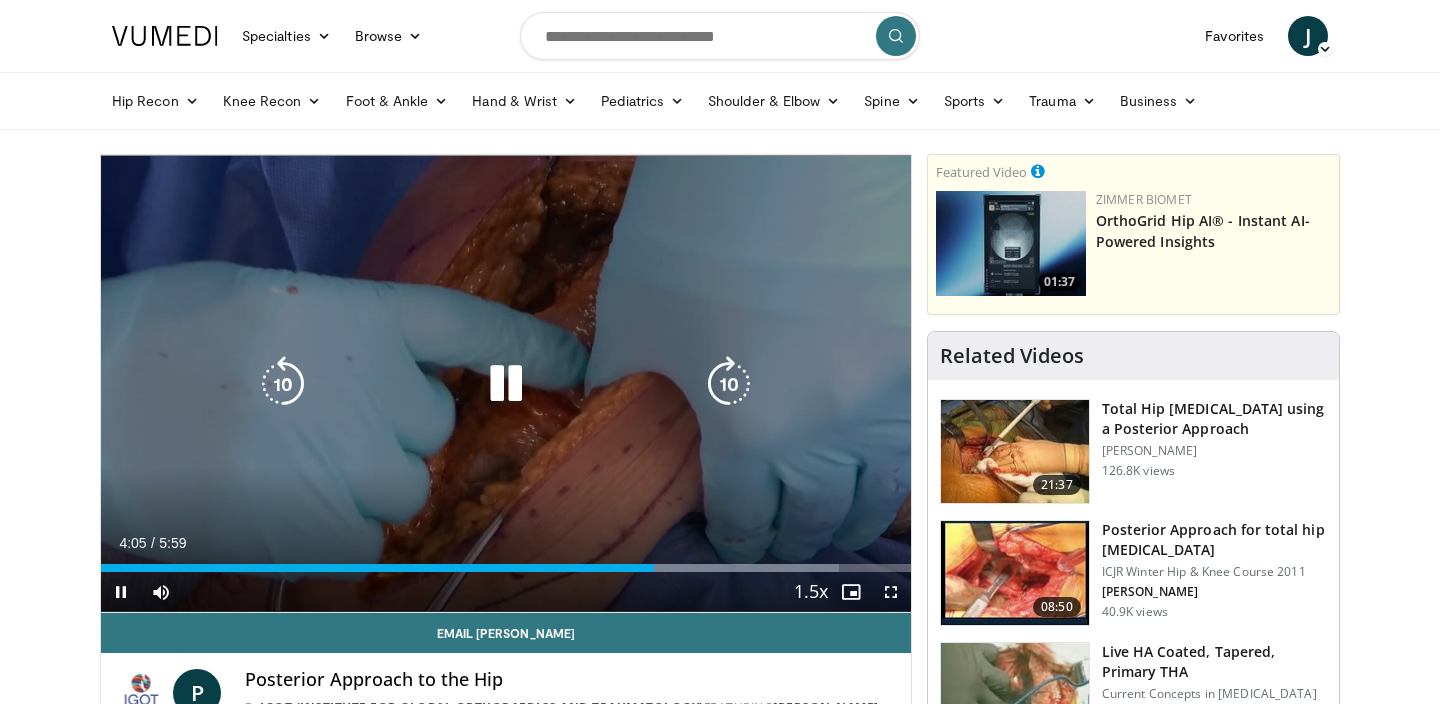 click at bounding box center [283, 384] 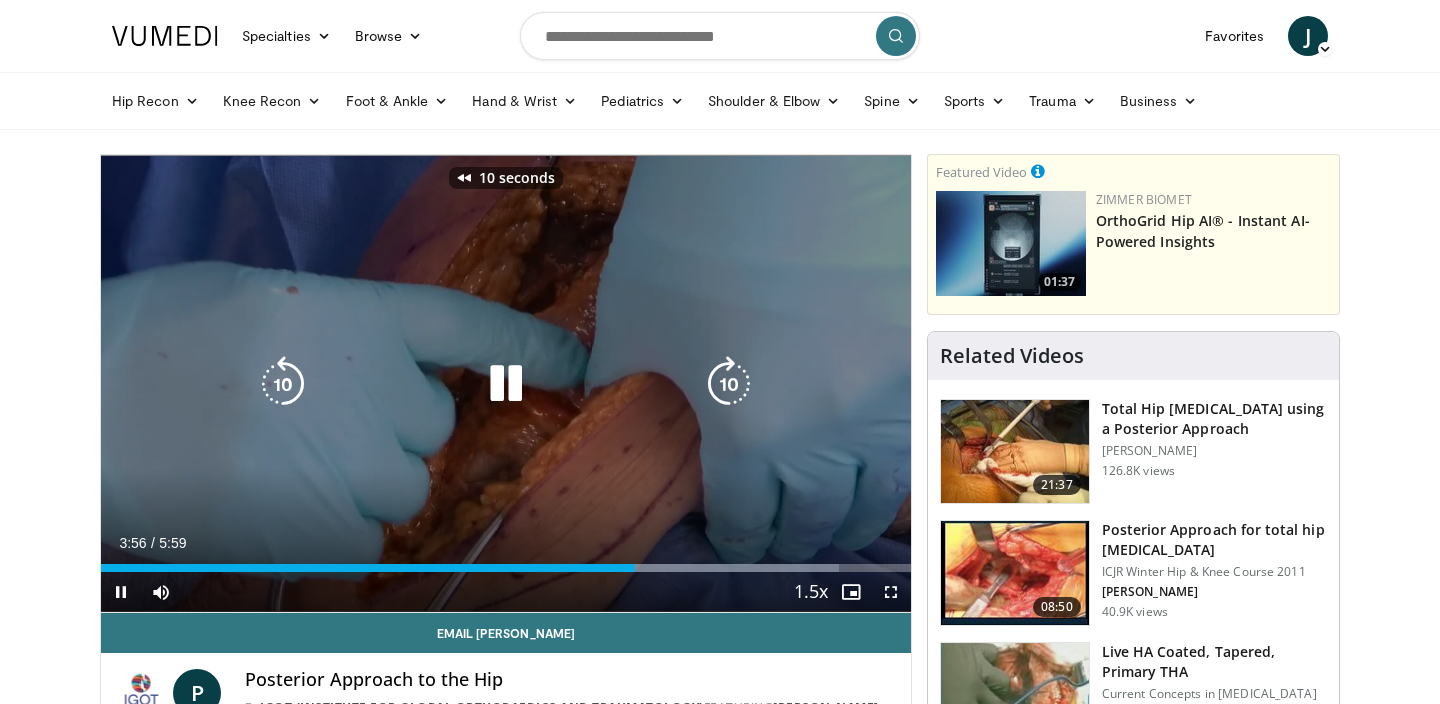 click on "10 seconds
Tap to unmute" at bounding box center (506, 383) 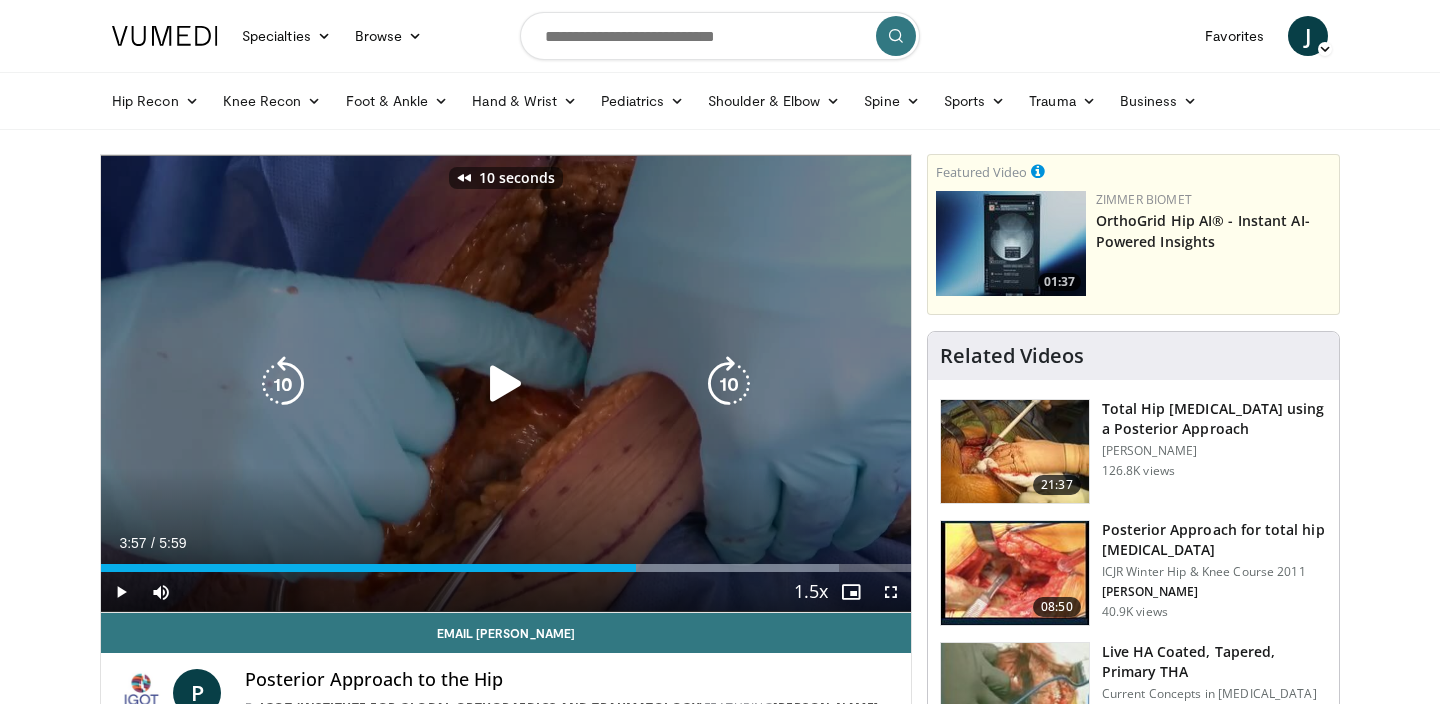 click on "10 seconds
Tap to unmute" at bounding box center [506, 383] 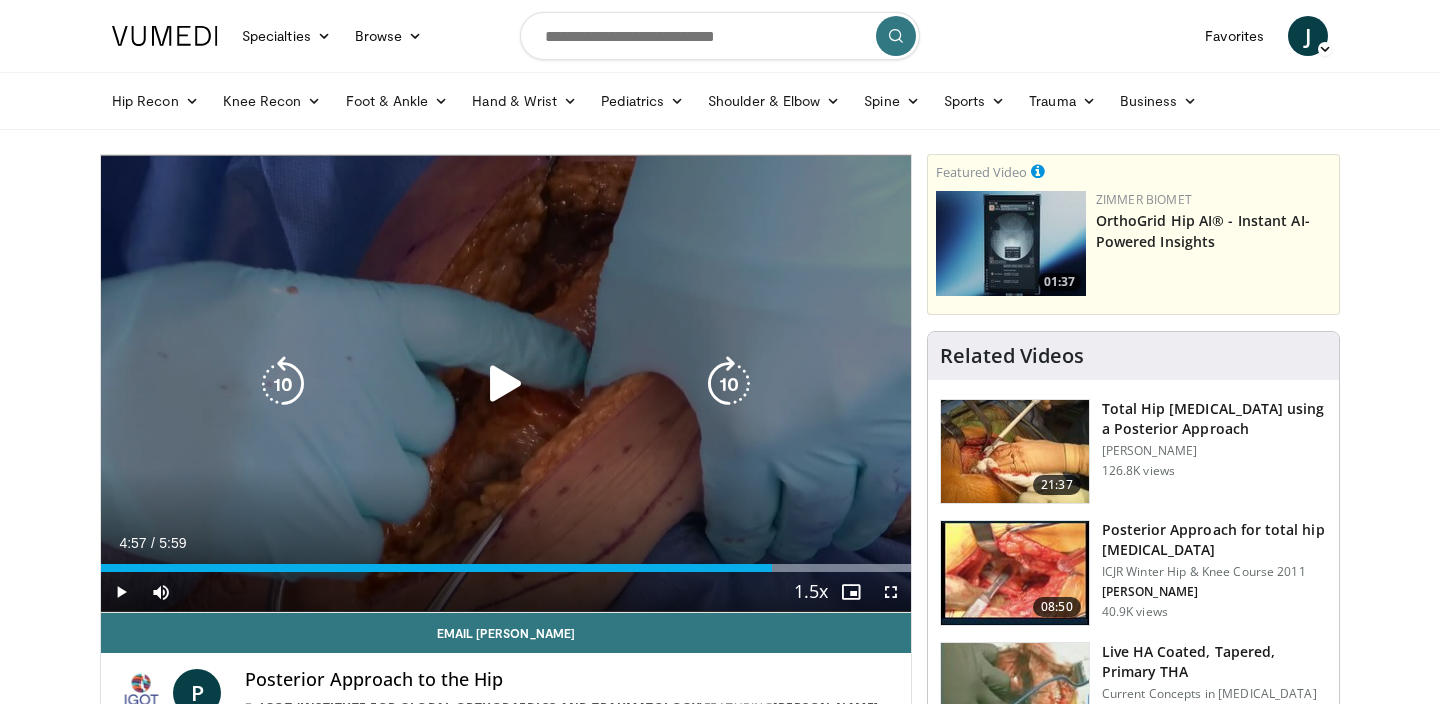 click on "20 seconds
Tap to unmute" at bounding box center [506, 383] 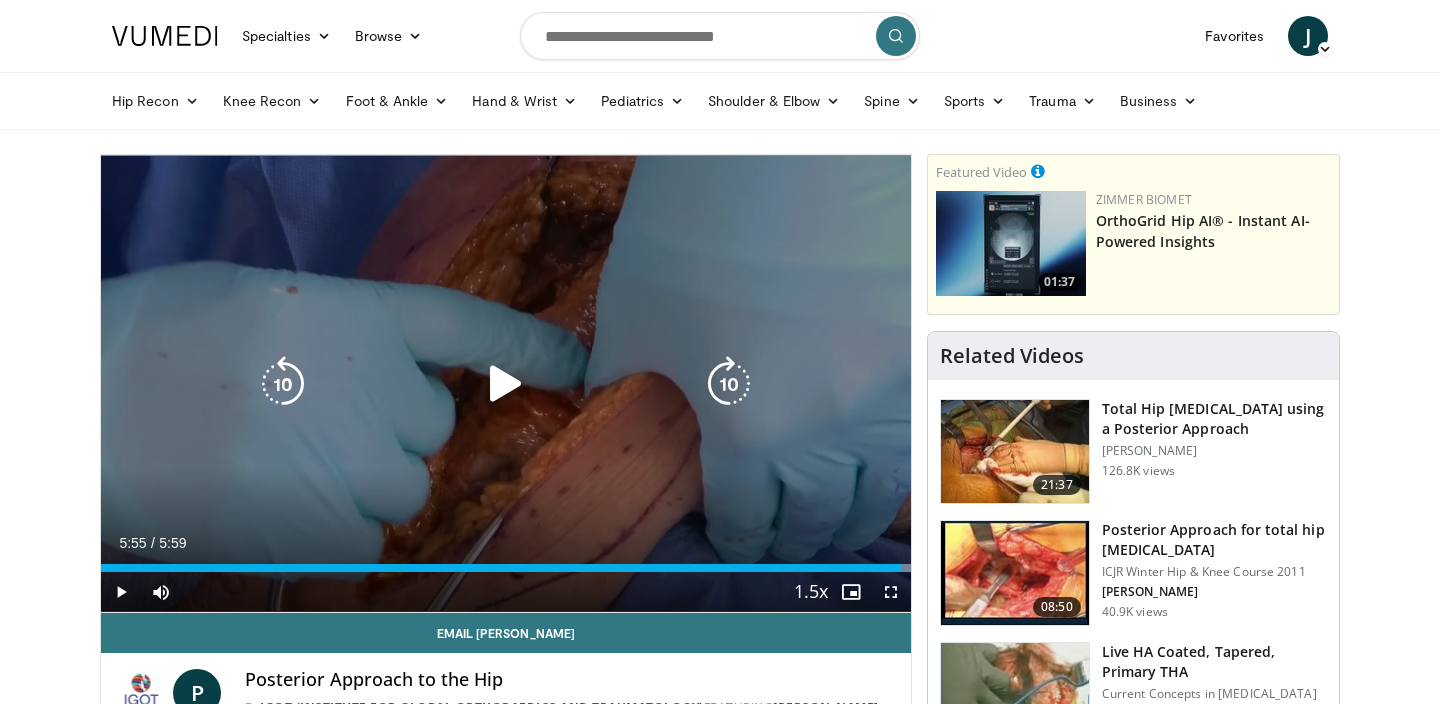 click at bounding box center [506, 384] 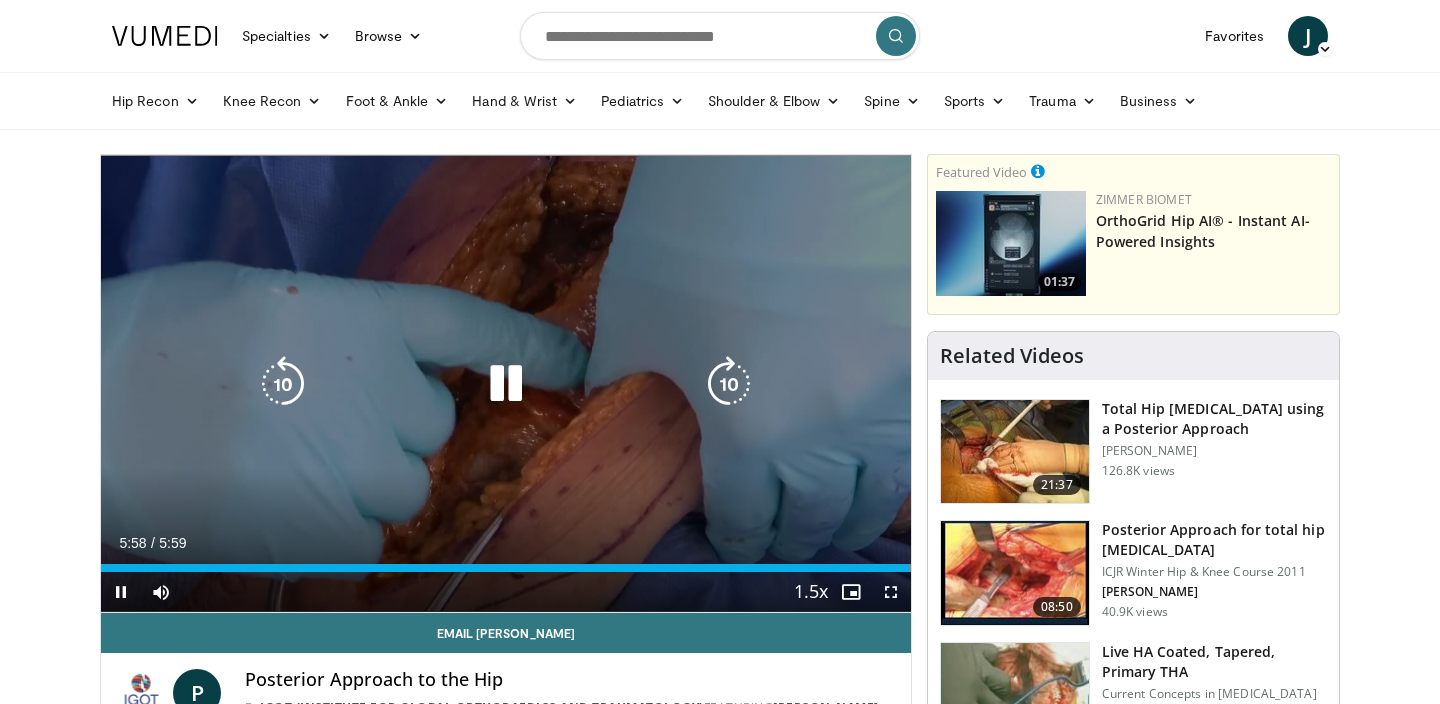click on "20 seconds
Tap to unmute" at bounding box center (506, 383) 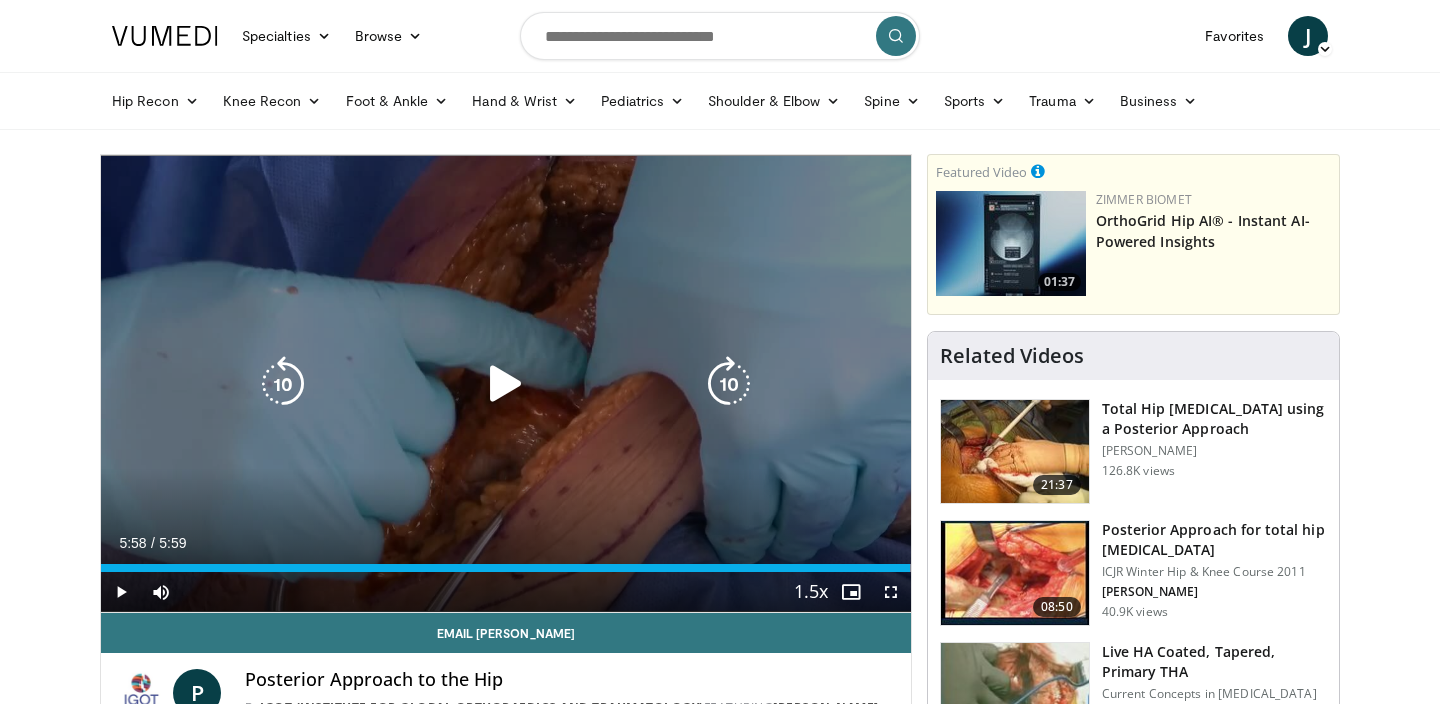 click on "20 seconds
Tap to unmute" at bounding box center (506, 383) 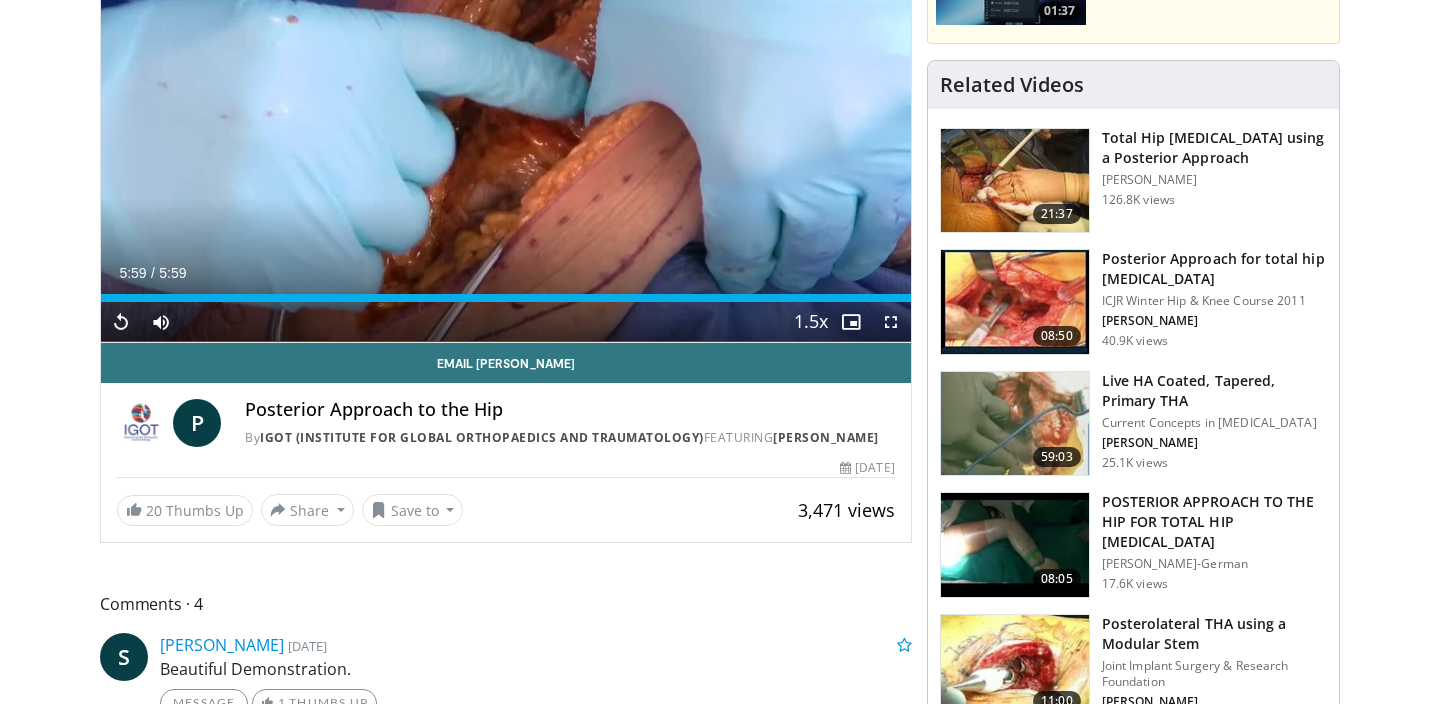 scroll, scrollTop: 0, scrollLeft: 0, axis: both 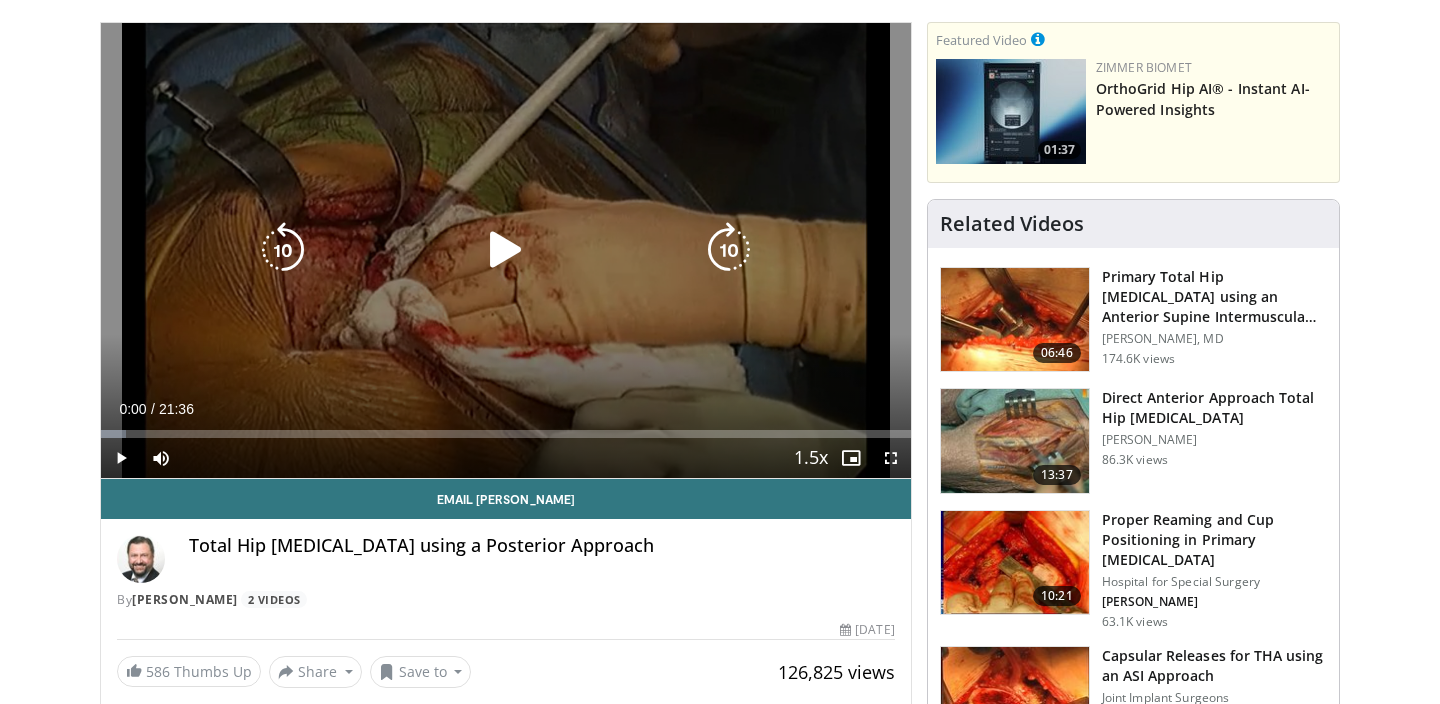 click at bounding box center (506, 250) 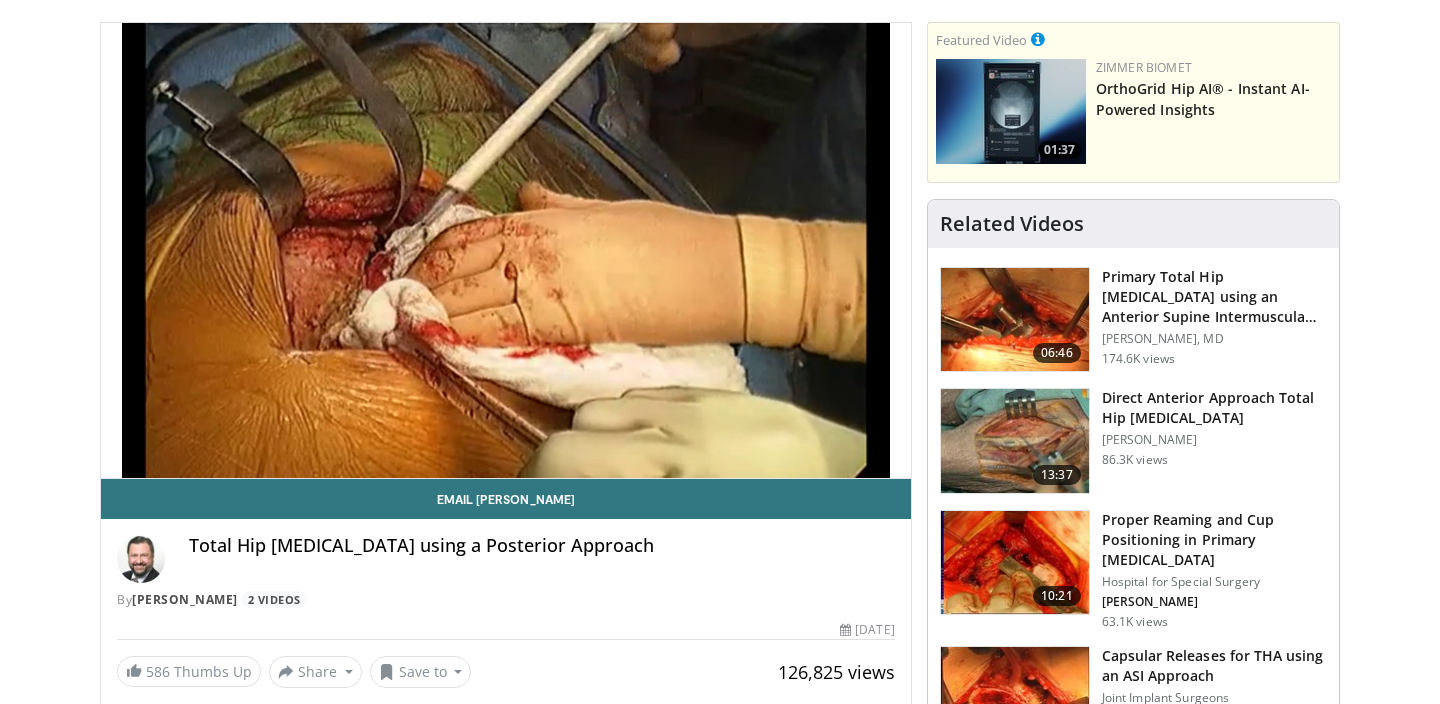 type 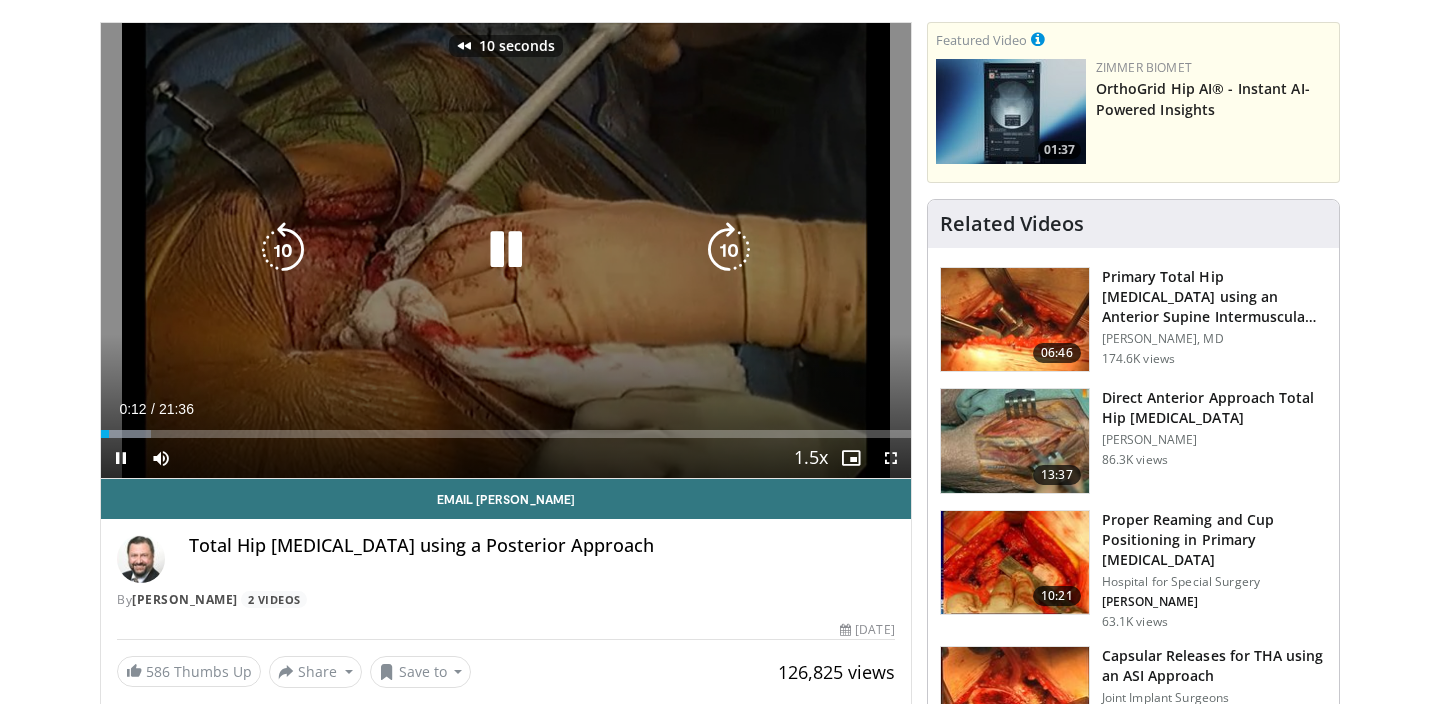 click on "10 seconds
Tap to unmute" at bounding box center [506, 250] 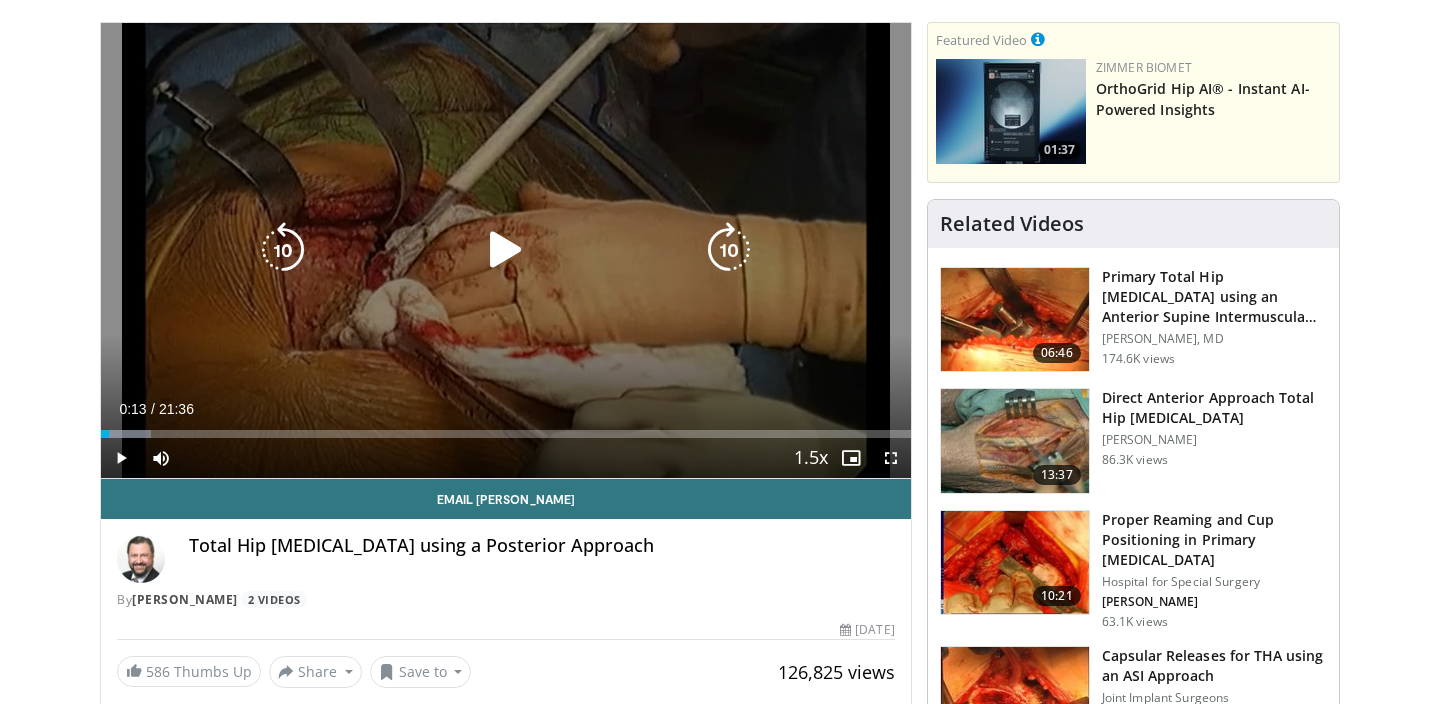 scroll, scrollTop: 134, scrollLeft: 0, axis: vertical 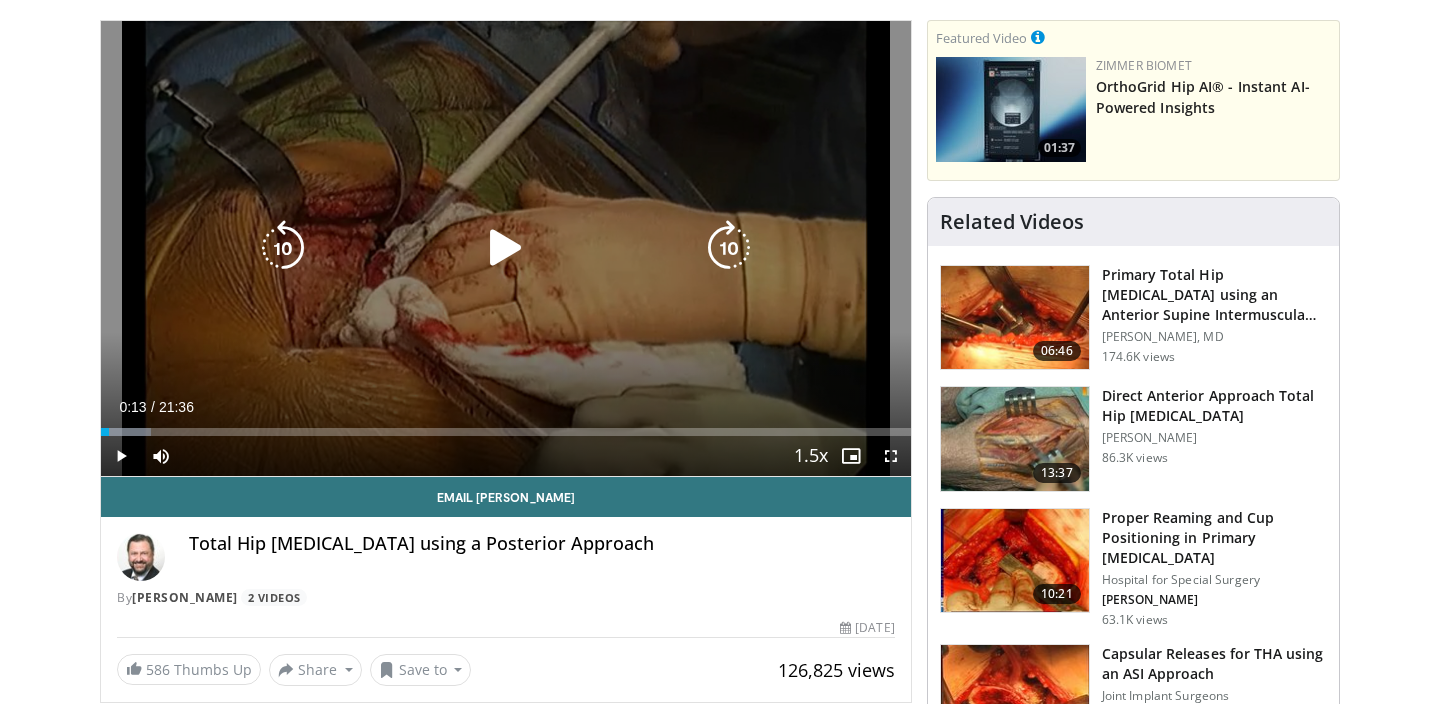 click at bounding box center [506, 248] 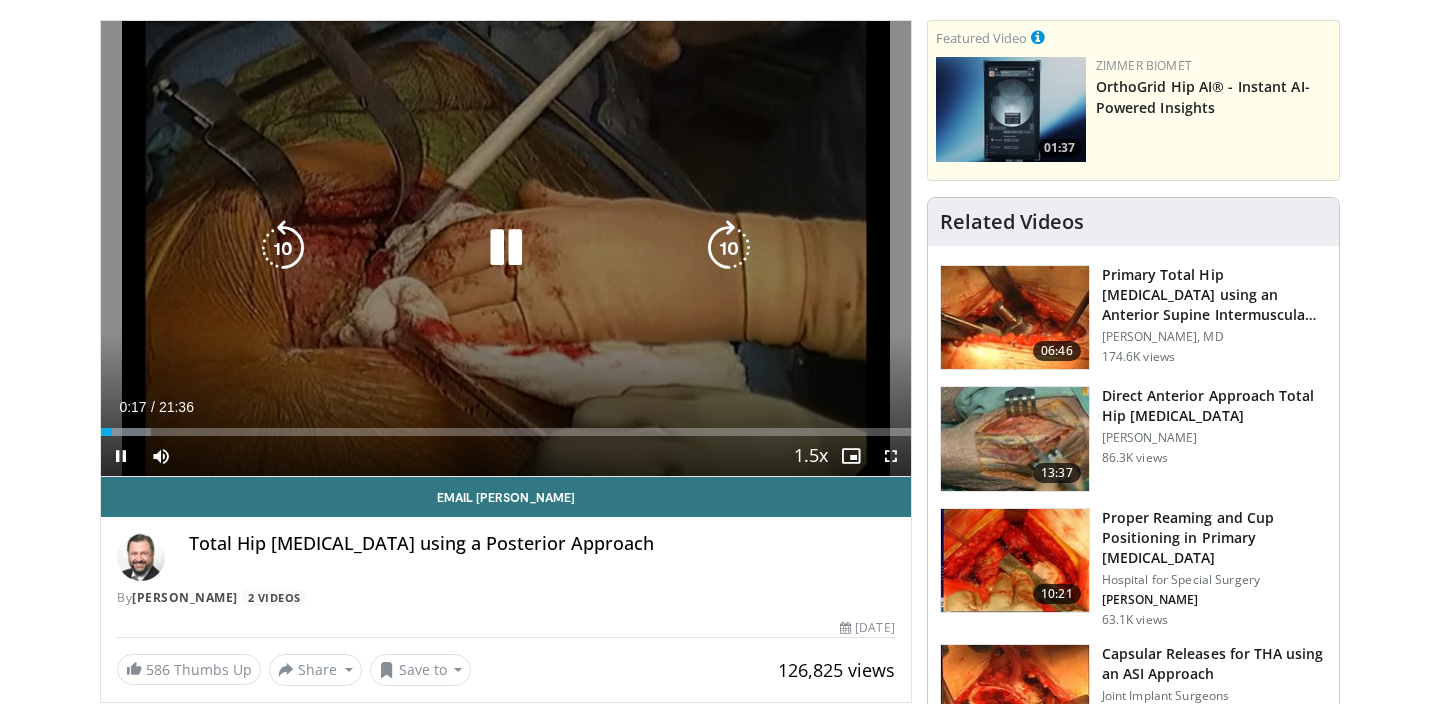 click at bounding box center (506, 248) 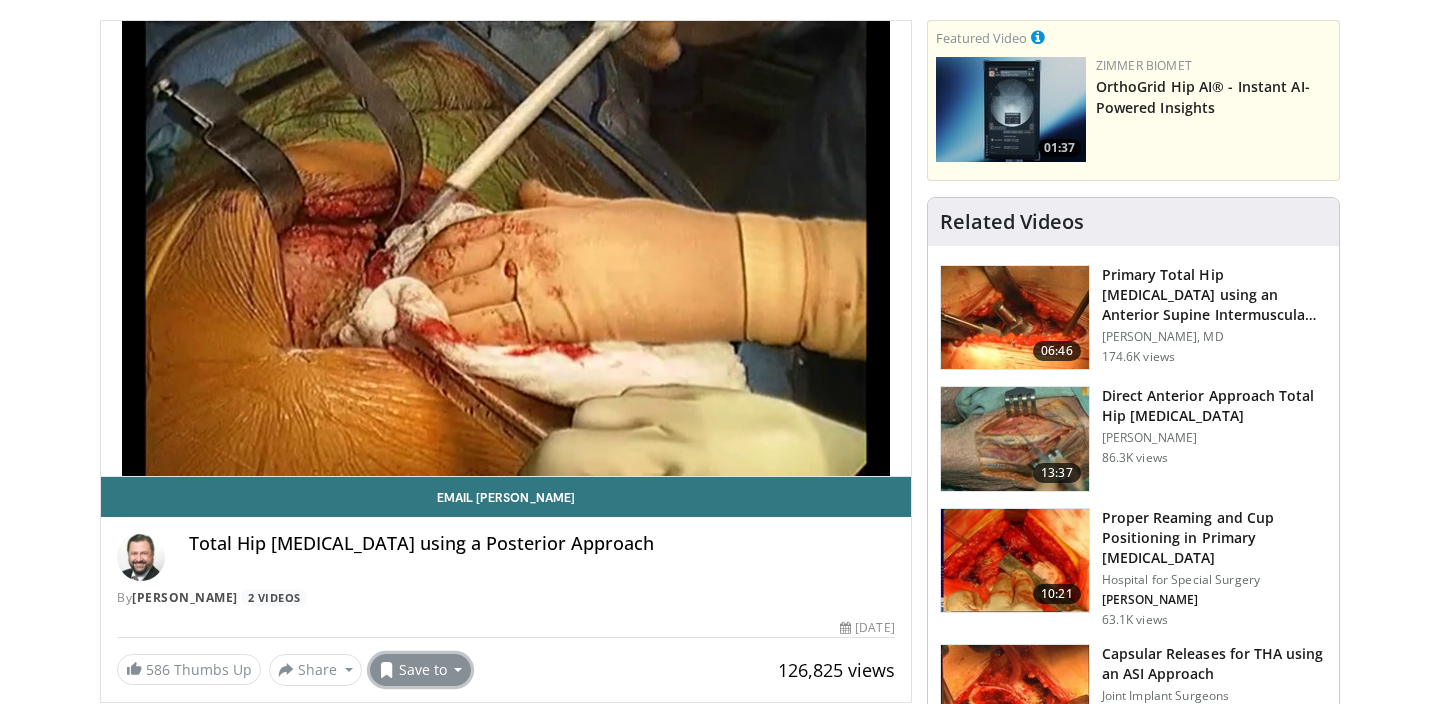 click on "Save to" at bounding box center (421, 670) 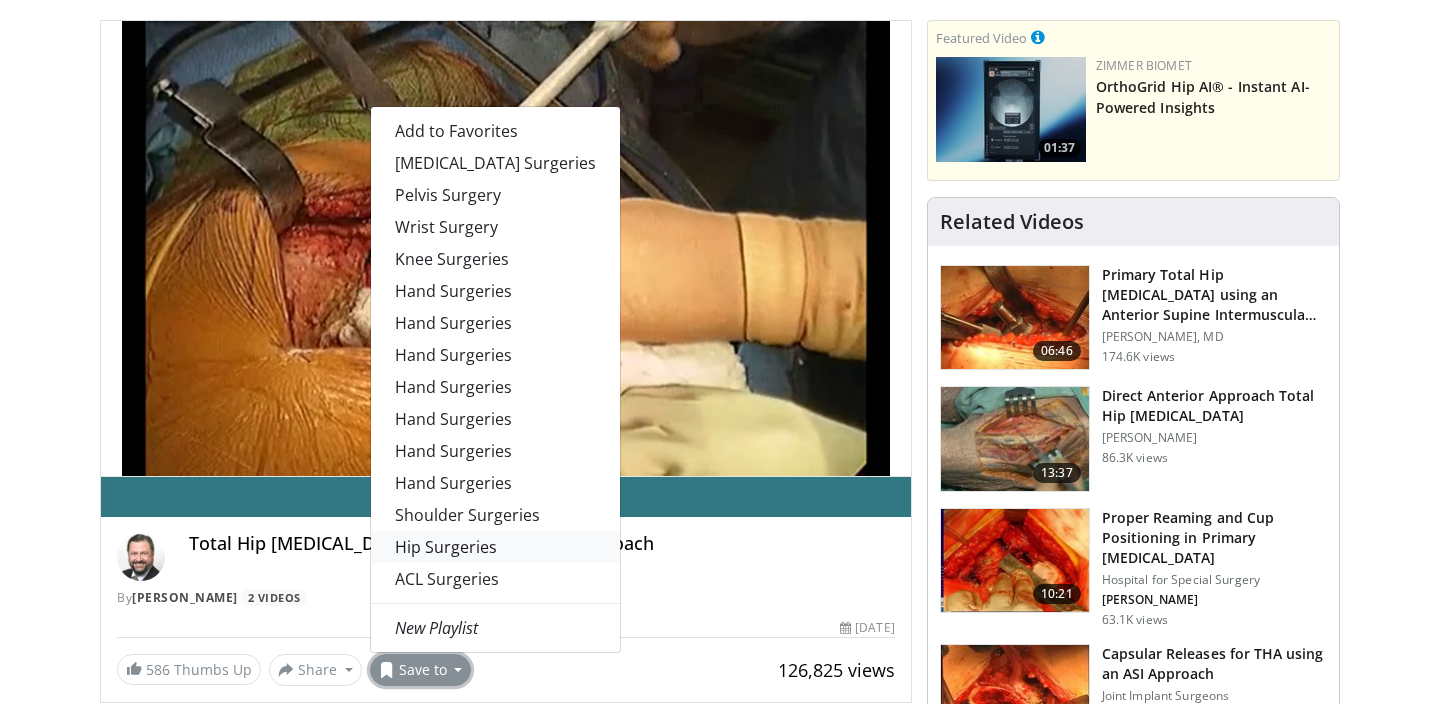click on "Hip Surgeries" at bounding box center (495, 547) 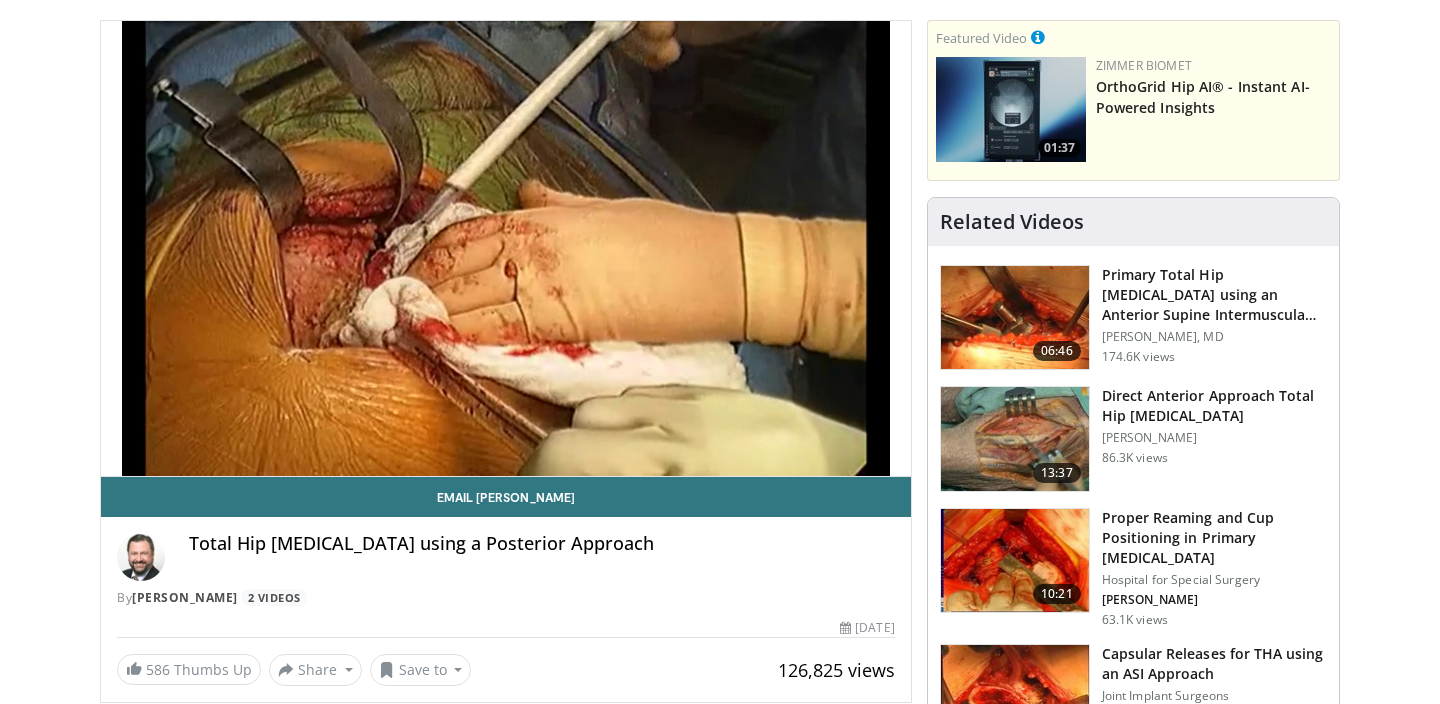 scroll, scrollTop: 200, scrollLeft: 0, axis: vertical 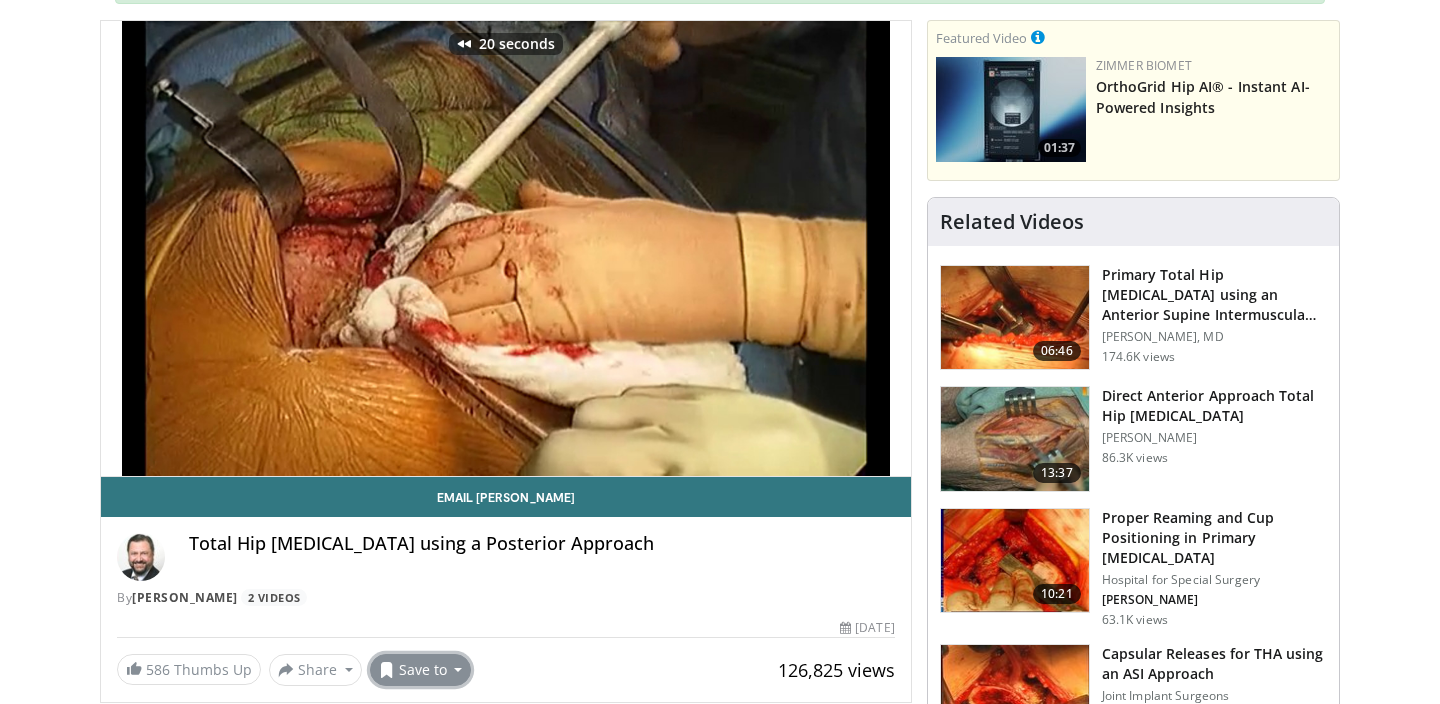 click on "Save to" at bounding box center [421, 670] 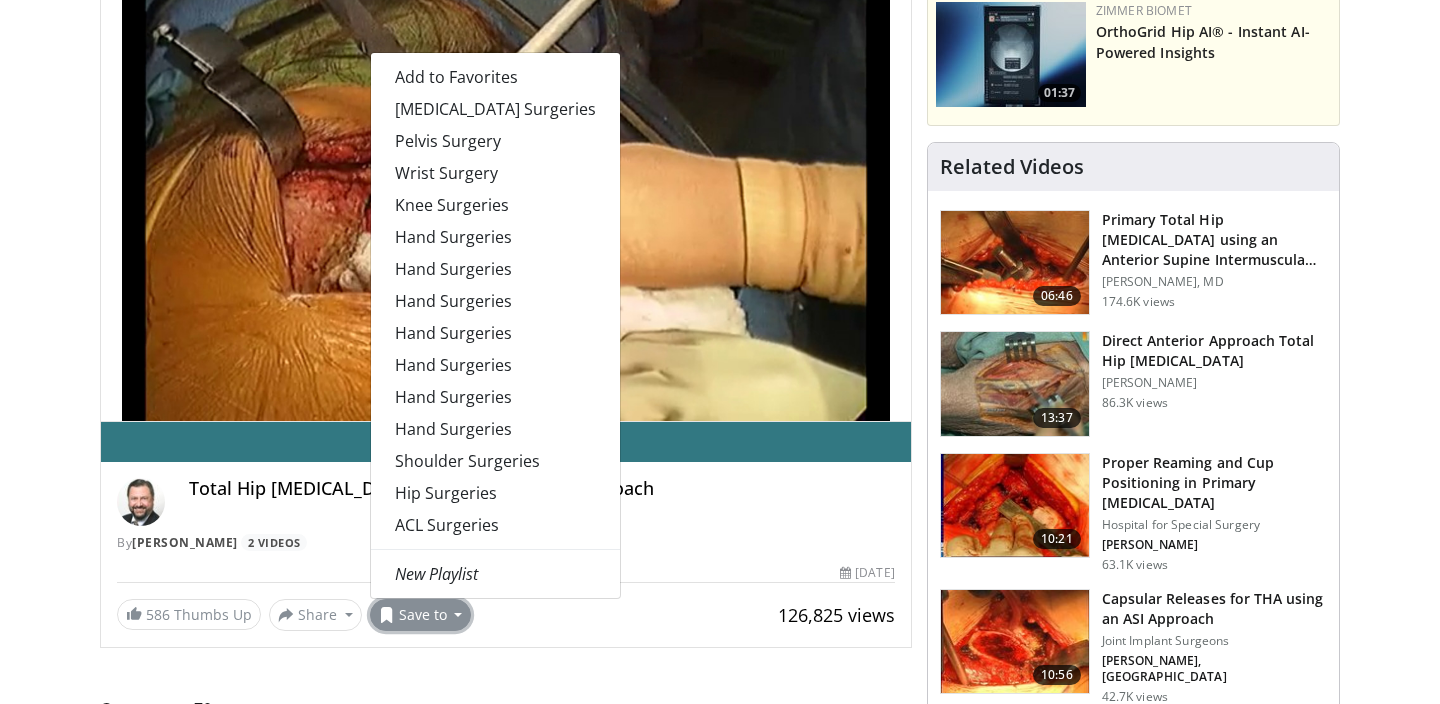 scroll, scrollTop: 198, scrollLeft: 0, axis: vertical 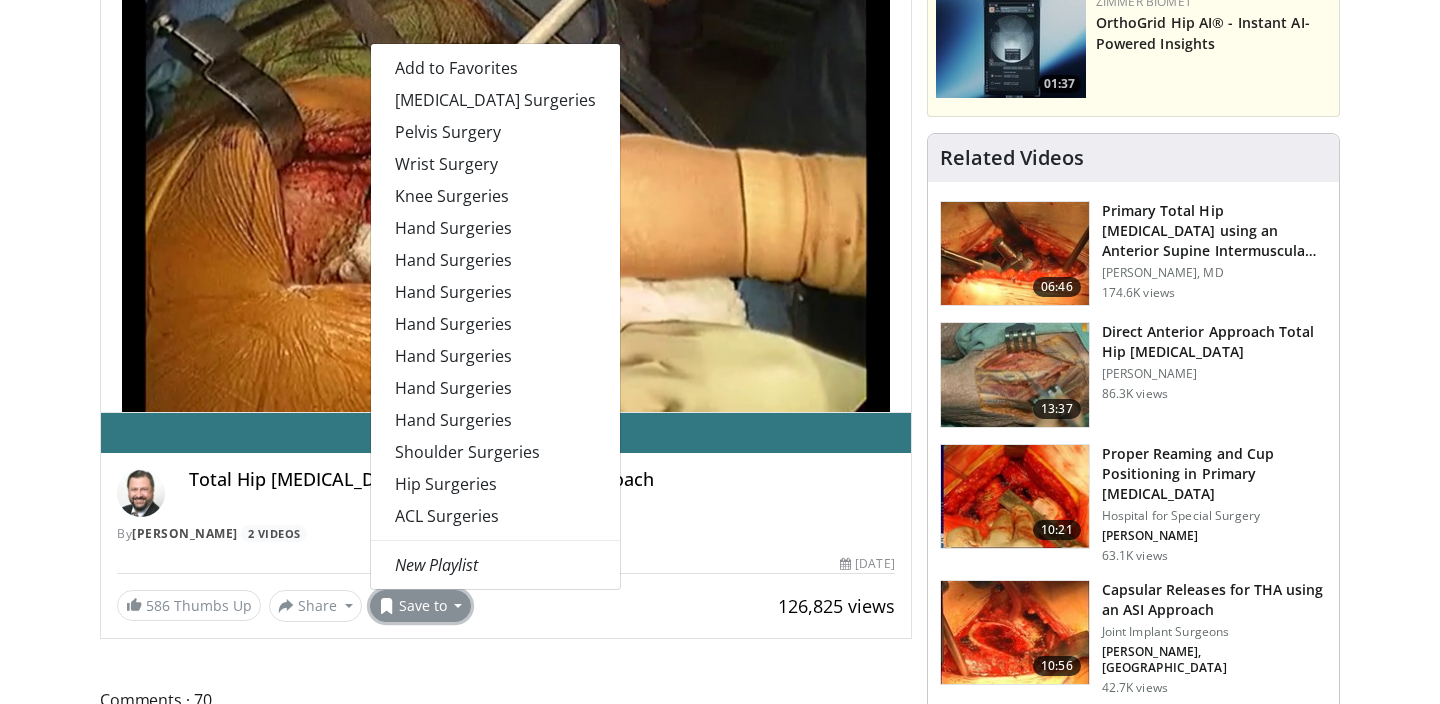 click on "By
Mario Santilli
2 Videos" at bounding box center (506, 534) 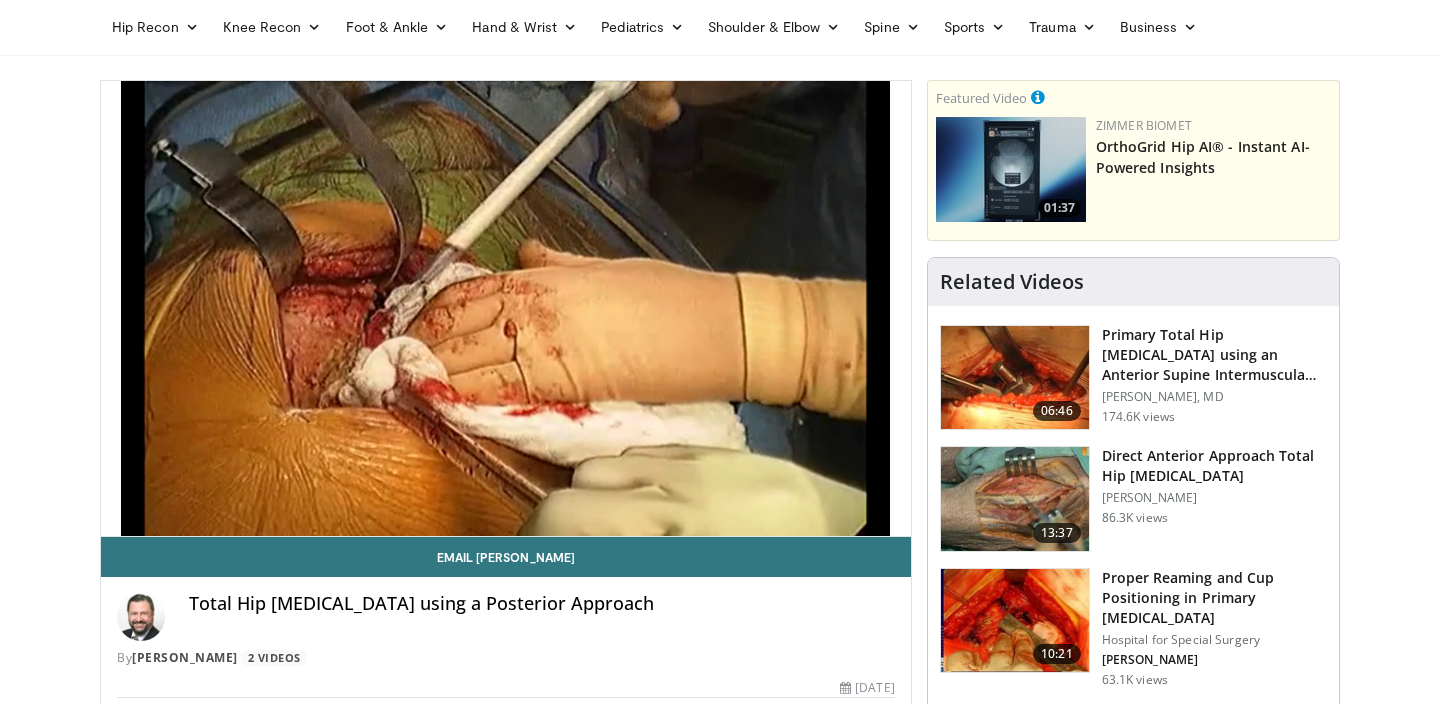 scroll, scrollTop: 0, scrollLeft: 0, axis: both 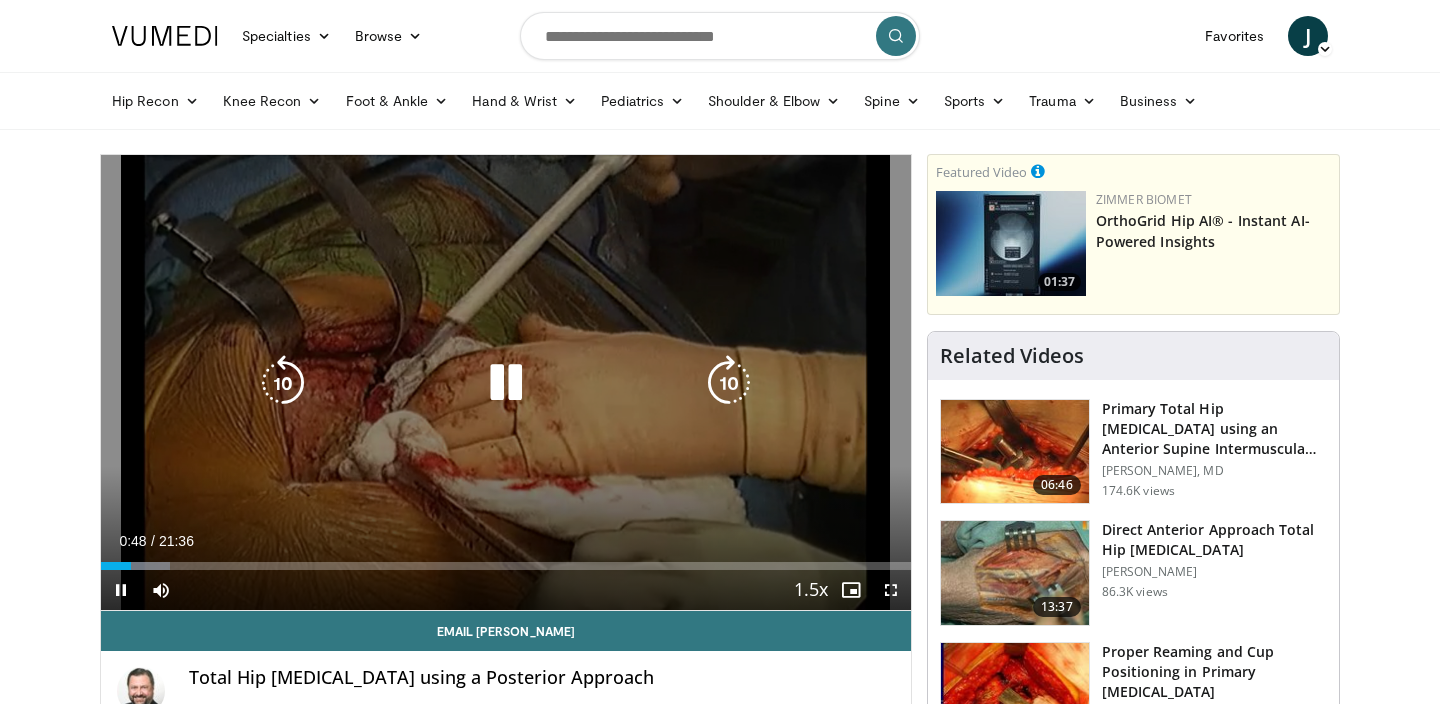 click at bounding box center [506, 383] 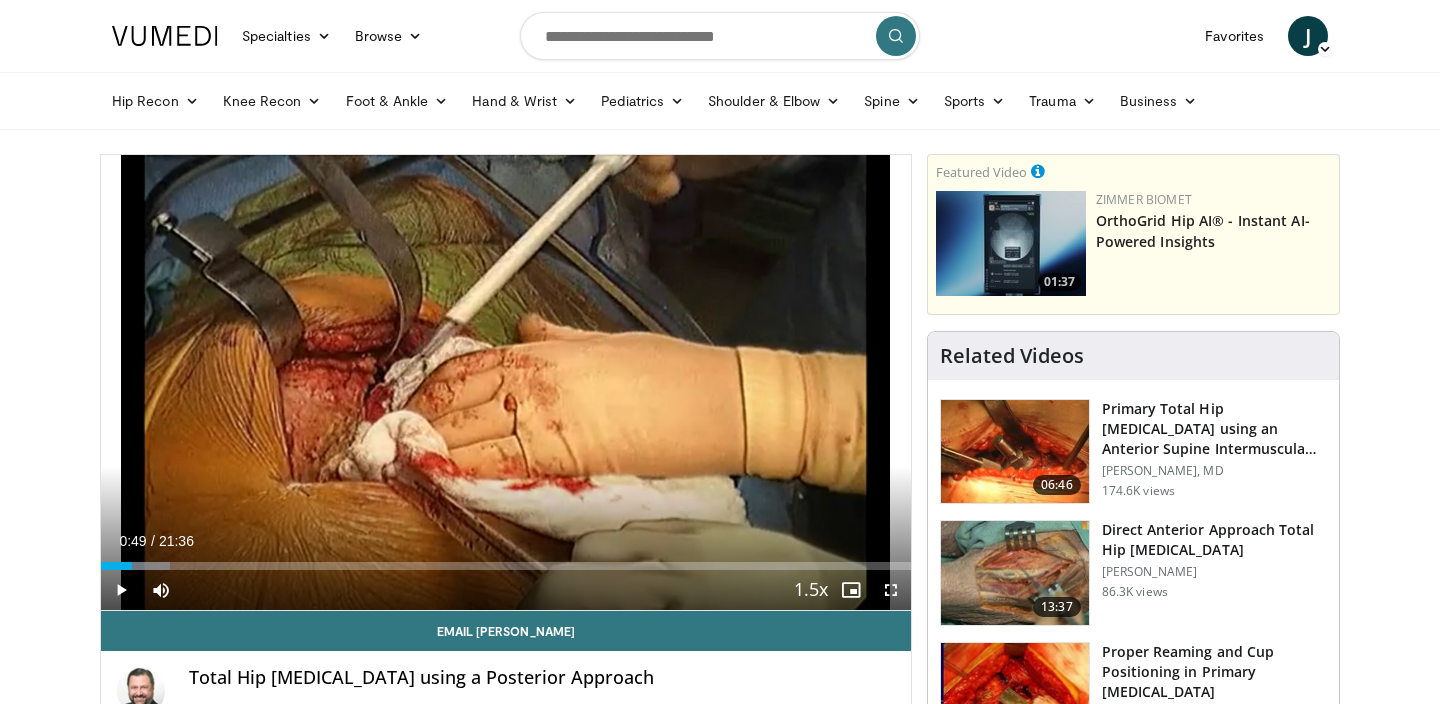 click on "10 seconds
Tap to unmute" at bounding box center (506, 382) 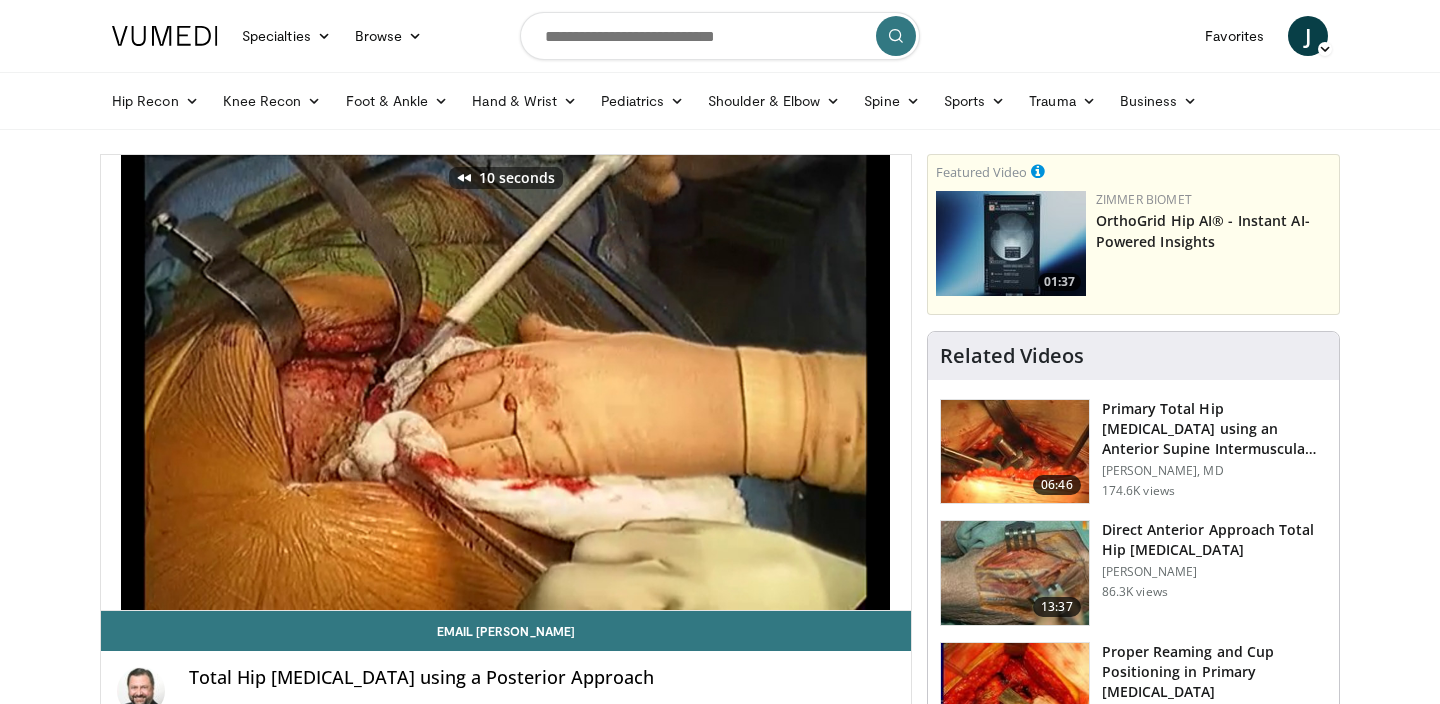 click on "Specialties
Adult & Family Medicine
Allergy, Asthma, Immunology
Anesthesiology
Cardiology
Dental
Dermatology
Endocrinology
Gastroenterology & Hepatology
General Surgery
Hematology & Oncology
Infectious Disease
Nephrology
Neurology
Neurosurgery
Obstetrics & Gynecology
Ophthalmology
Oral Maxillofacial
Orthopaedics
Otolaryngology
Pediatrics
Plastic Surgery
Podiatry
Psychiatry
Pulmonology
Radiation Oncology
Radiology
Rheumatology
Urology" at bounding box center (720, 4749) 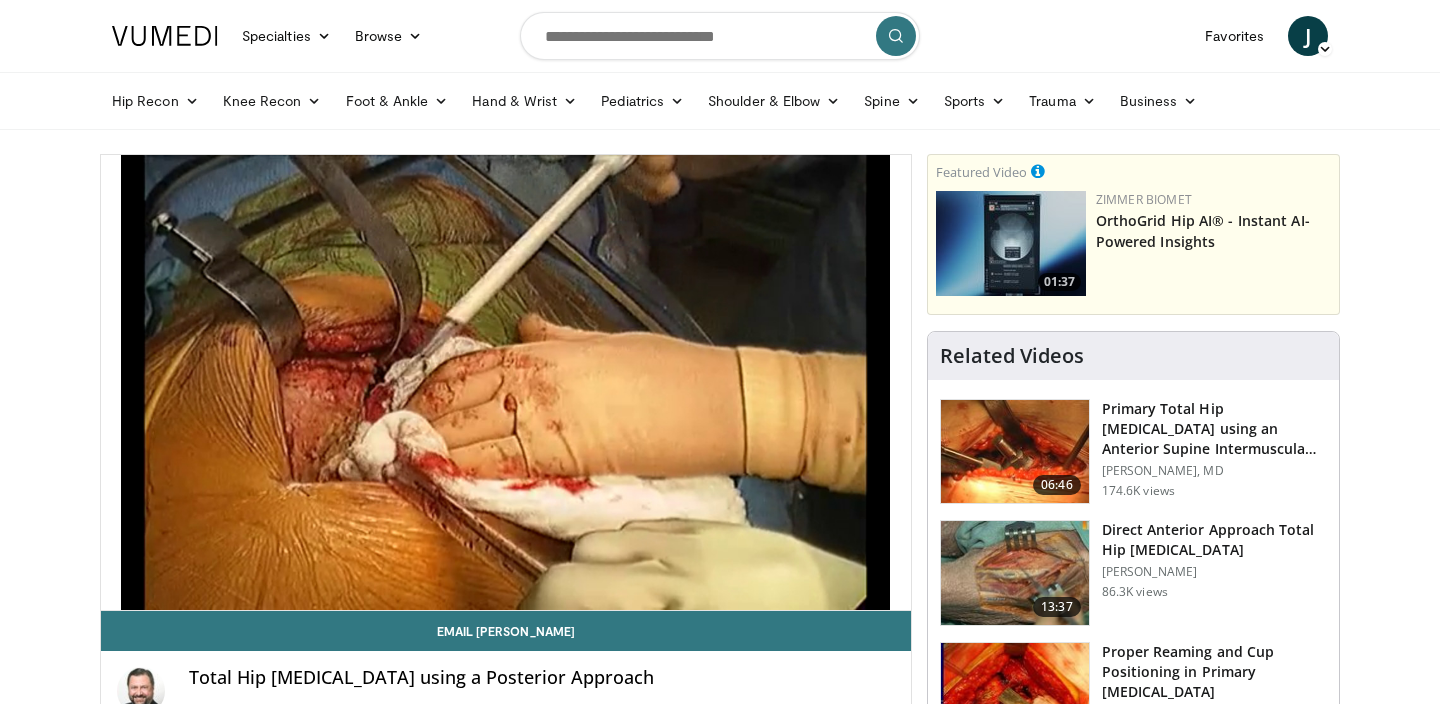 click on "Specialties
Adult & Family Medicine
Allergy, Asthma, Immunology
Anesthesiology
Cardiology
Dental
Dermatology
Endocrinology
Gastroenterology & Hepatology
General Surgery
Hematology & Oncology
Infectious Disease
Nephrology
Neurology
Neurosurgery
Obstetrics & Gynecology
Ophthalmology
Oral Maxillofacial
Orthopaedics
Otolaryngology
Pediatrics
Plastic Surgery
Podiatry
Psychiatry
Pulmonology
Radiation Oncology
Radiology
Rheumatology
Urology" at bounding box center [720, 4749] 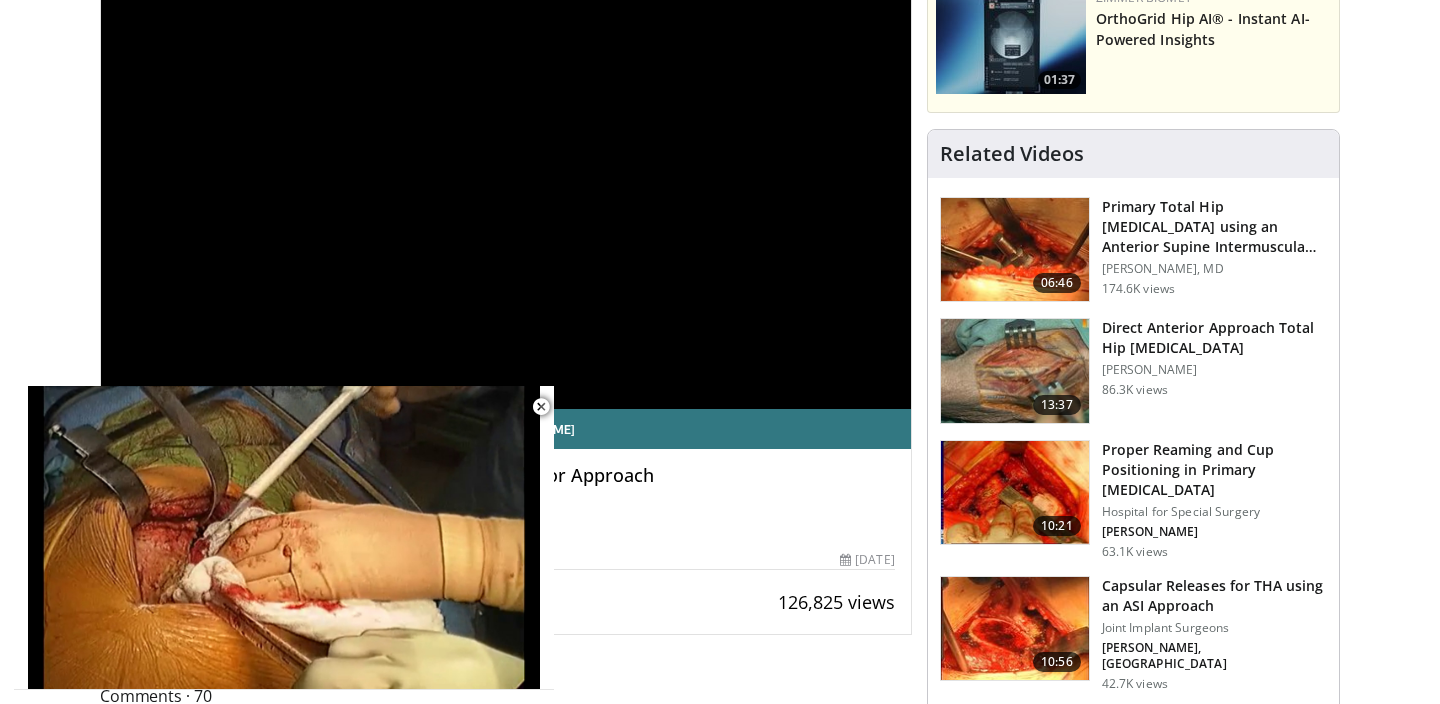 scroll, scrollTop: 0, scrollLeft: 0, axis: both 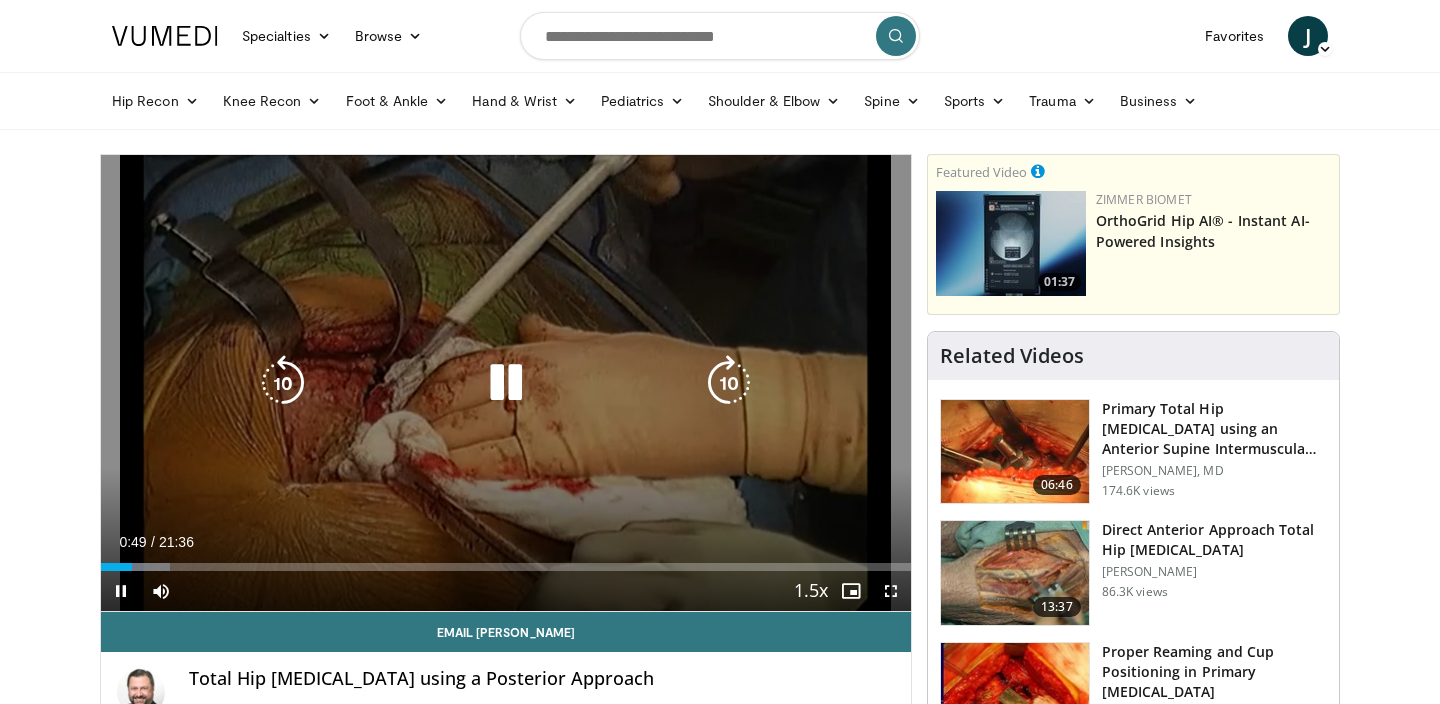 click at bounding box center [506, 383] 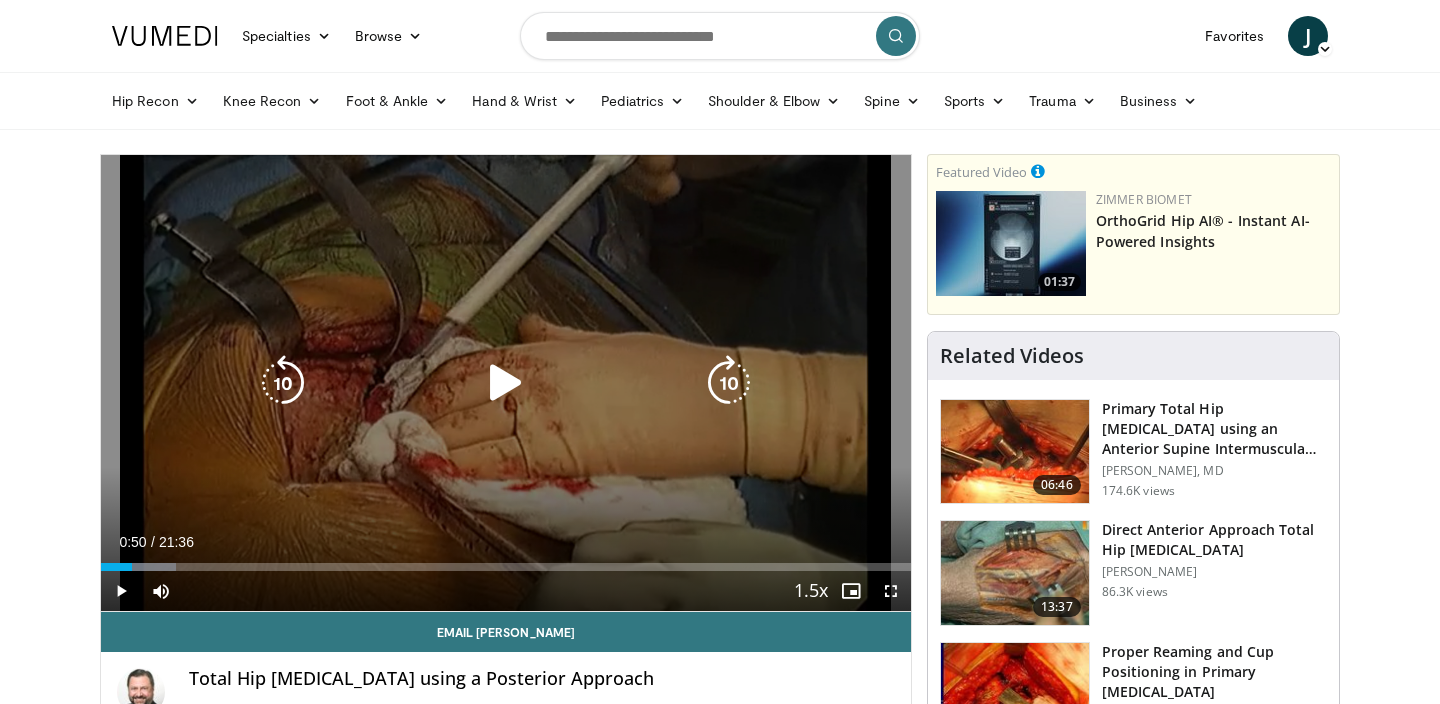 click on "10 seconds
Tap to unmute" at bounding box center (506, 383) 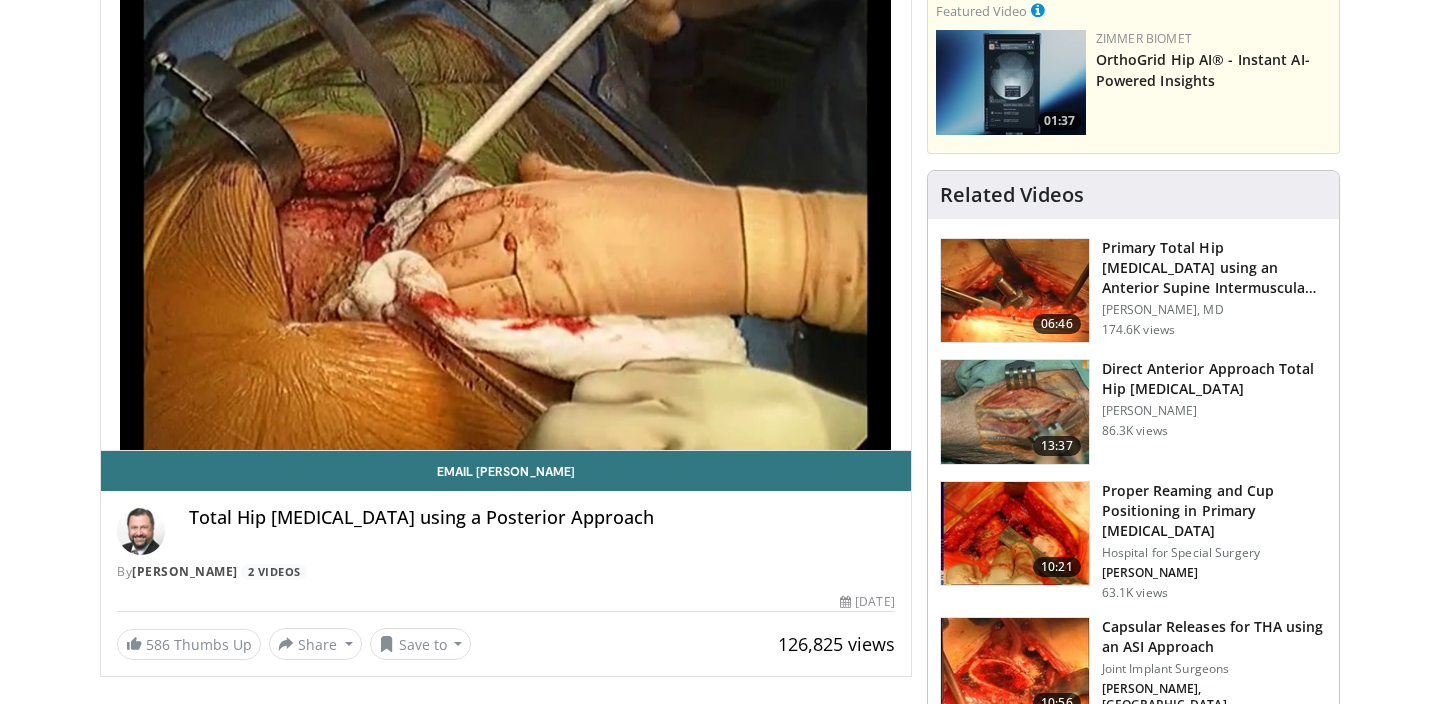 scroll, scrollTop: 170, scrollLeft: 0, axis: vertical 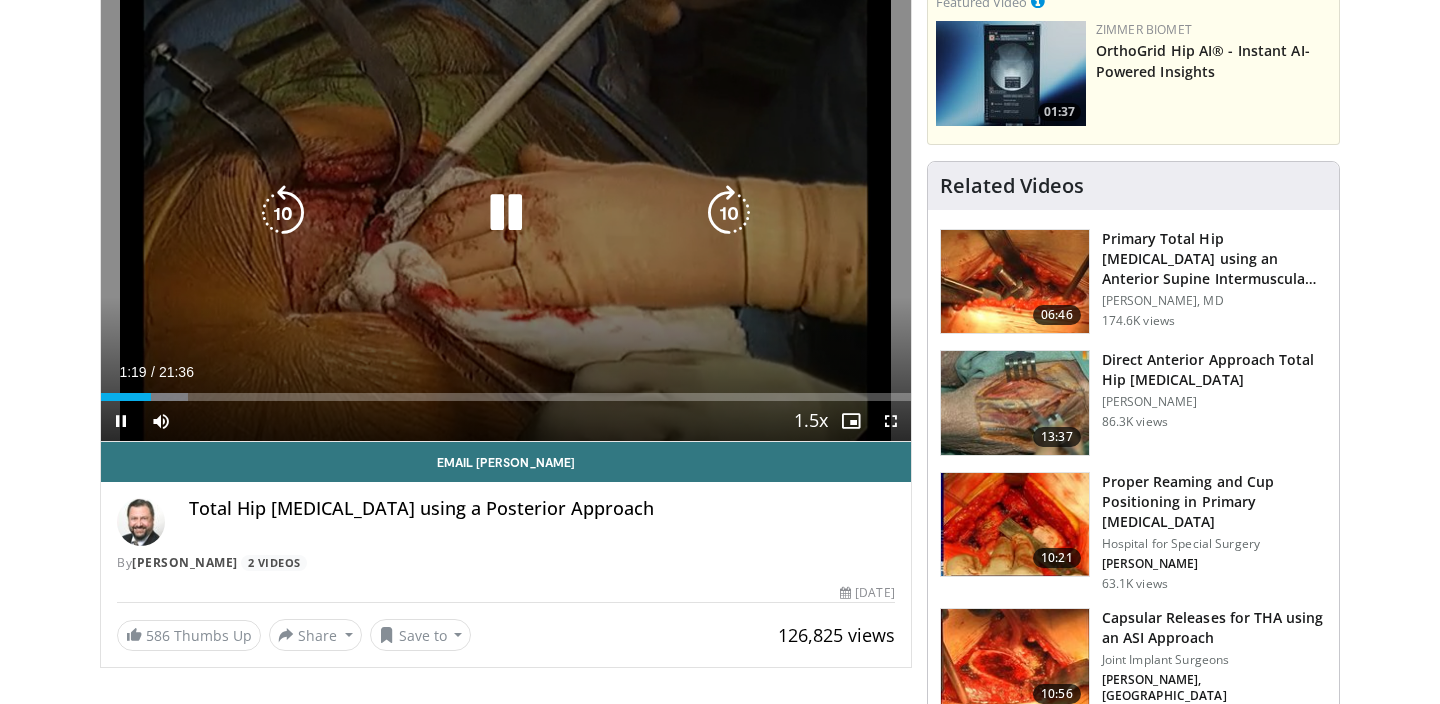 click at bounding box center [506, 213] 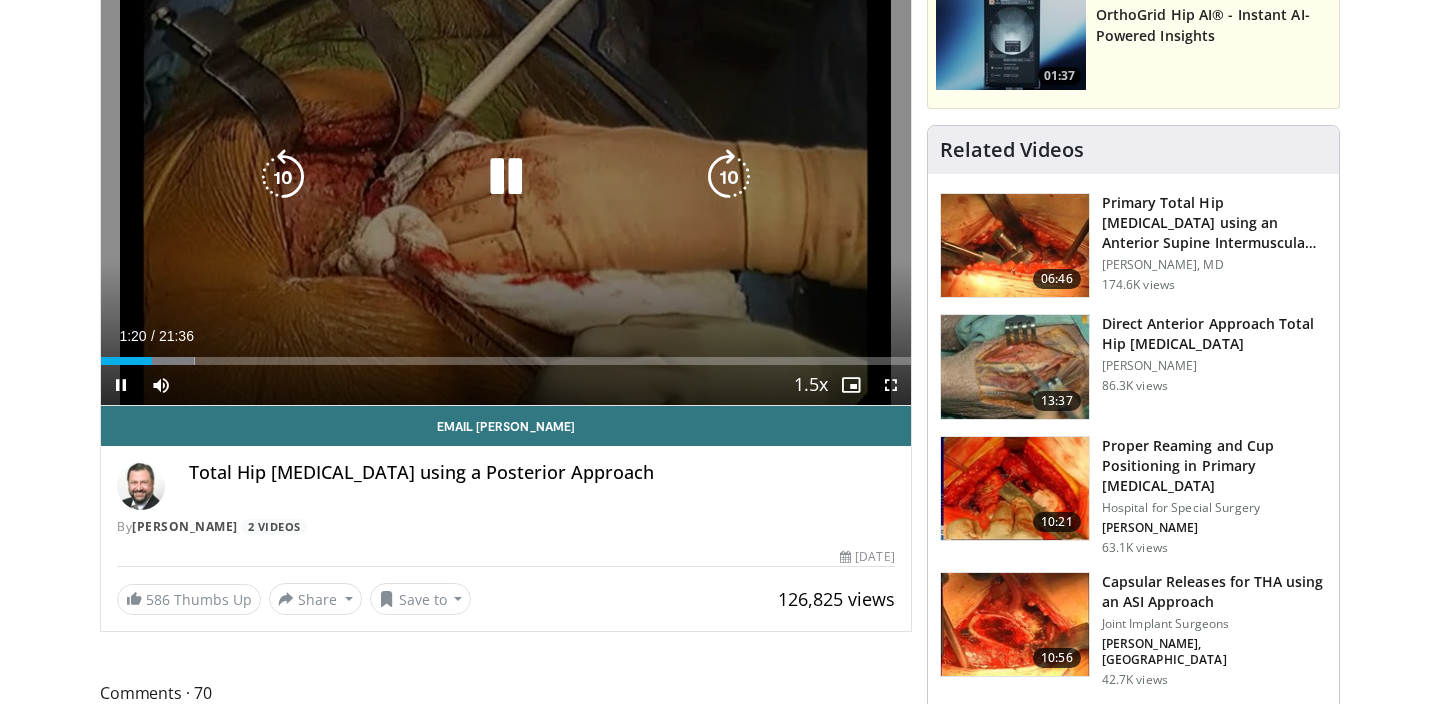 click at bounding box center (506, 177) 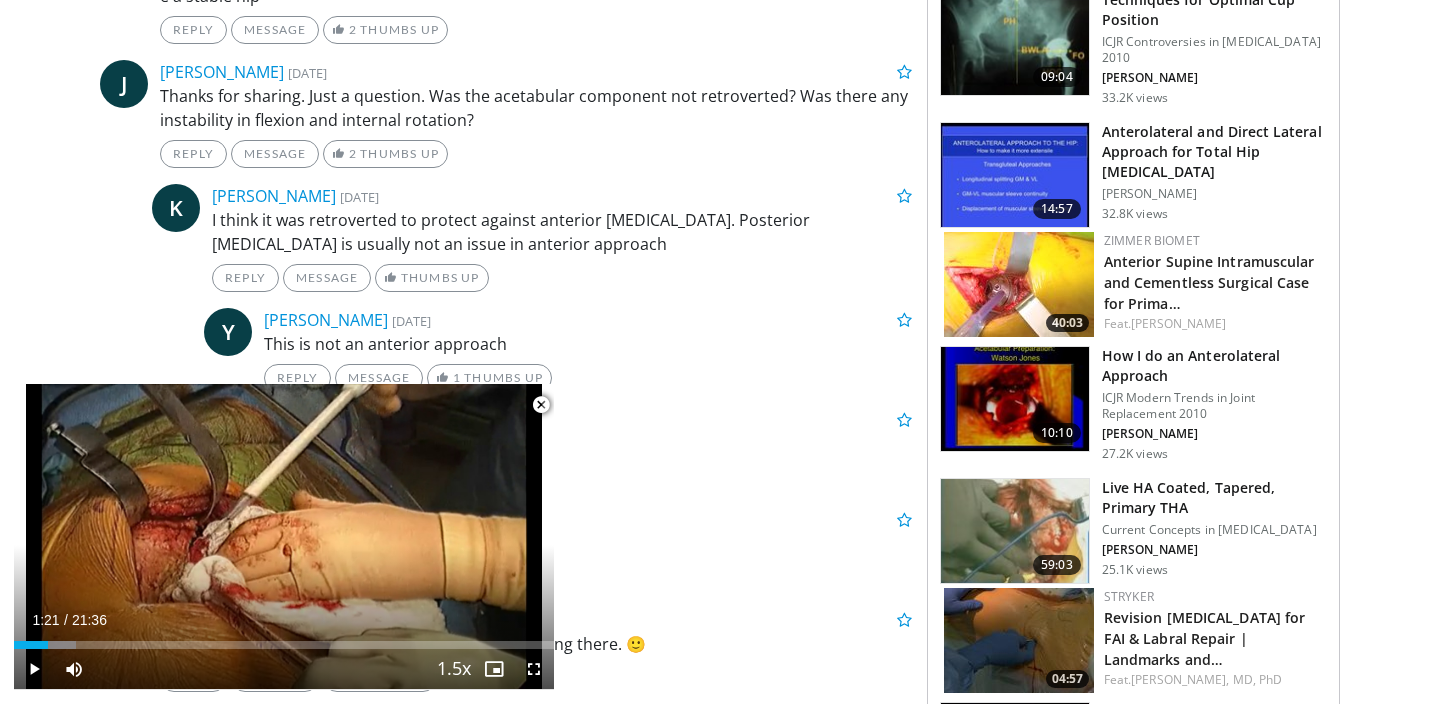scroll, scrollTop: 0, scrollLeft: 0, axis: both 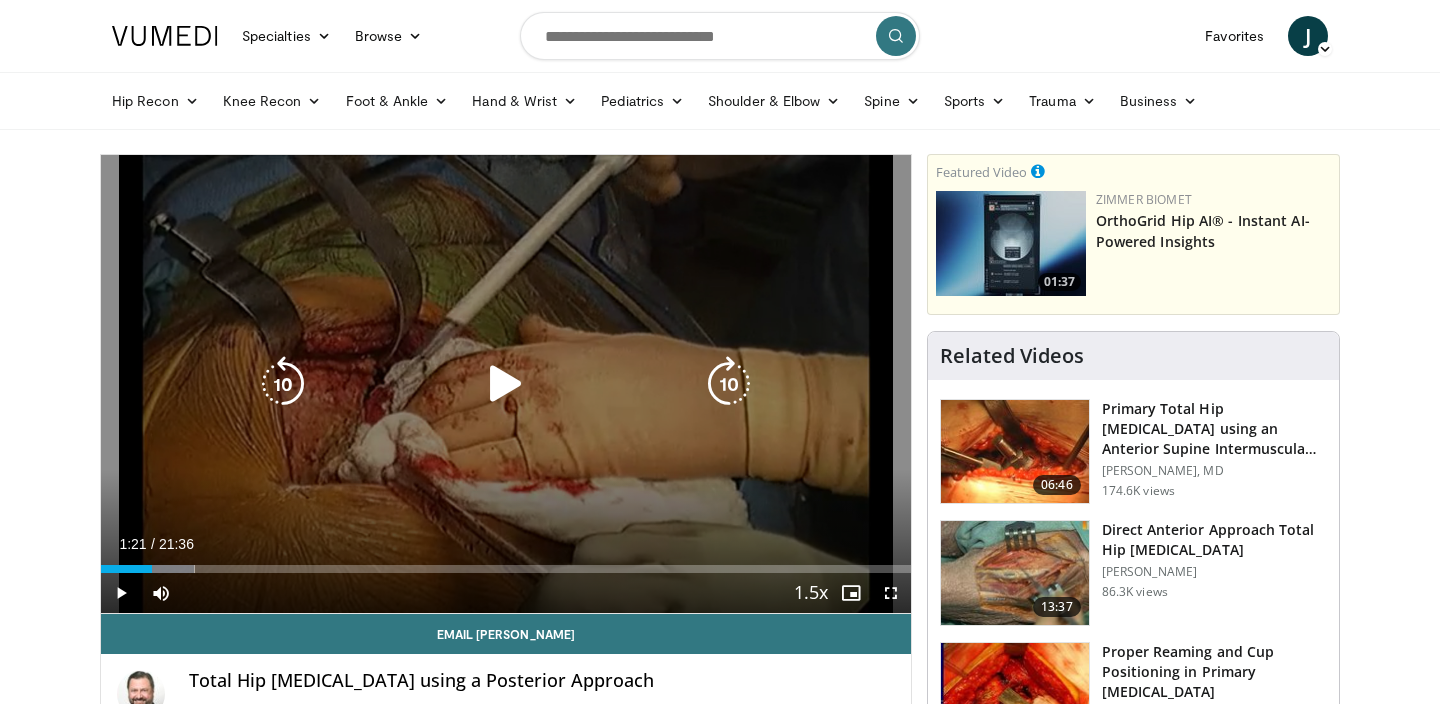 click at bounding box center (506, 384) 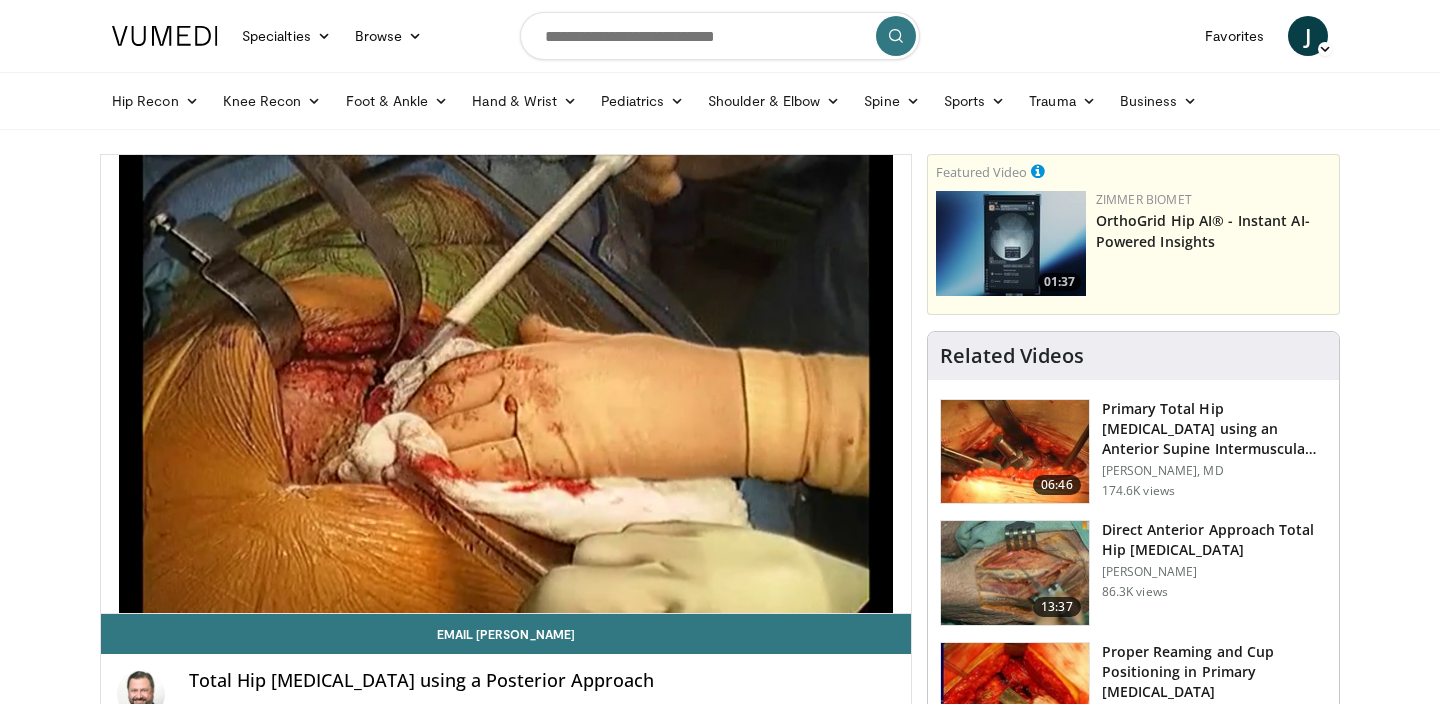 click on "Specialties
Adult & Family Medicine
Allergy, Asthma, Immunology
Anesthesiology
Cardiology
Dental
Dermatology
Endocrinology
Gastroenterology & Hepatology
General Surgery
Hematology & Oncology
Infectious Disease
Nephrology
Neurology
Neurosurgery
Obstetrics & Gynecology
Ophthalmology
Oral Maxillofacial
Orthopaedics
Otolaryngology
Pediatrics
Plastic Surgery
Podiatry
Psychiatry
Pulmonology
Radiation Oncology
Radiology
Rheumatology
Urology" at bounding box center (720, 4750) 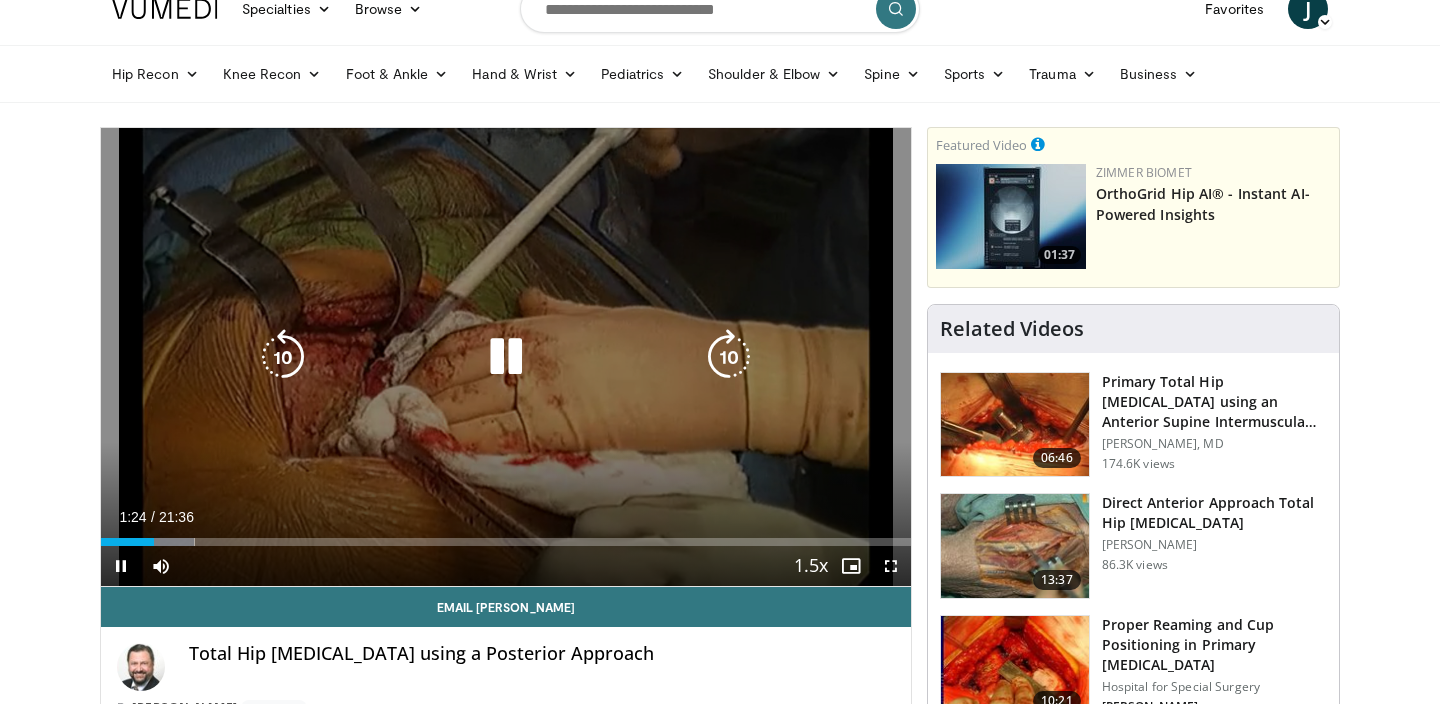 scroll, scrollTop: 30, scrollLeft: 0, axis: vertical 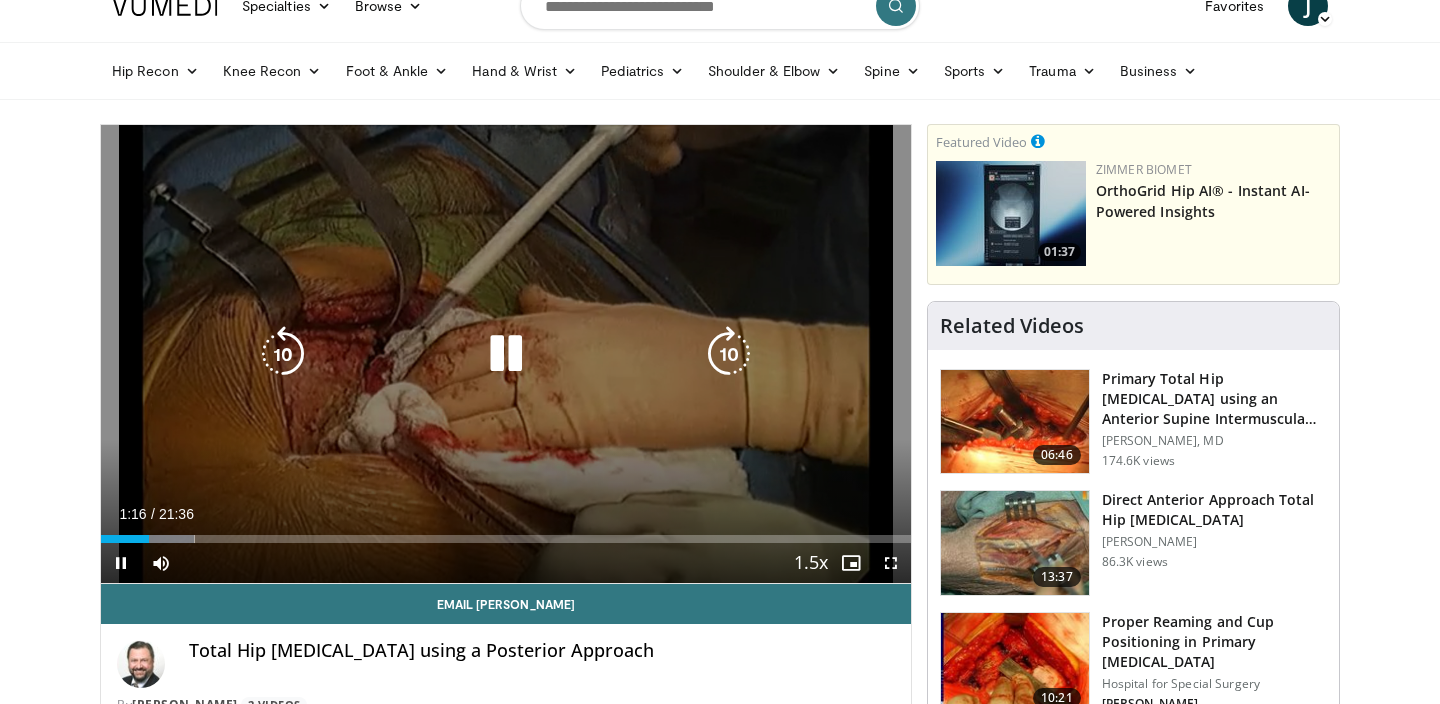 click at bounding box center (506, 354) 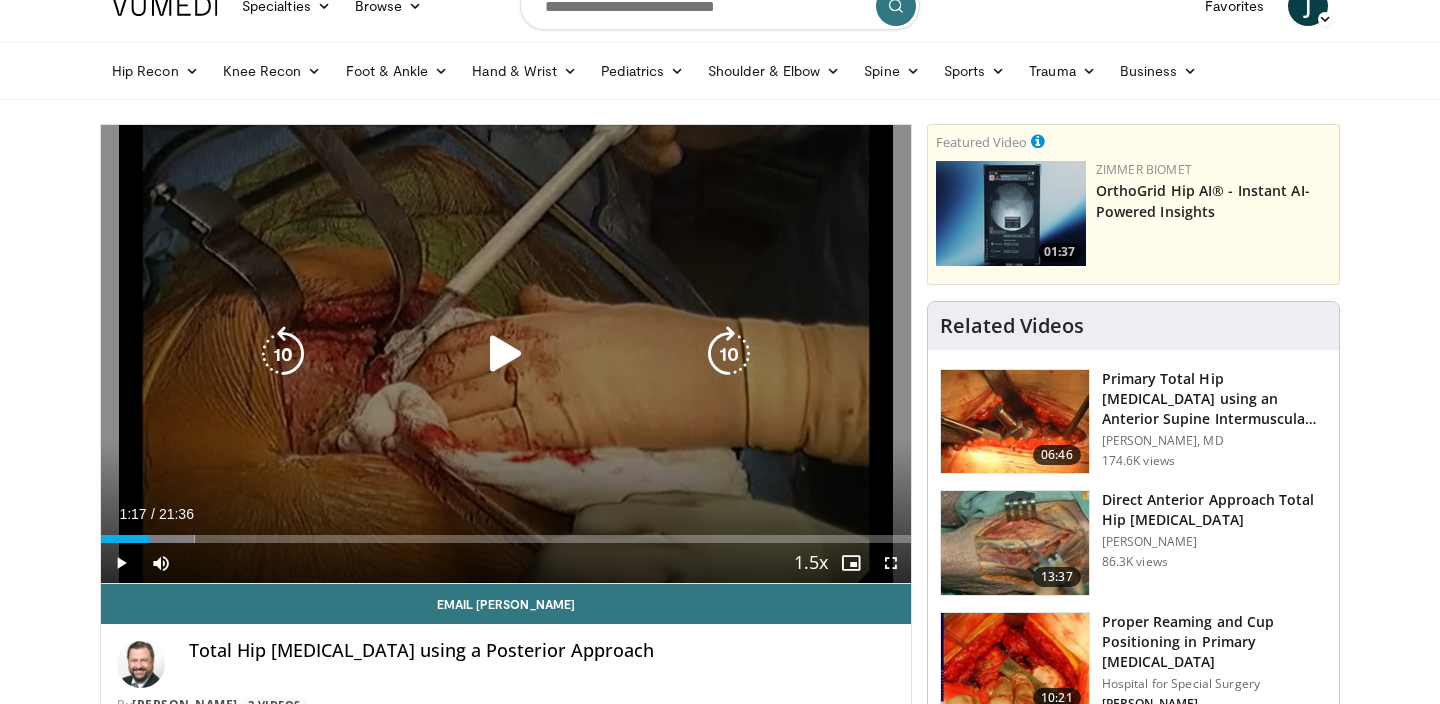 click at bounding box center [506, 354] 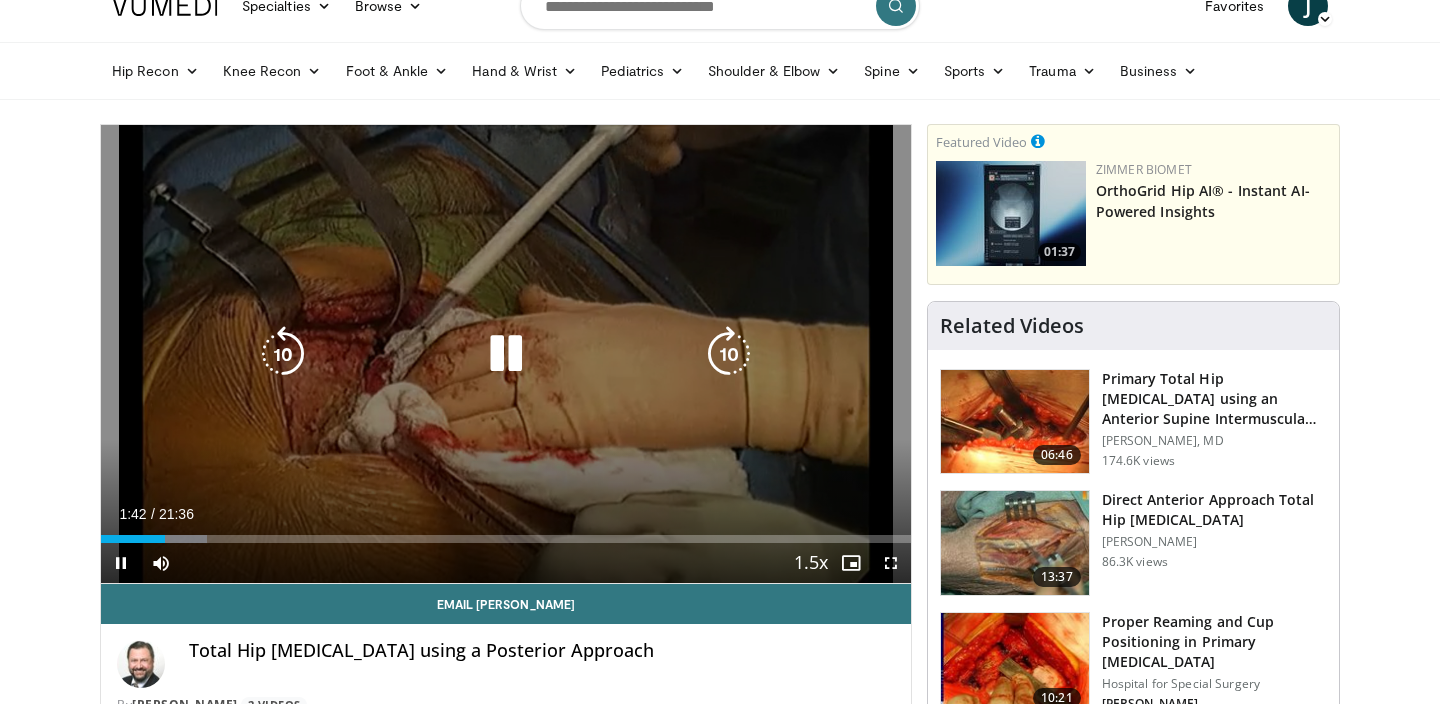 click at bounding box center [506, 354] 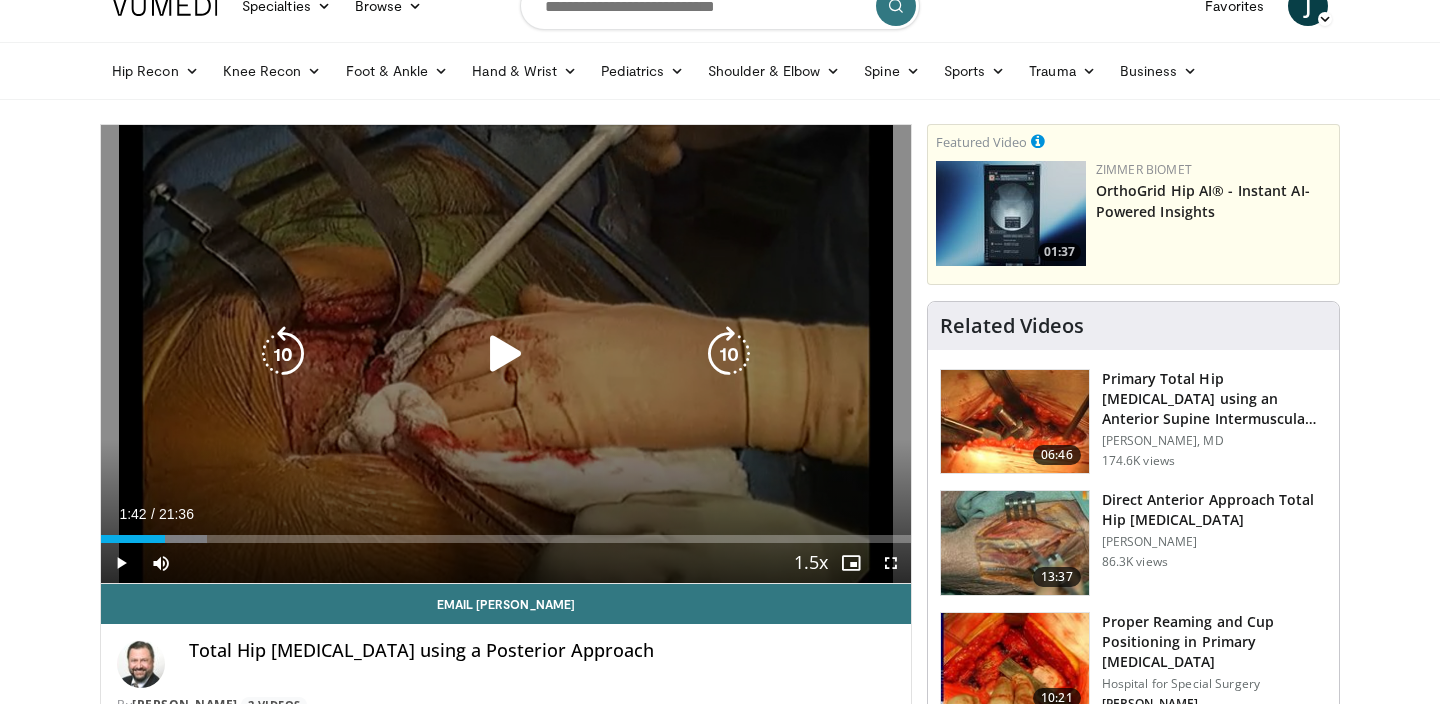 click at bounding box center (506, 354) 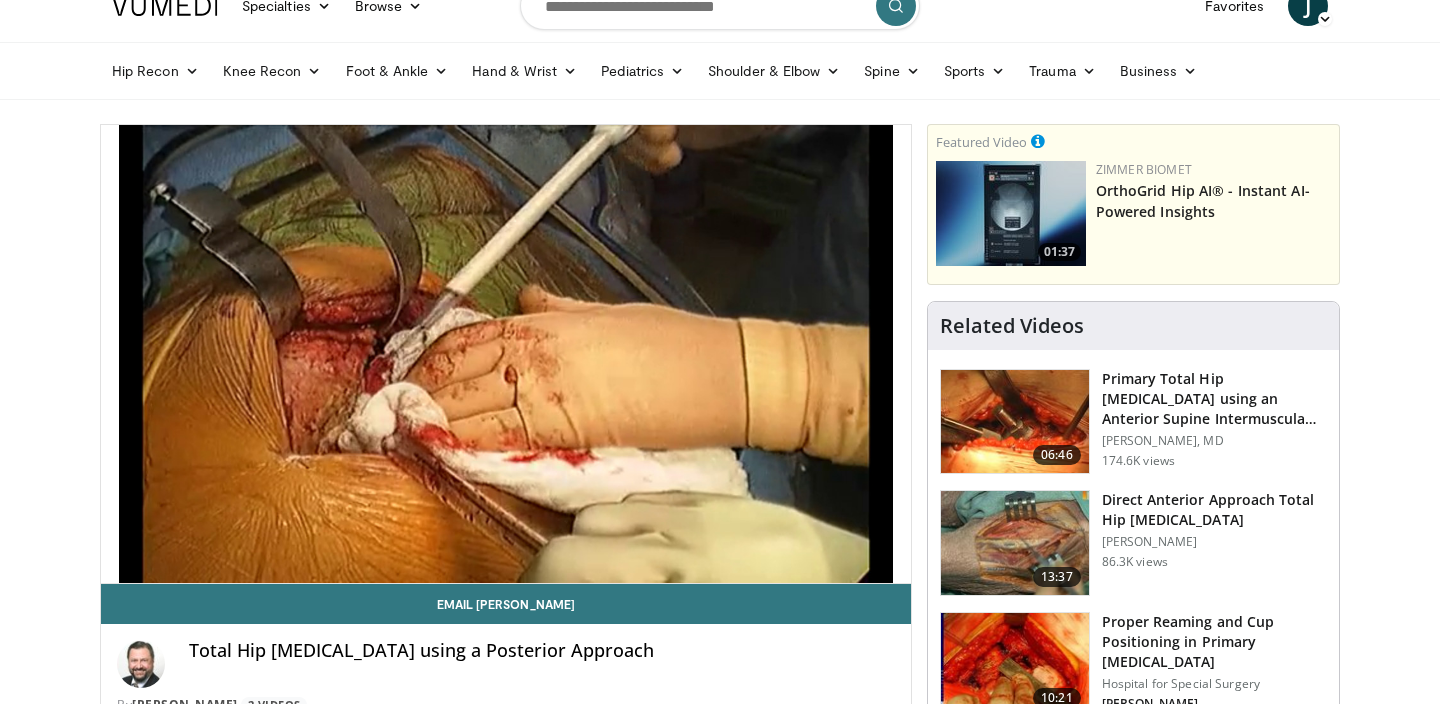 click on "Specialties
Adult & Family Medicine
Allergy, Asthma, Immunology
Anesthesiology
Cardiology
Dental
Dermatology
Endocrinology
Gastroenterology & Hepatology
General Surgery
Hematology & Oncology
Infectious Disease
Nephrology
Neurology
Neurosurgery
Obstetrics & Gynecology
Ophthalmology
Oral Maxillofacial
Orthopaedics
Otolaryngology
Pediatrics
Plastic Surgery
Podiatry
Psychiatry
Pulmonology
Radiation Oncology
Radiology
Rheumatology
Urology" at bounding box center [720, 4720] 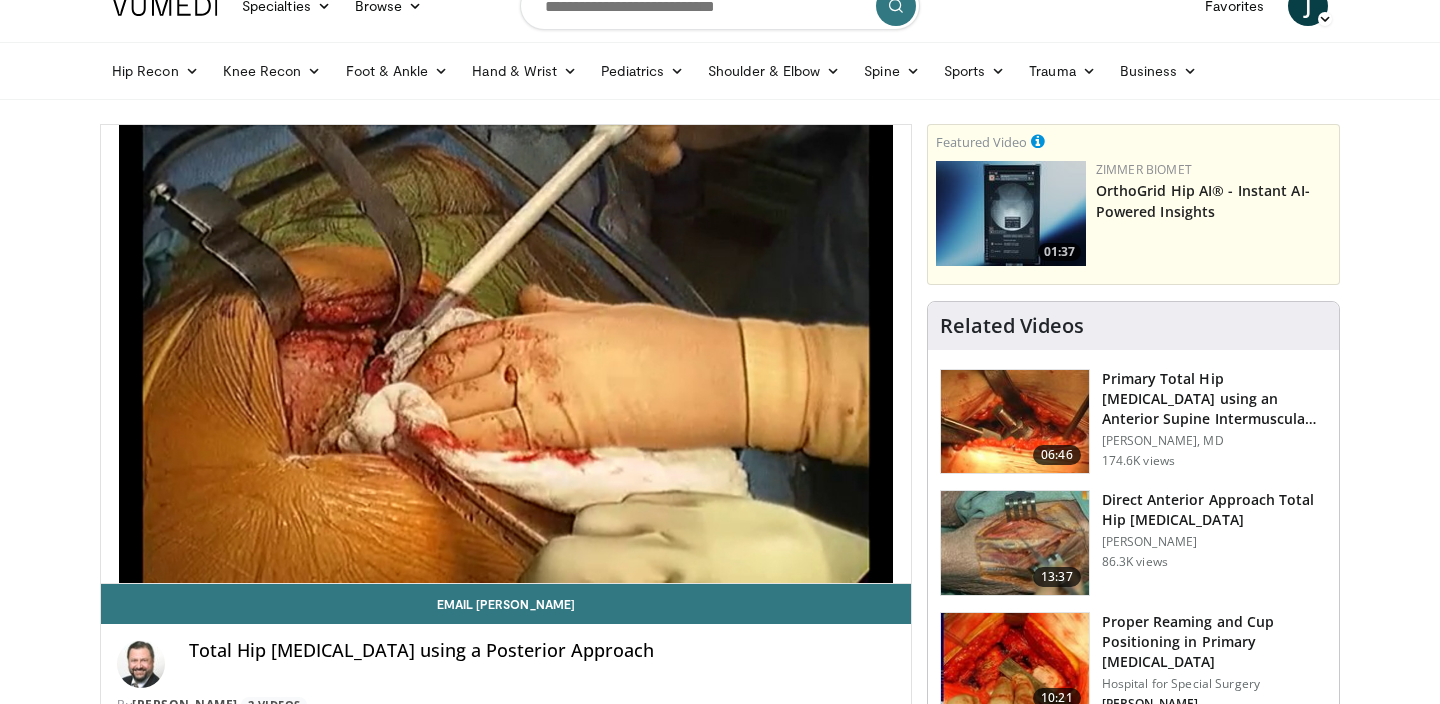 click on "Specialties
Adult & Family Medicine
Allergy, Asthma, Immunology
Anesthesiology
Cardiology
Dental
Dermatology
Endocrinology
Gastroenterology & Hepatology
General Surgery
Hematology & Oncology
Infectious Disease
Nephrology
Neurology
Neurosurgery
Obstetrics & Gynecology
Ophthalmology
Oral Maxillofacial
Orthopaedics
Otolaryngology
Pediatrics
Plastic Surgery
Podiatry
Psychiatry
Pulmonology
Radiation Oncology
Radiology
Rheumatology
Urology" at bounding box center (720, 4720) 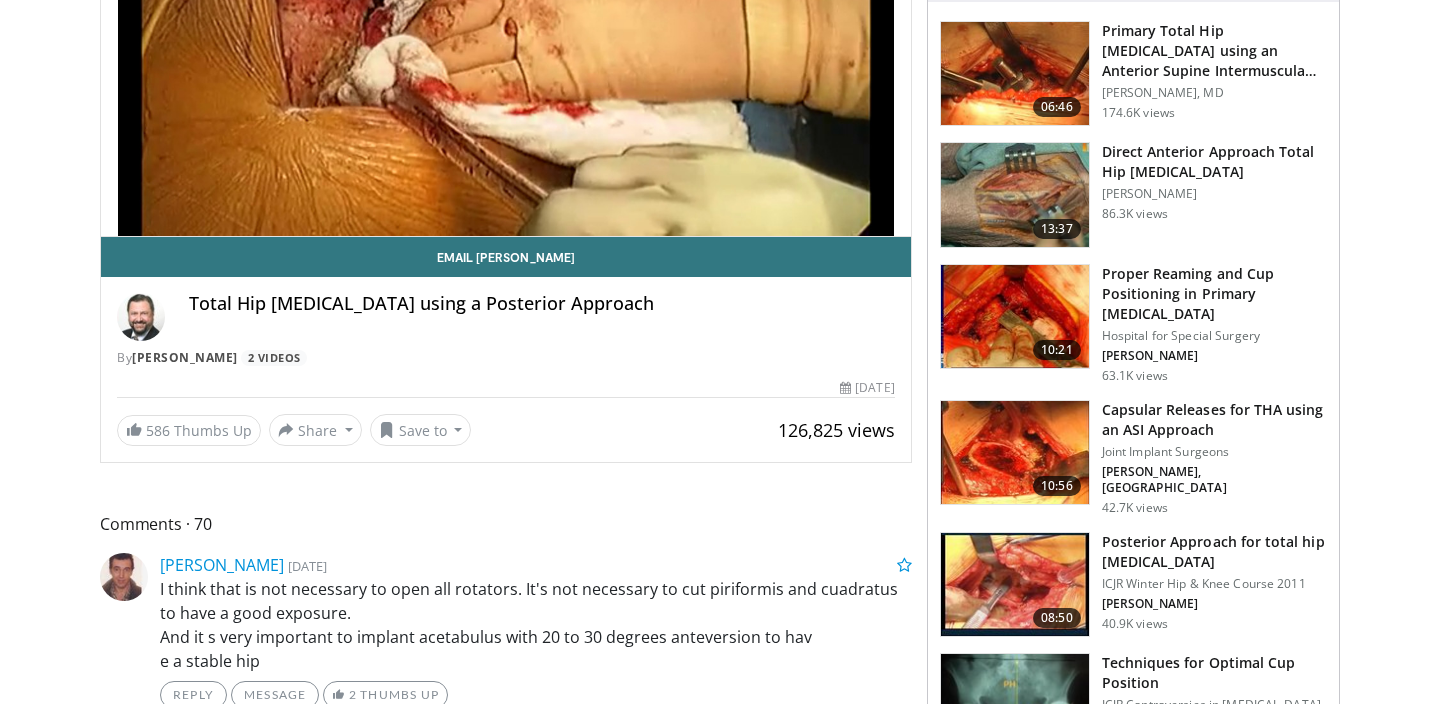 scroll, scrollTop: 0, scrollLeft: 0, axis: both 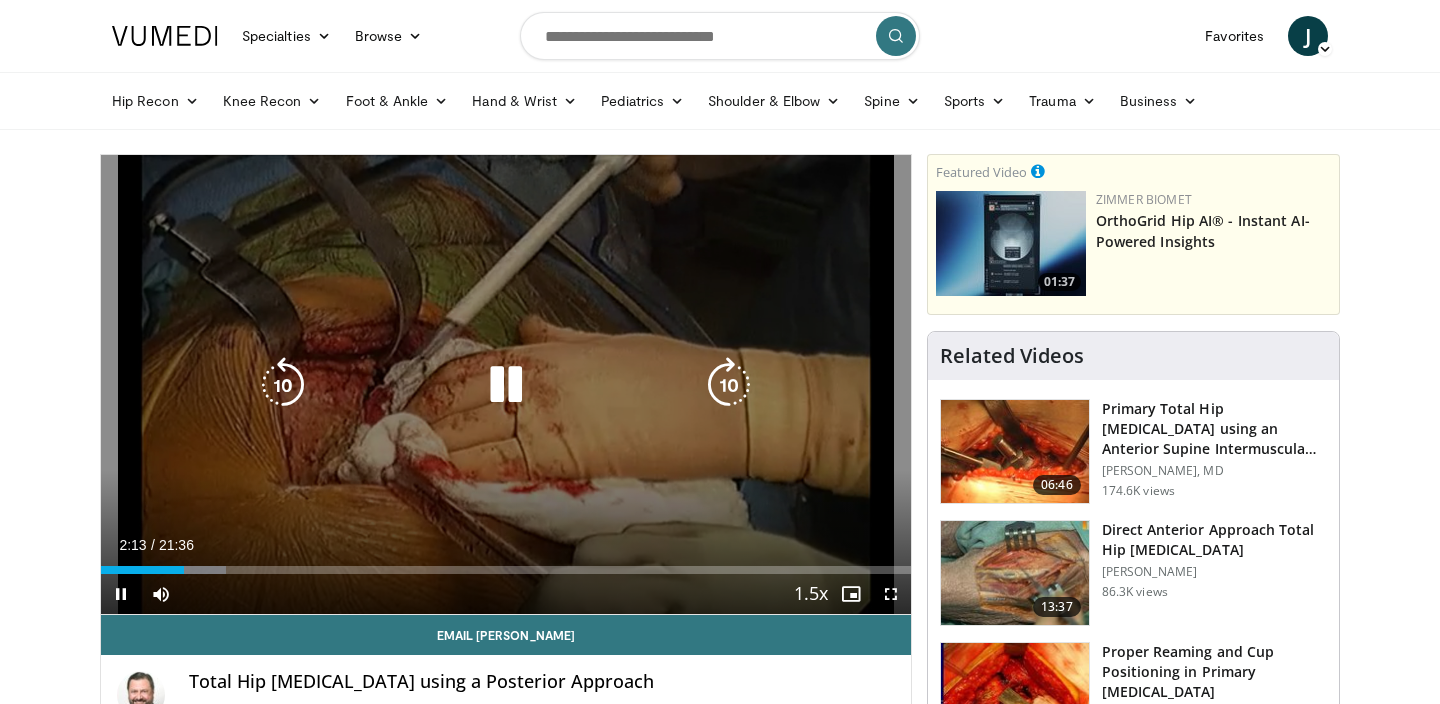 click at bounding box center [506, 385] 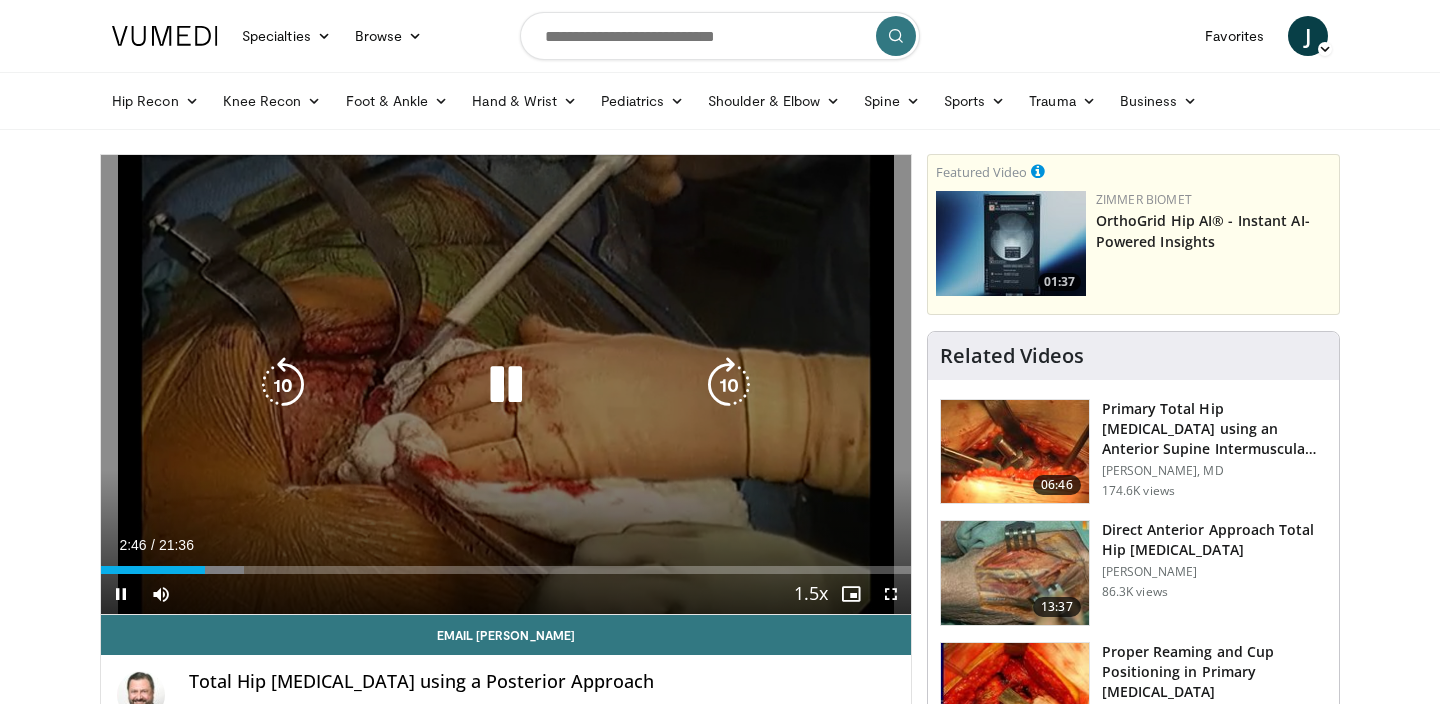 click at bounding box center [506, 385] 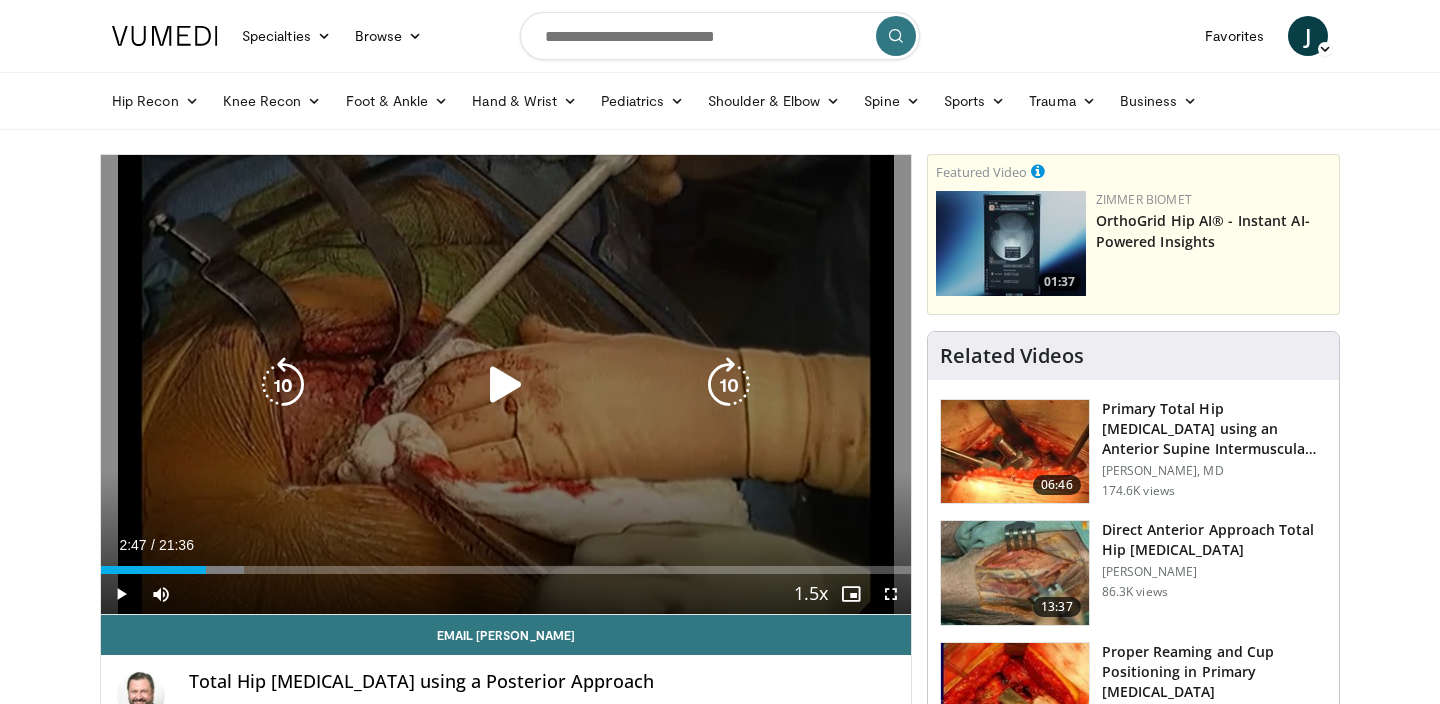 click at bounding box center (506, 385) 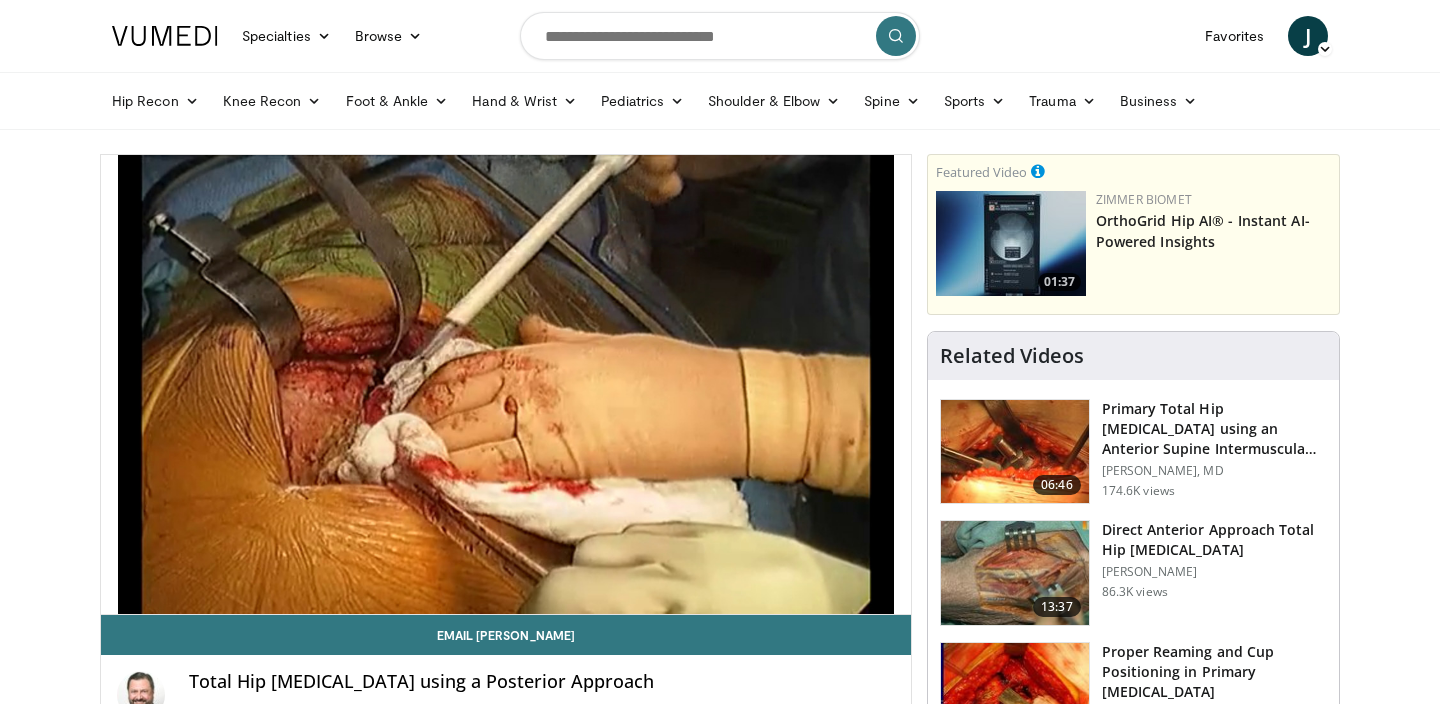 click on "Specialties
Adult & Family Medicine
Allergy, Asthma, Immunology
Anesthesiology
Cardiology
Dental
Dermatology
Endocrinology
Gastroenterology & Hepatology
General Surgery
Hematology & Oncology
Infectious Disease
Nephrology
Neurology
Neurosurgery
Obstetrics & Gynecology
Ophthalmology
Oral Maxillofacial
Orthopaedics
Otolaryngology
Pediatrics
Plastic Surgery
Podiatry
Psychiatry
Pulmonology
Radiation Oncology
Radiology
Rheumatology
Urology" at bounding box center [720, 4751] 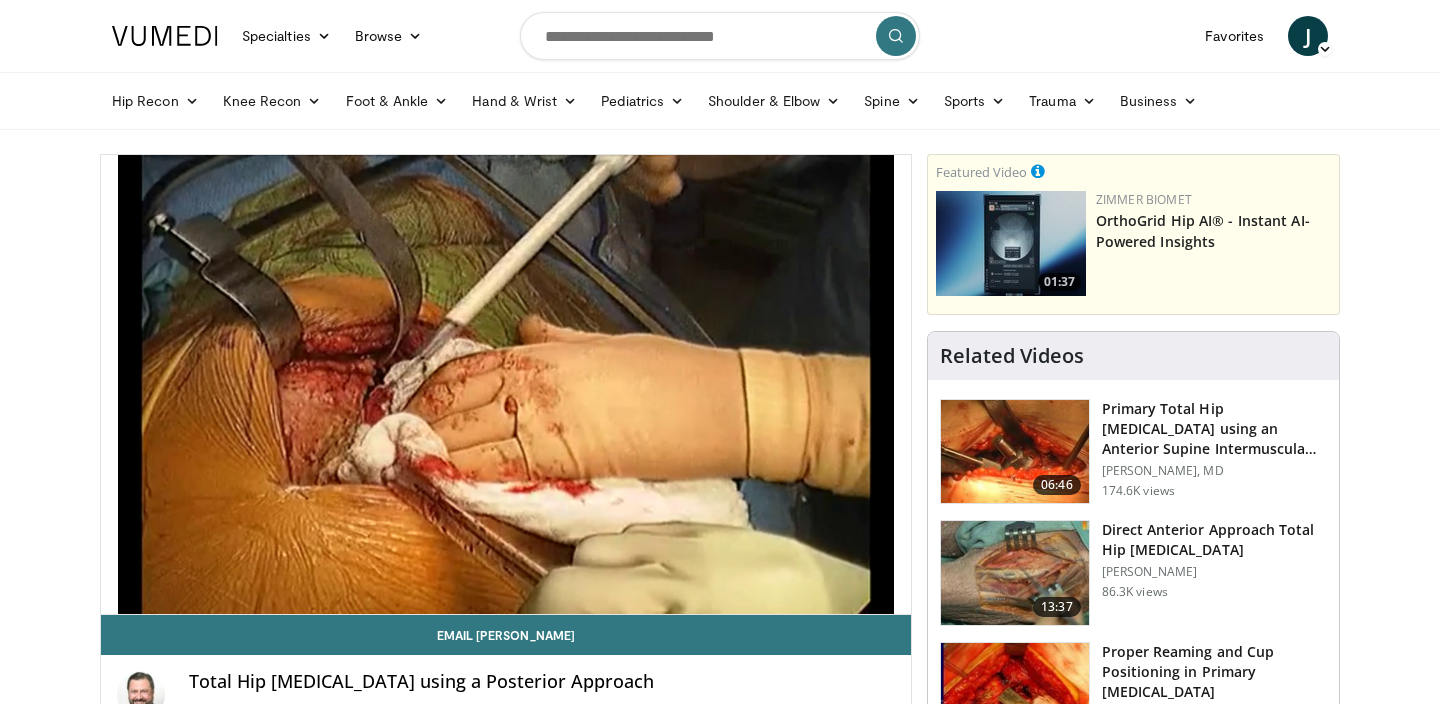 click on "Specialties
Adult & Family Medicine
Allergy, Asthma, Immunology
Anesthesiology
Cardiology
Dental
Dermatology
Endocrinology
Gastroenterology & Hepatology
General Surgery
Hematology & Oncology
Infectious Disease
Nephrology
Neurology
Neurosurgery
Obstetrics & Gynecology
Ophthalmology
Oral Maxillofacial
Orthopaedics
Otolaryngology
Pediatrics
Plastic Surgery
Podiatry
Psychiatry
Pulmonology
Radiation Oncology
Radiology
Rheumatology
Urology" at bounding box center (720, 4751) 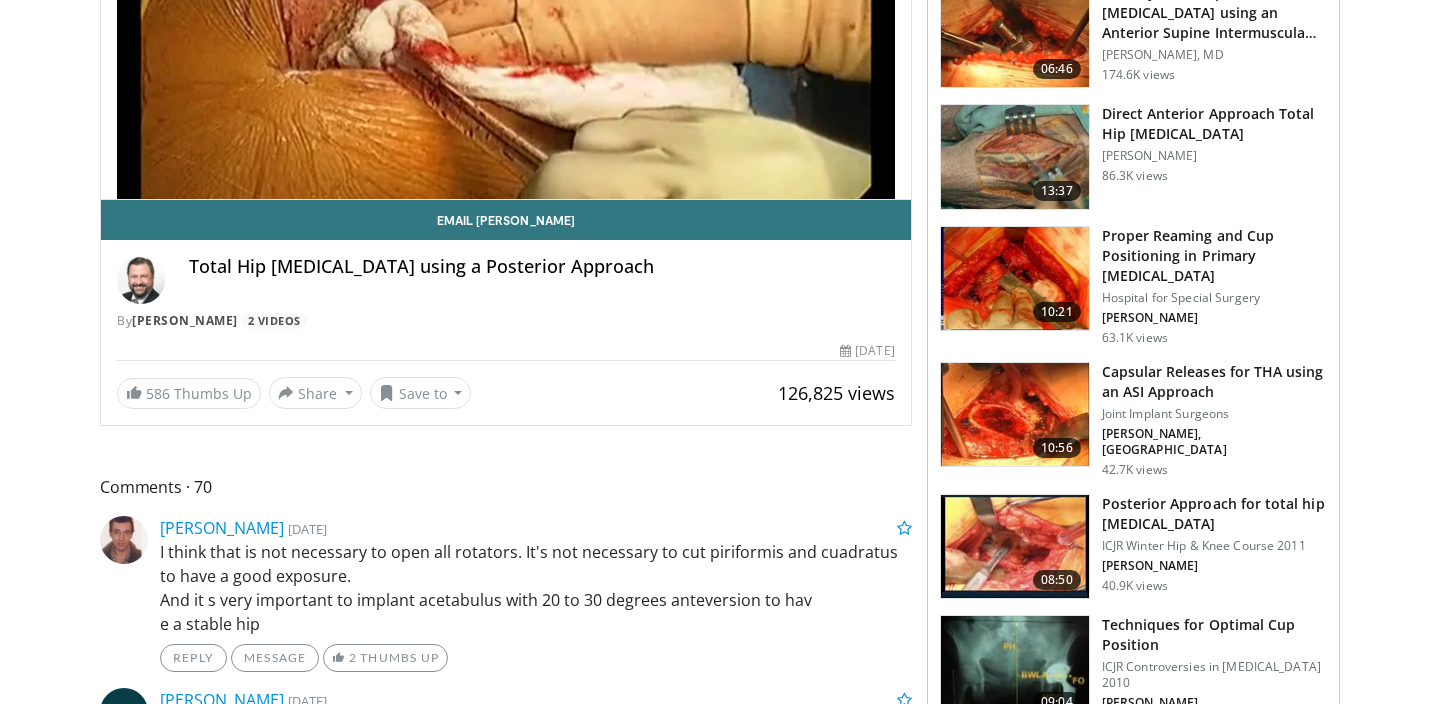 scroll, scrollTop: 0, scrollLeft: 0, axis: both 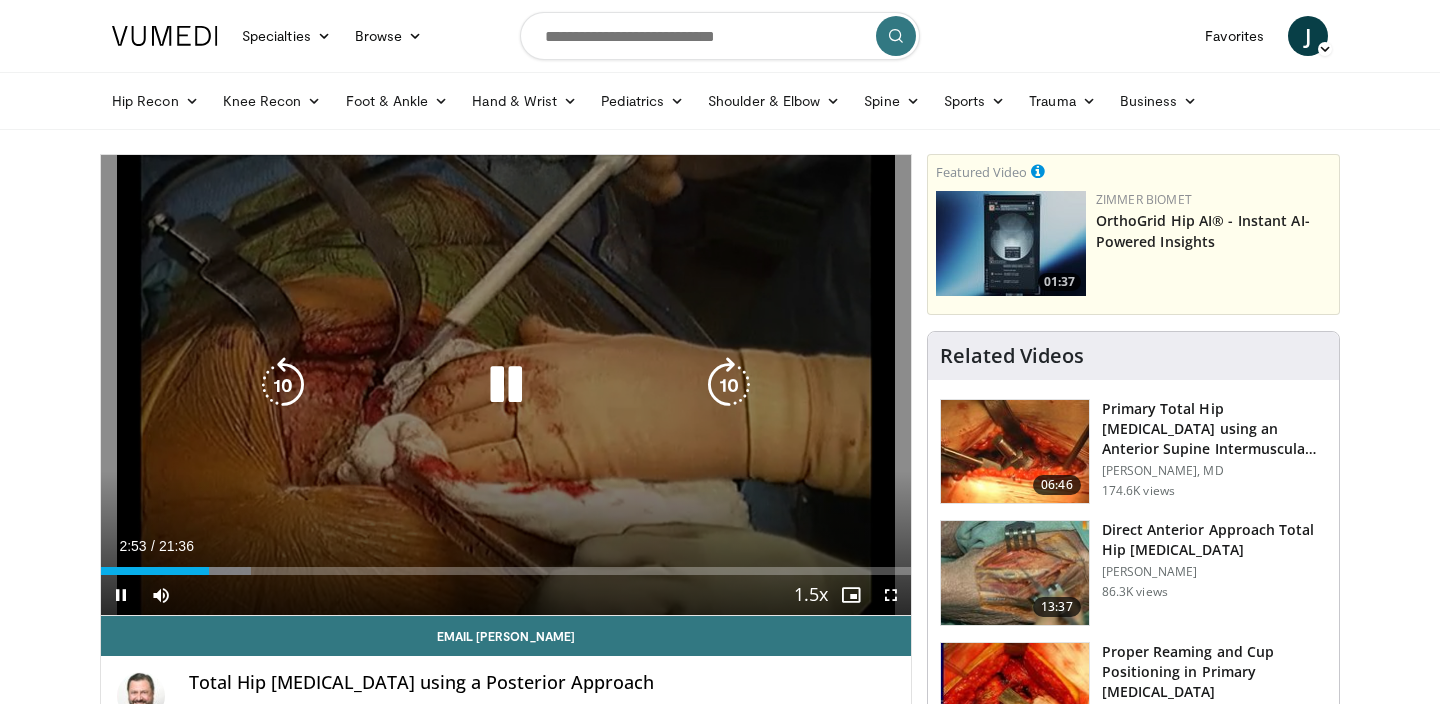 click at bounding box center [506, 385] 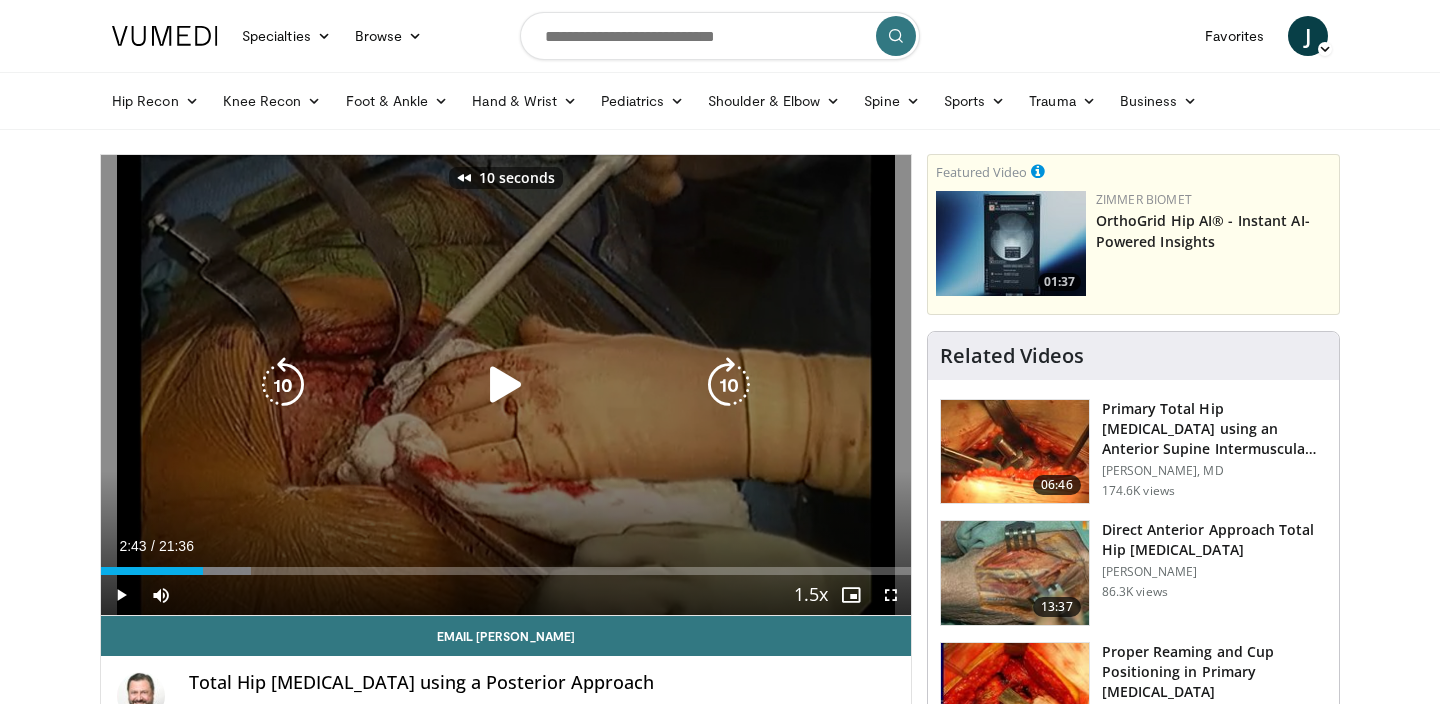 click on "10 seconds
Tap to unmute" at bounding box center [506, 385] 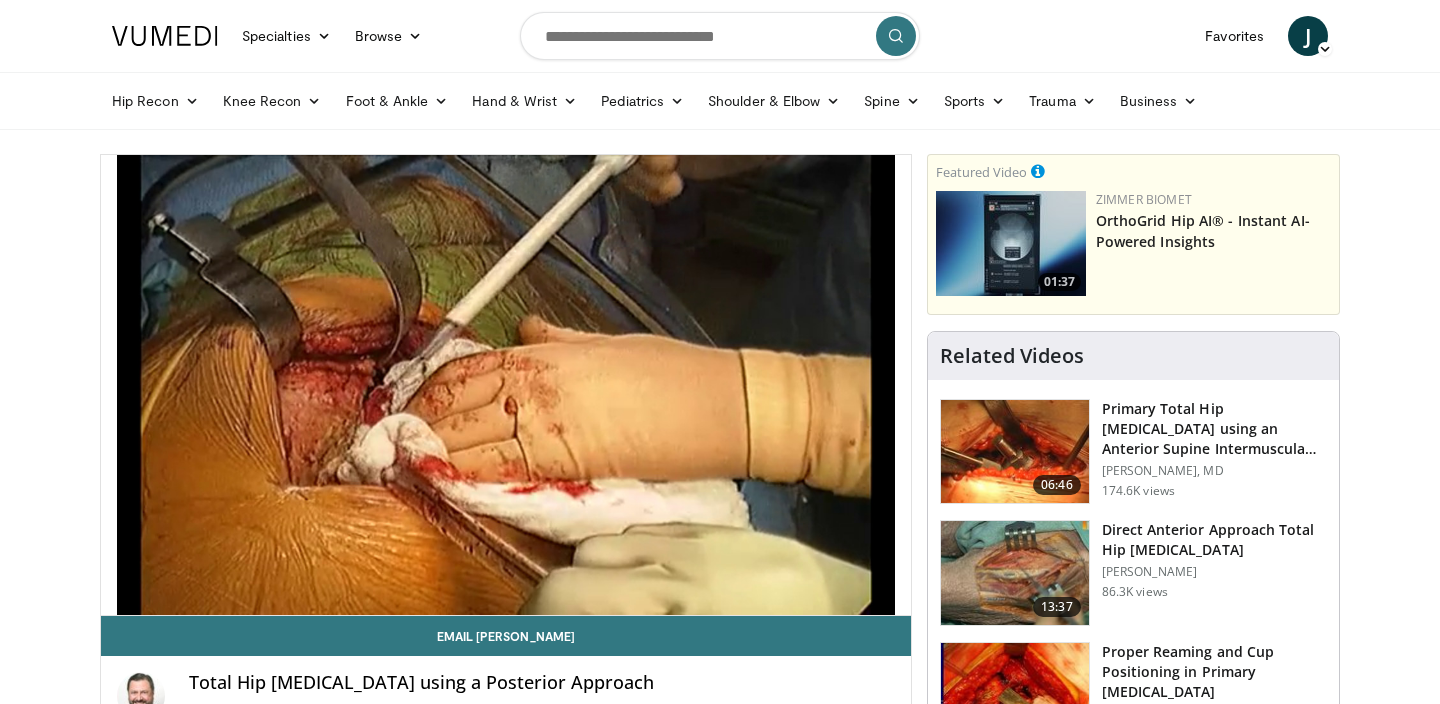click on "Specialties
Adult & Family Medicine
Allergy, Asthma, Immunology
Anesthesiology
Cardiology
Dental
Dermatology
Endocrinology
Gastroenterology & Hepatology
General Surgery
Hematology & Oncology
Infectious Disease
Nephrology
Neurology
Neurosurgery
Obstetrics & Gynecology
Ophthalmology
Oral Maxillofacial
Orthopaedics
Otolaryngology
Pediatrics
Plastic Surgery
Podiatry
Psychiatry
Pulmonology
Radiation Oncology
Radiology
Rheumatology
Urology" at bounding box center (720, 4751) 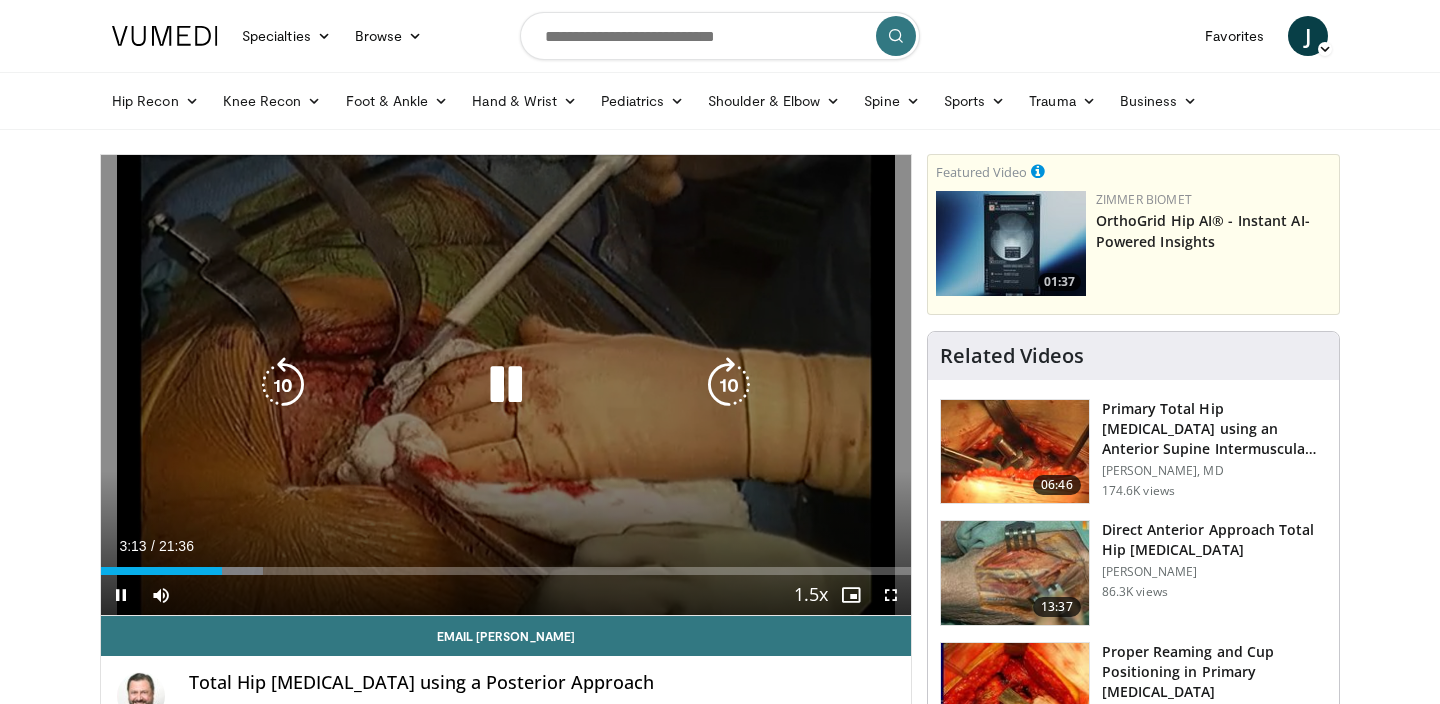 click at bounding box center [506, 385] 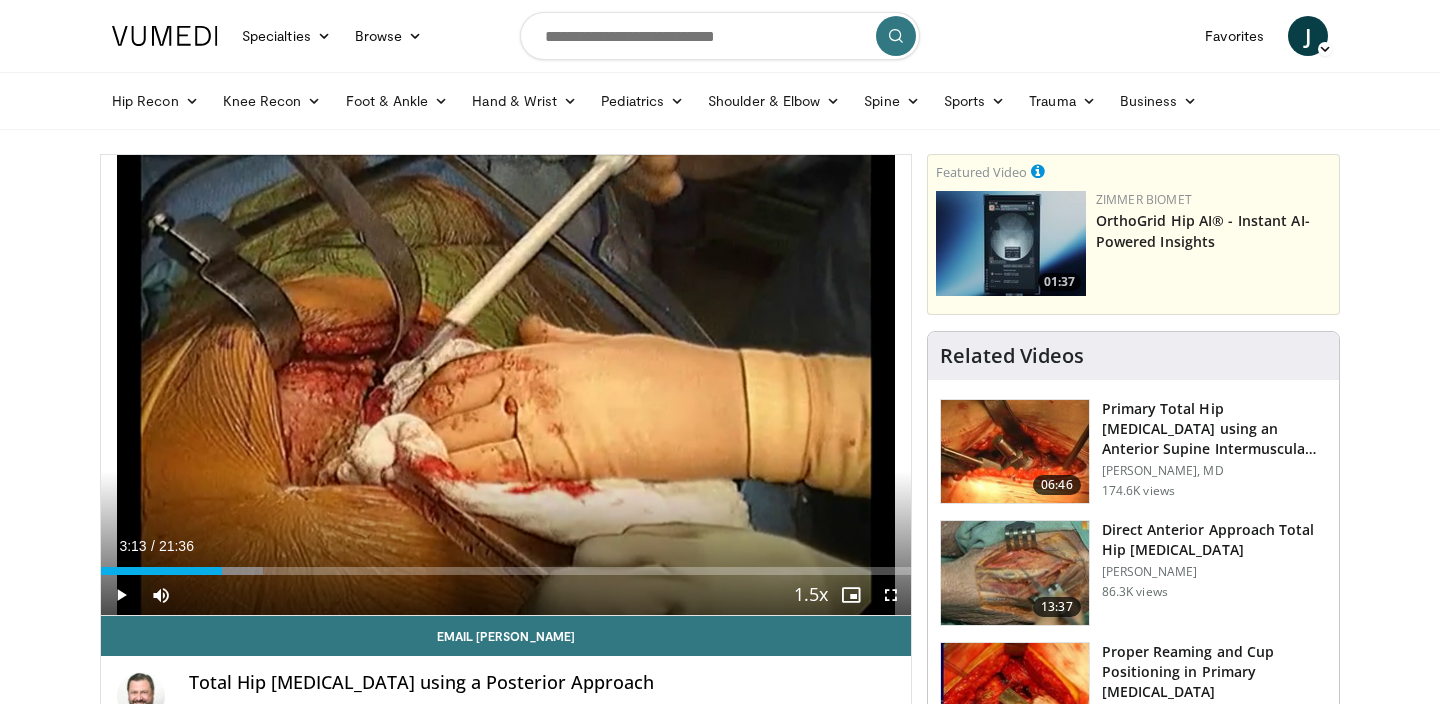 click on "10 seconds
Tap to unmute" at bounding box center (506, 385) 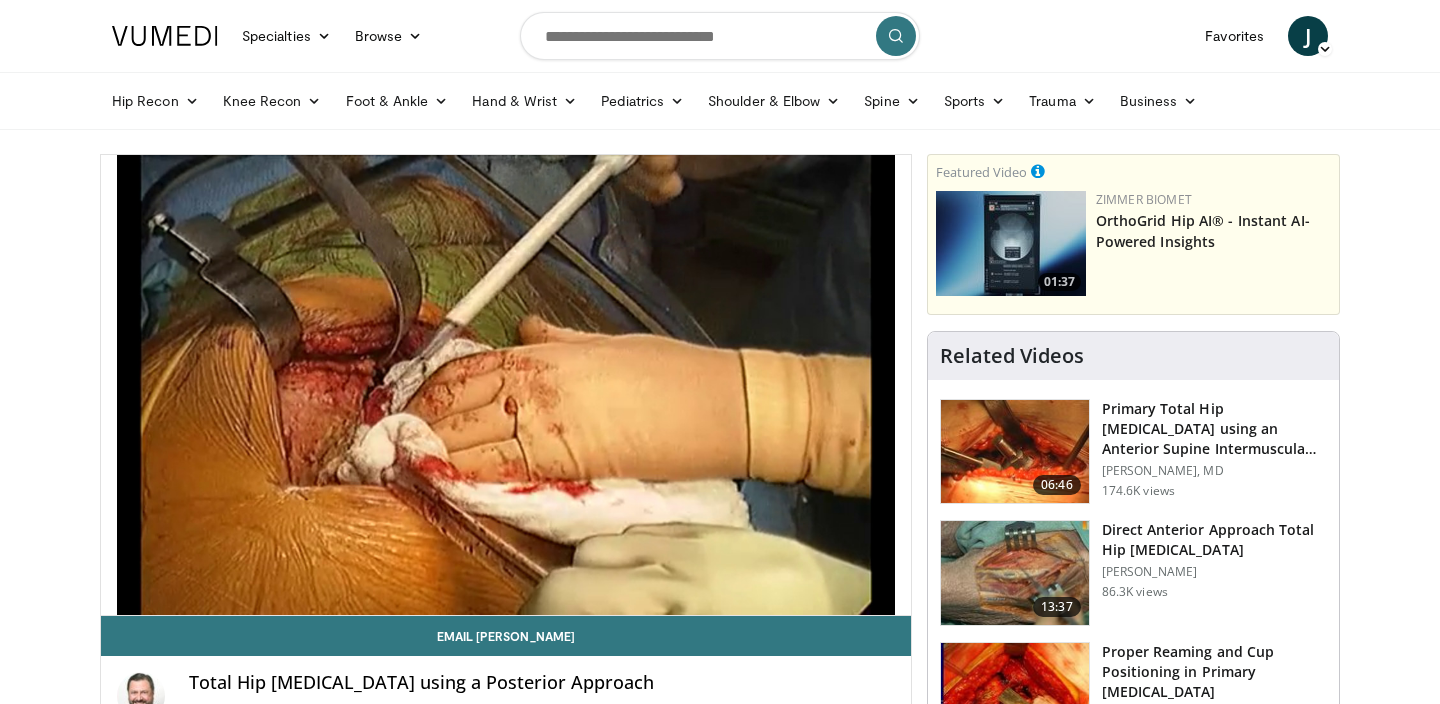 click on "Specialties
Adult & Family Medicine
Allergy, Asthma, Immunology
Anesthesiology
Cardiology
Dental
Dermatology
Endocrinology
Gastroenterology & Hepatology
General Surgery
Hematology & Oncology
Infectious Disease
Nephrology
Neurology
Neurosurgery
Obstetrics & Gynecology
Ophthalmology
Oral Maxillofacial
Orthopaedics
Otolaryngology
Pediatrics
Plastic Surgery
Podiatry
Psychiatry
Pulmonology
Radiation Oncology
Radiology
Rheumatology
Urology" at bounding box center (720, 4751) 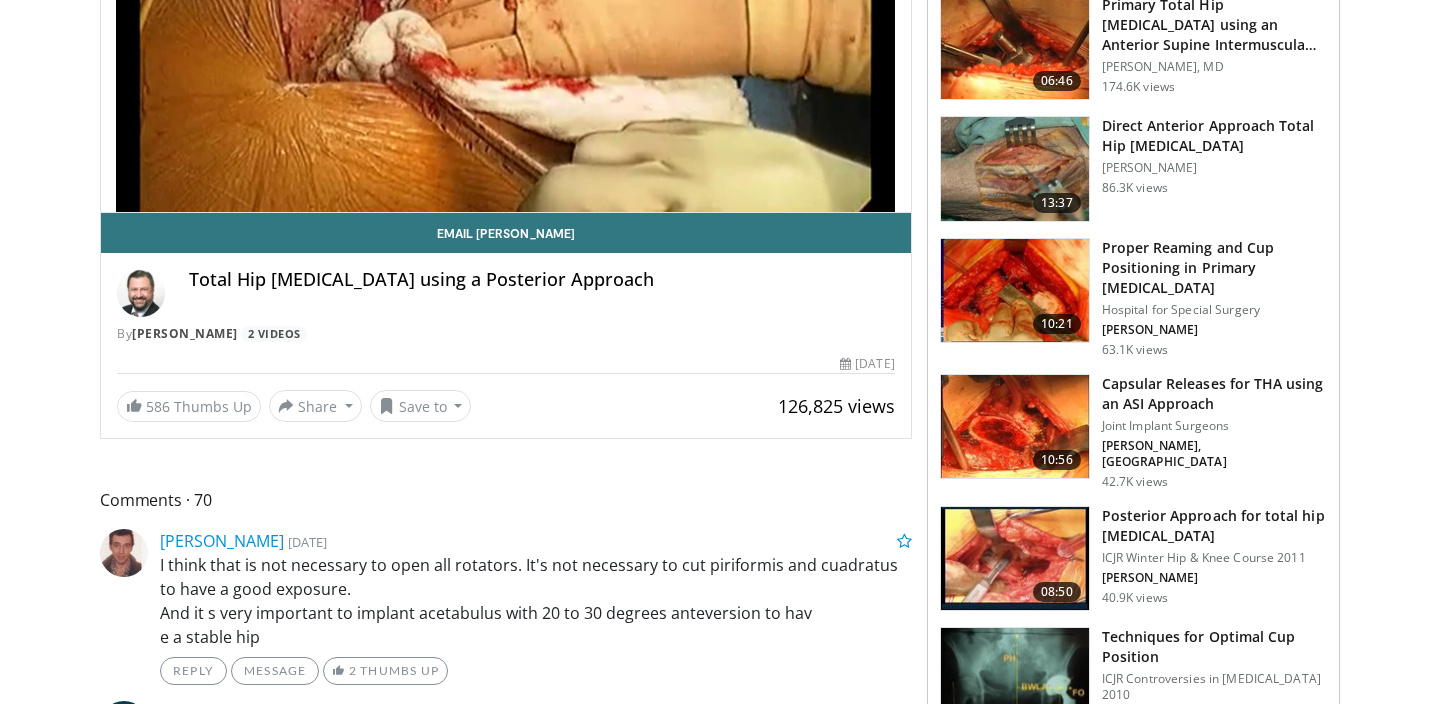 scroll, scrollTop: 0, scrollLeft: 0, axis: both 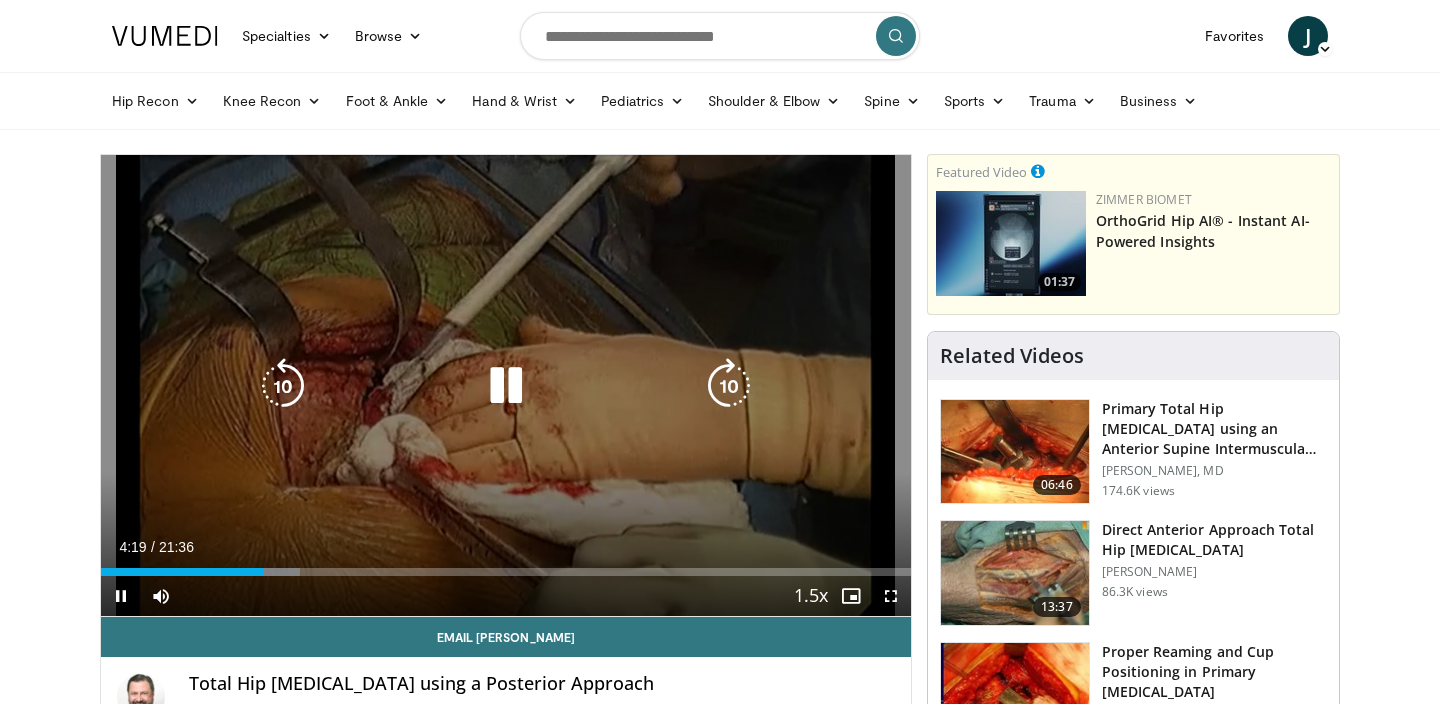 click at bounding box center [506, 386] 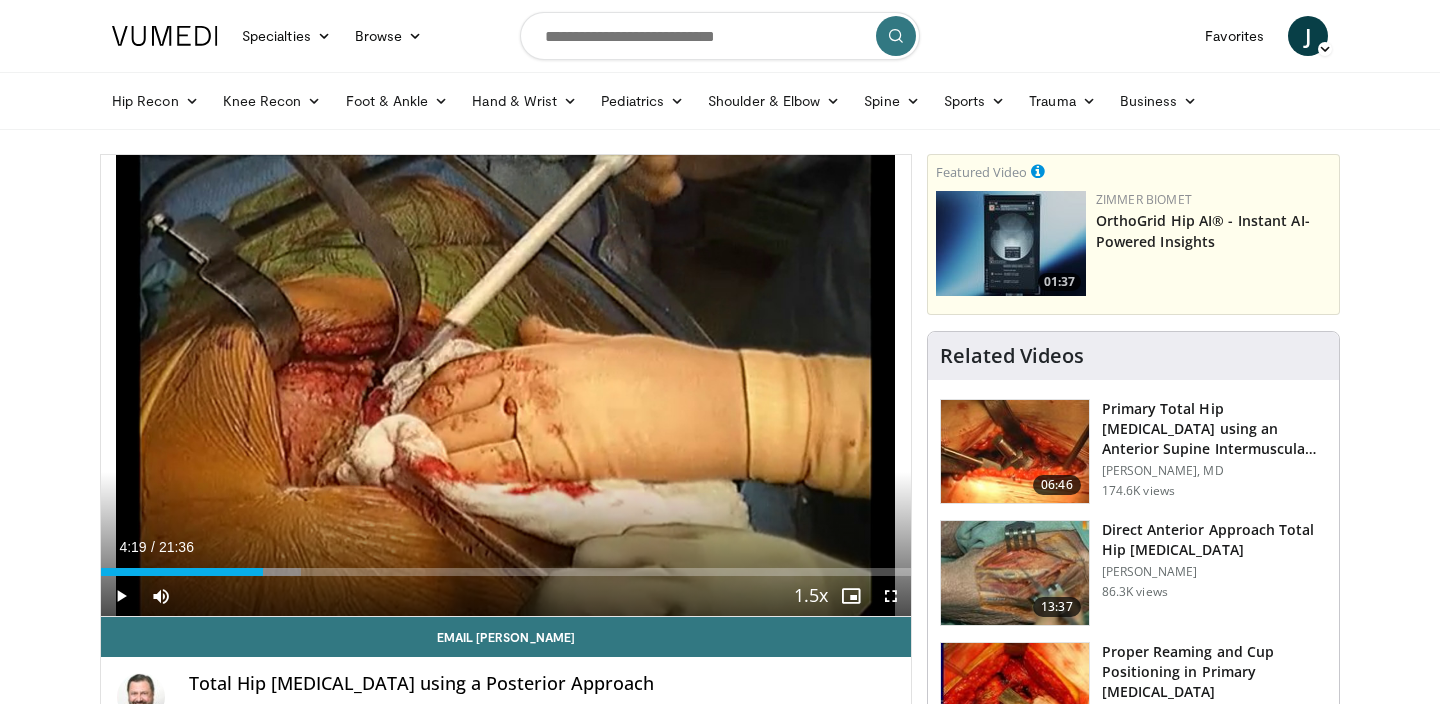 click on "10 seconds
Tap to unmute" at bounding box center (506, 385) 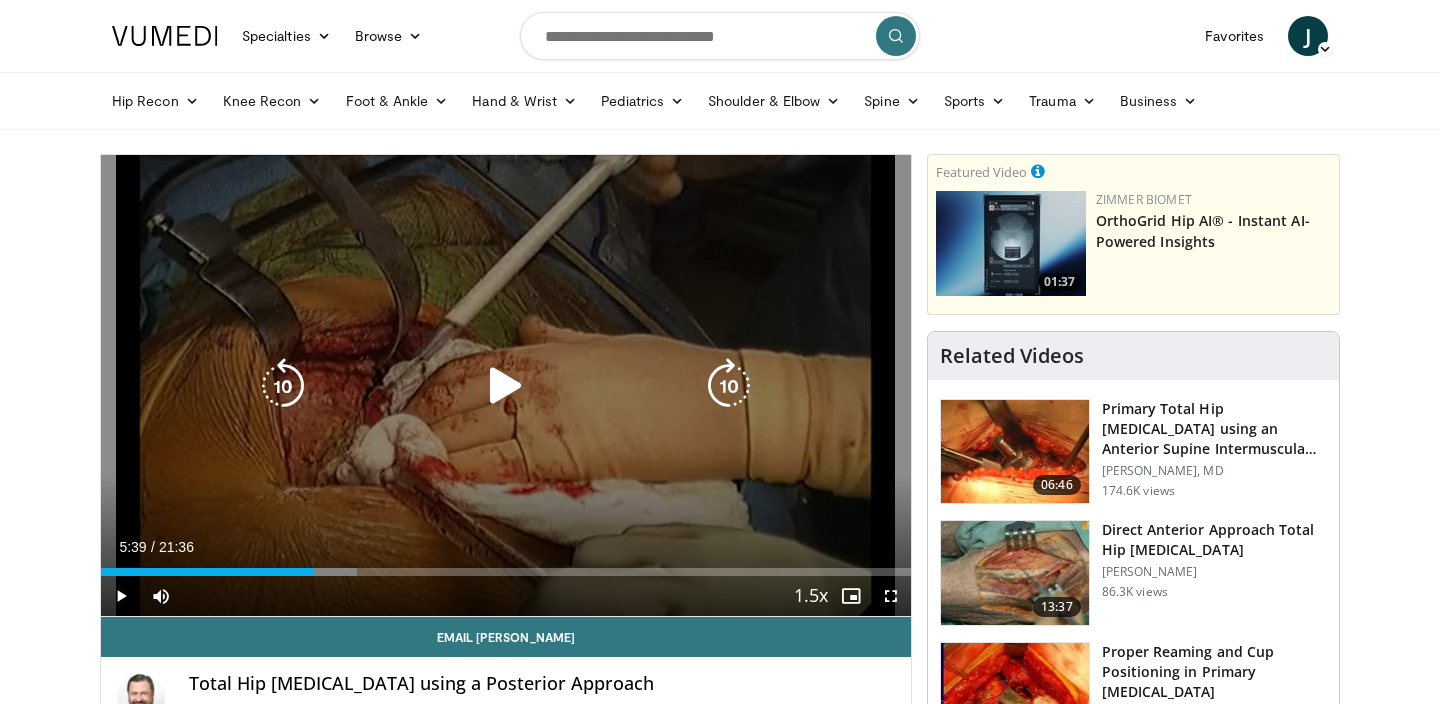 click on "10 seconds" at bounding box center (517, 178) 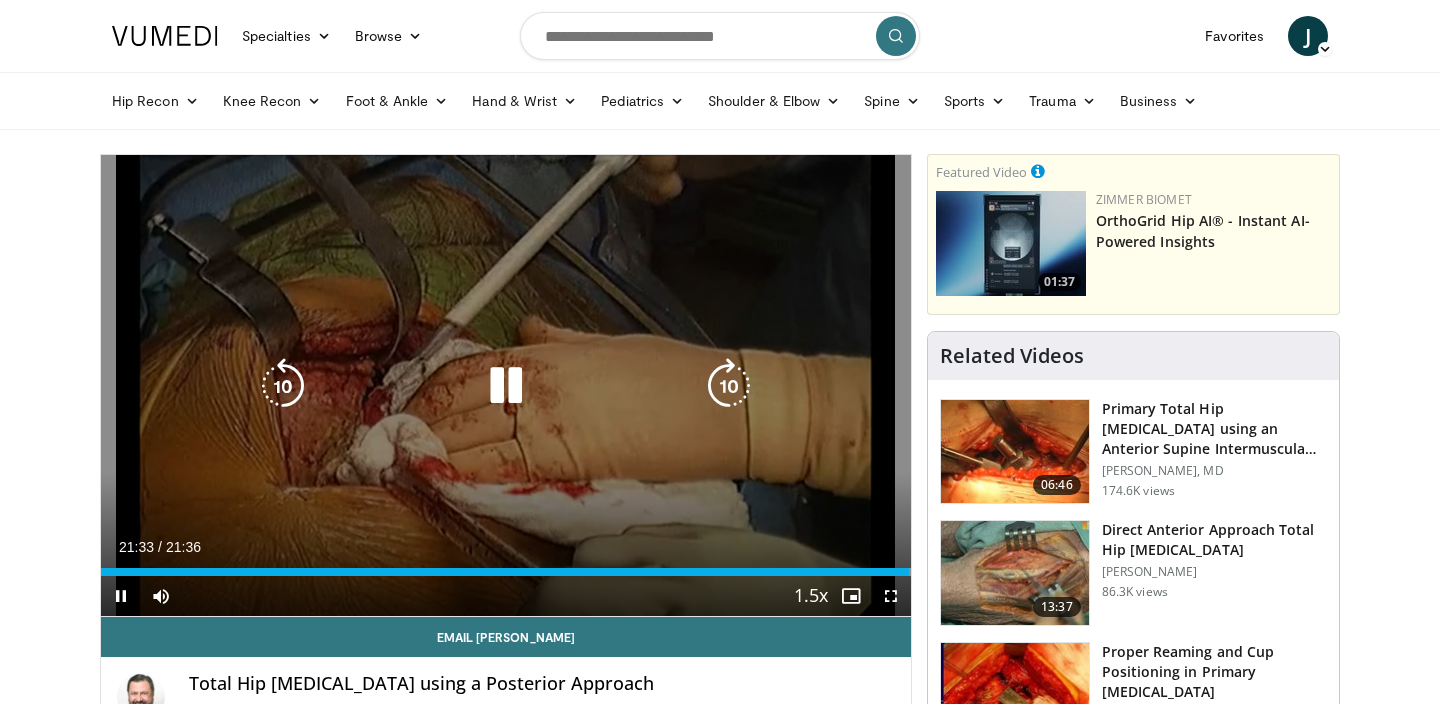 click on "20 seconds
Tap to unmute" at bounding box center (506, 385) 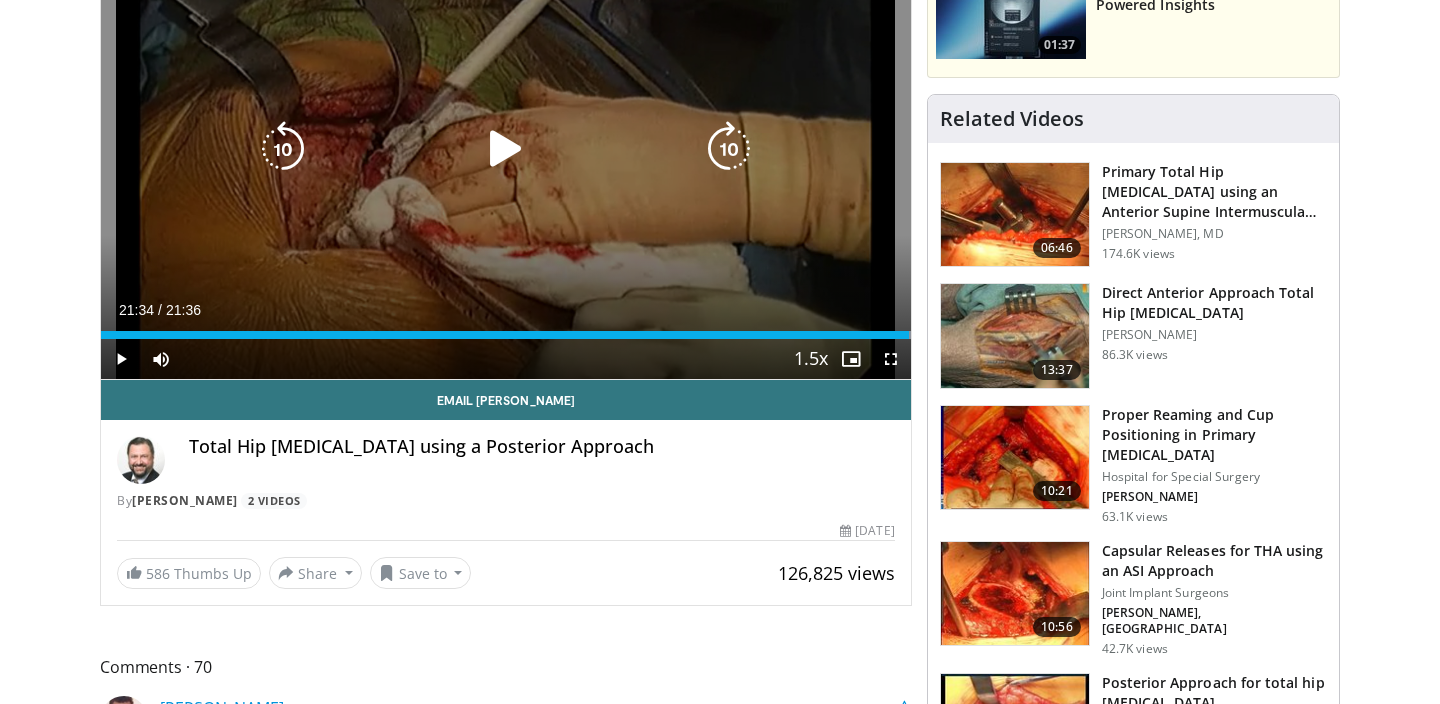 scroll, scrollTop: 240, scrollLeft: 0, axis: vertical 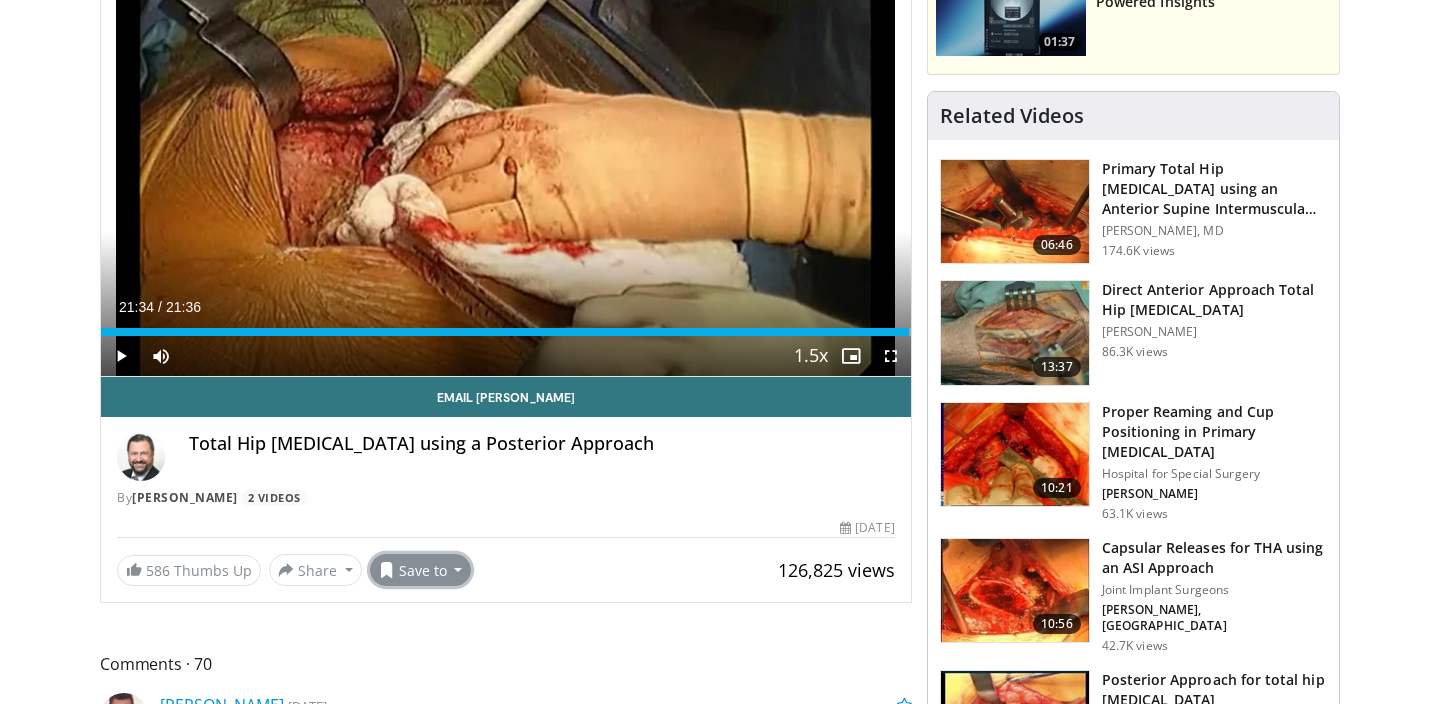 click on "Save to" at bounding box center (421, 570) 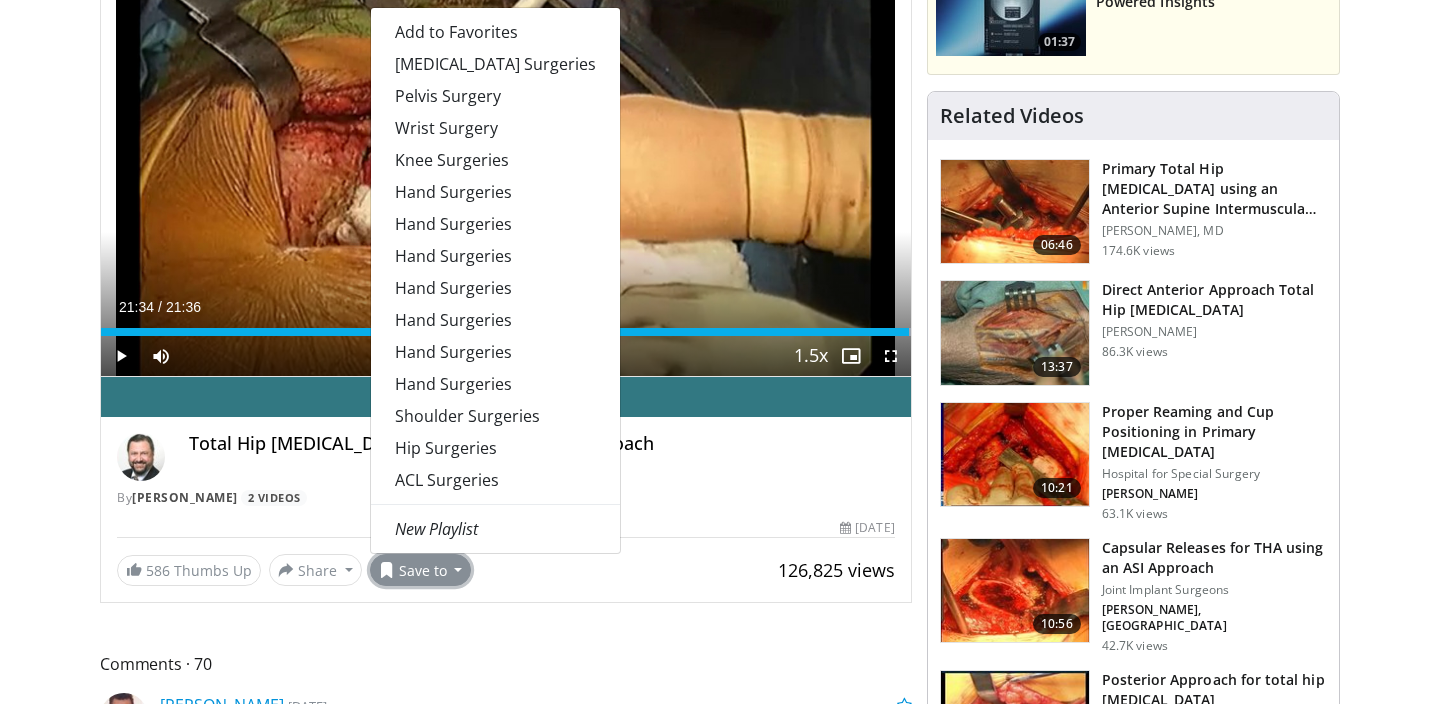 click on "By
Mario Santilli
2 Videos" at bounding box center (506, 498) 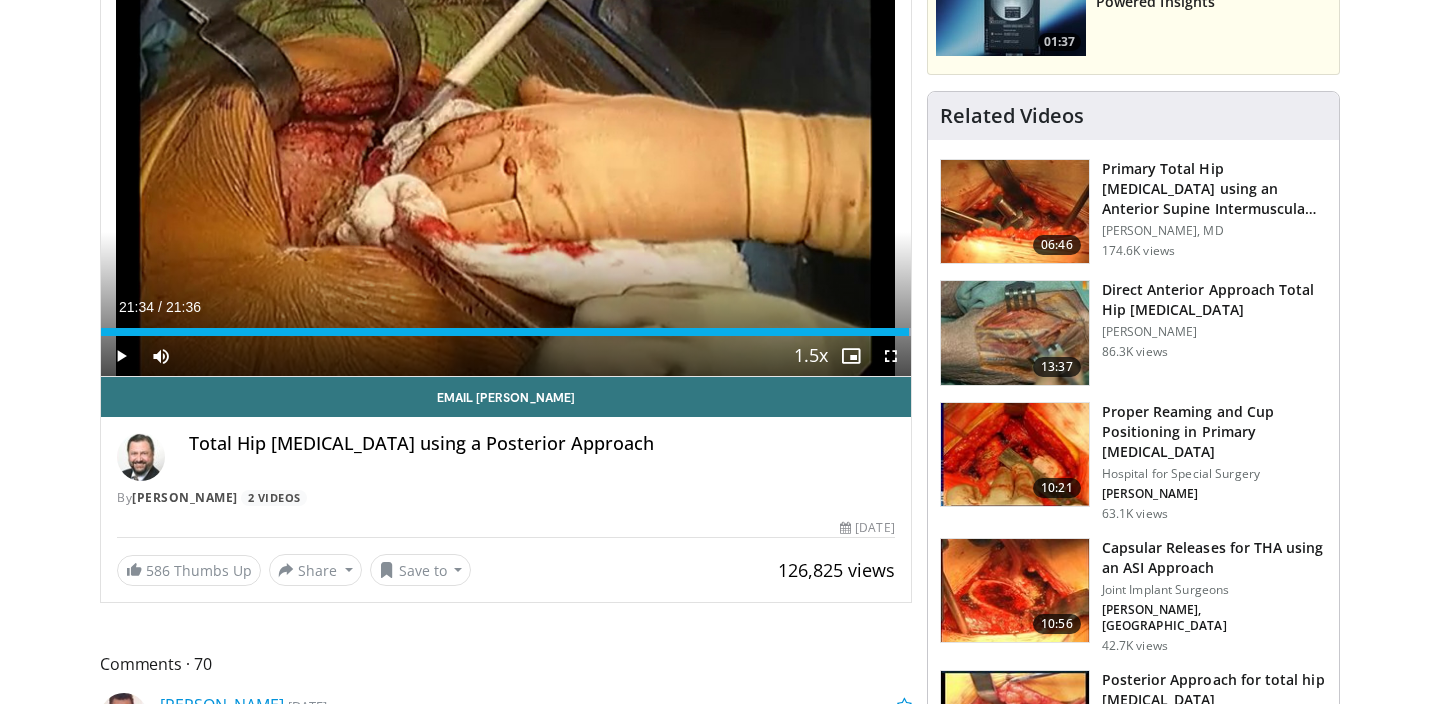 scroll, scrollTop: 0, scrollLeft: 0, axis: both 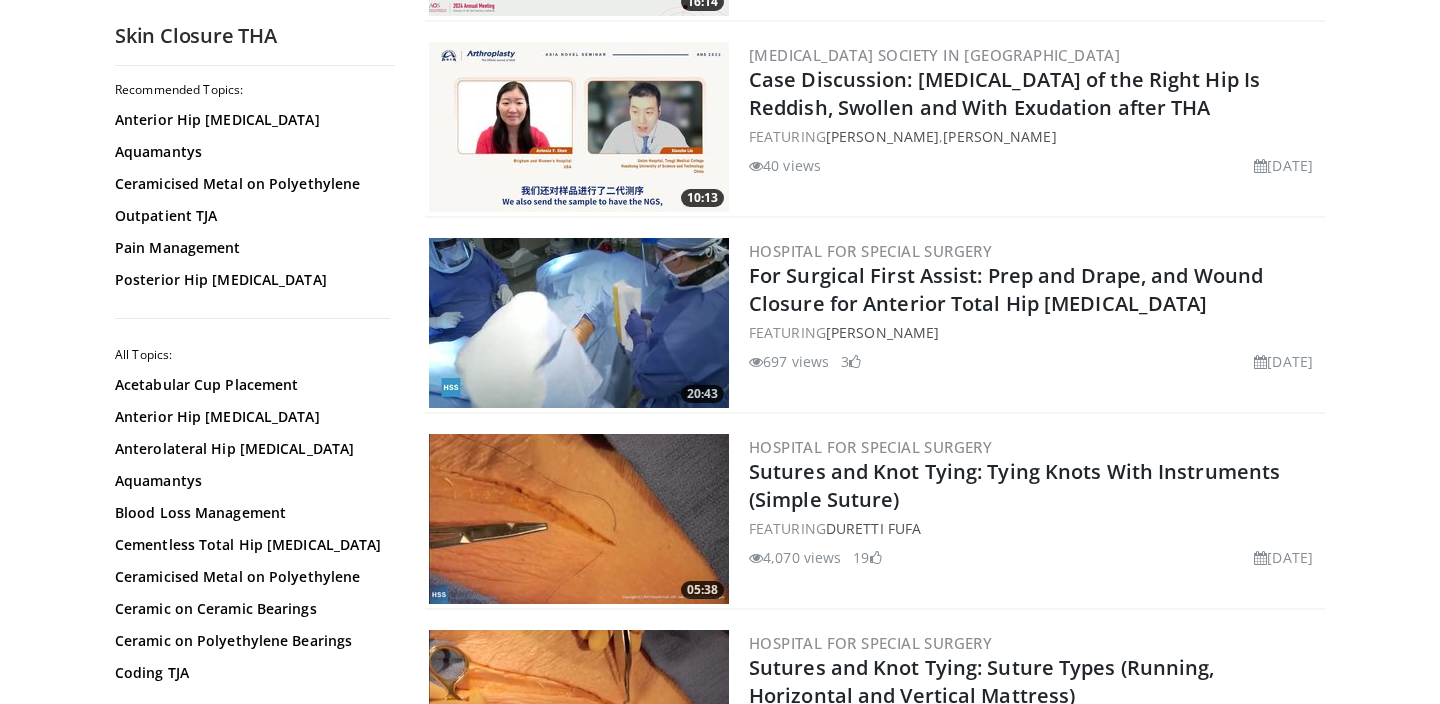 click at bounding box center (579, 323) 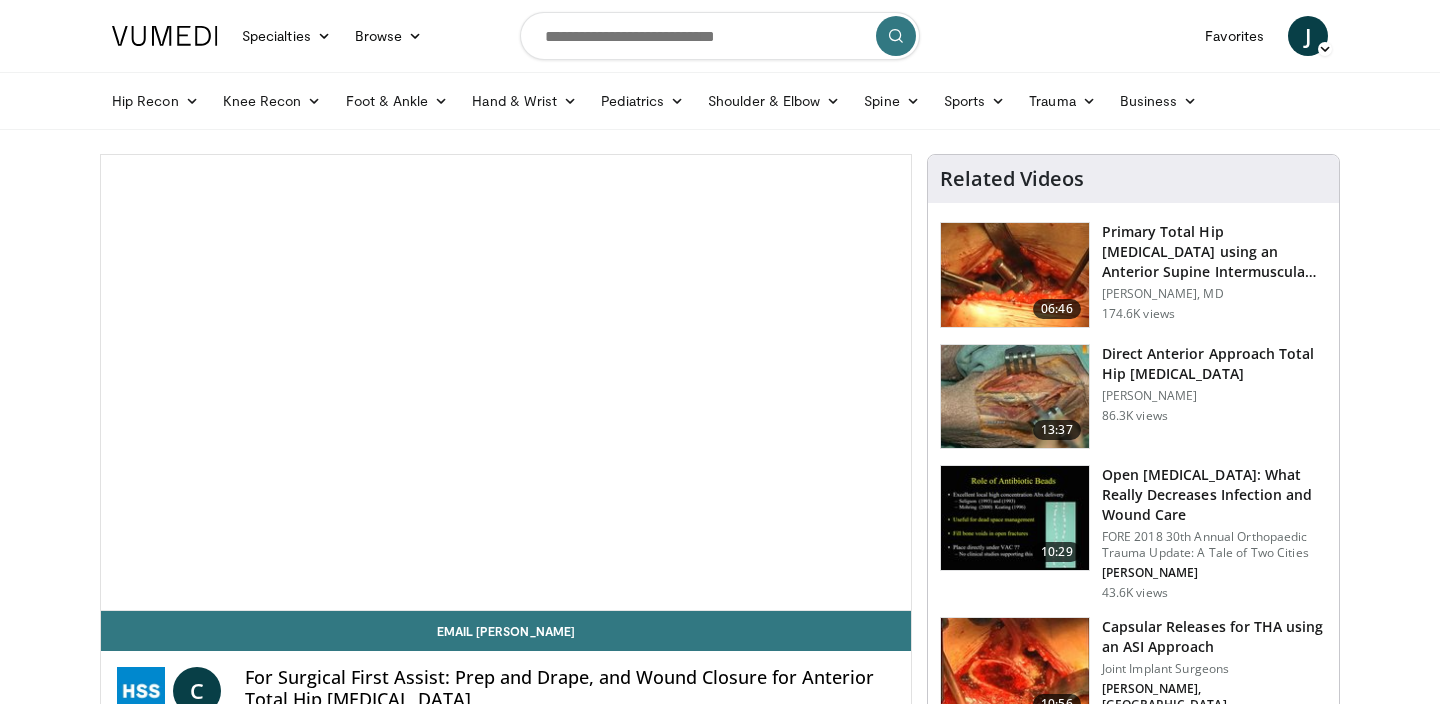 scroll, scrollTop: 0, scrollLeft: 0, axis: both 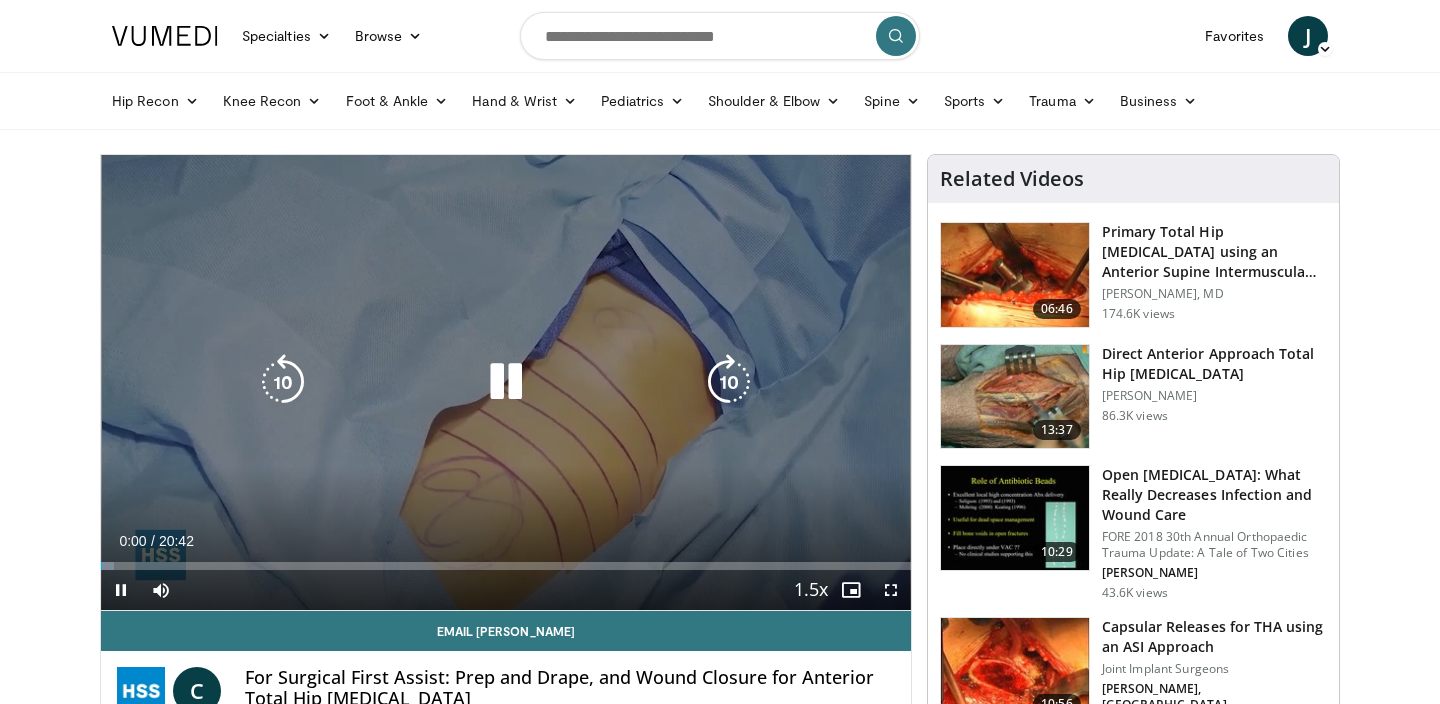 click at bounding box center (729, 382) 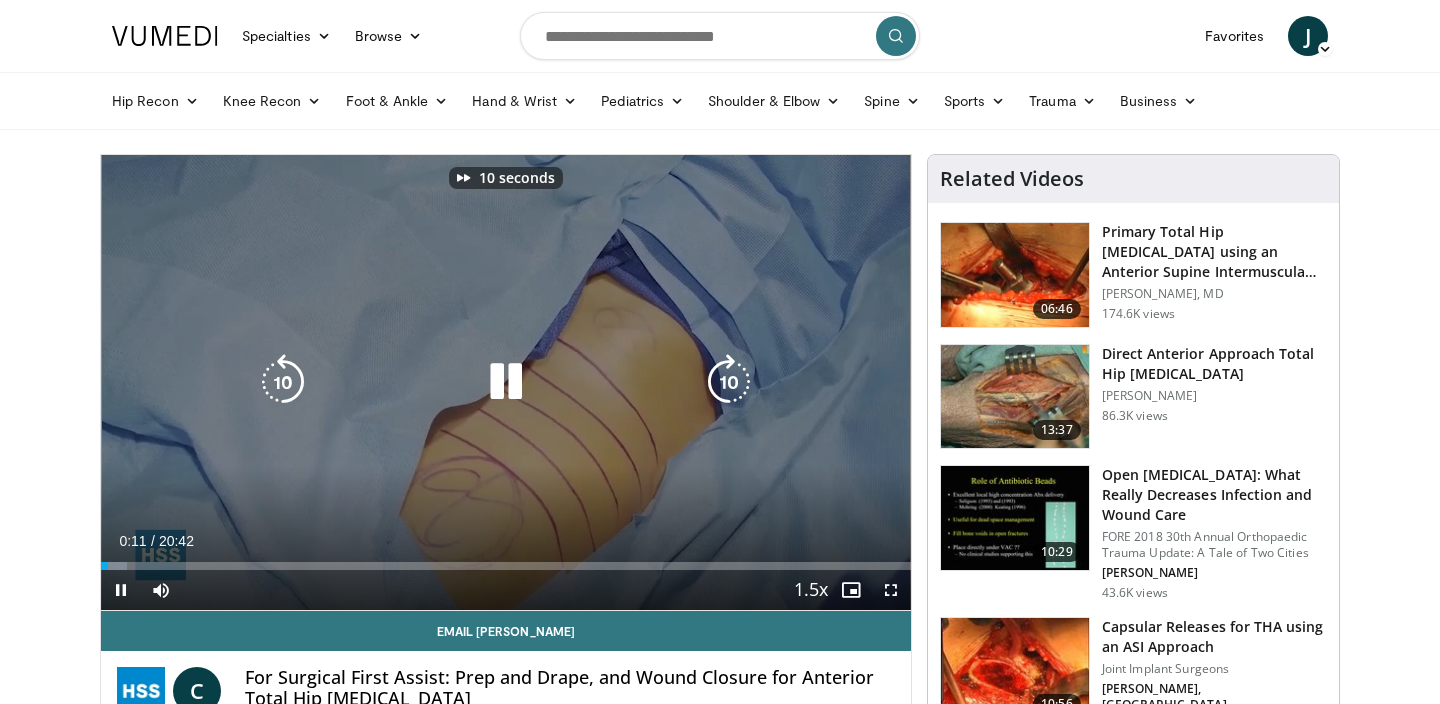 click at bounding box center [729, 382] 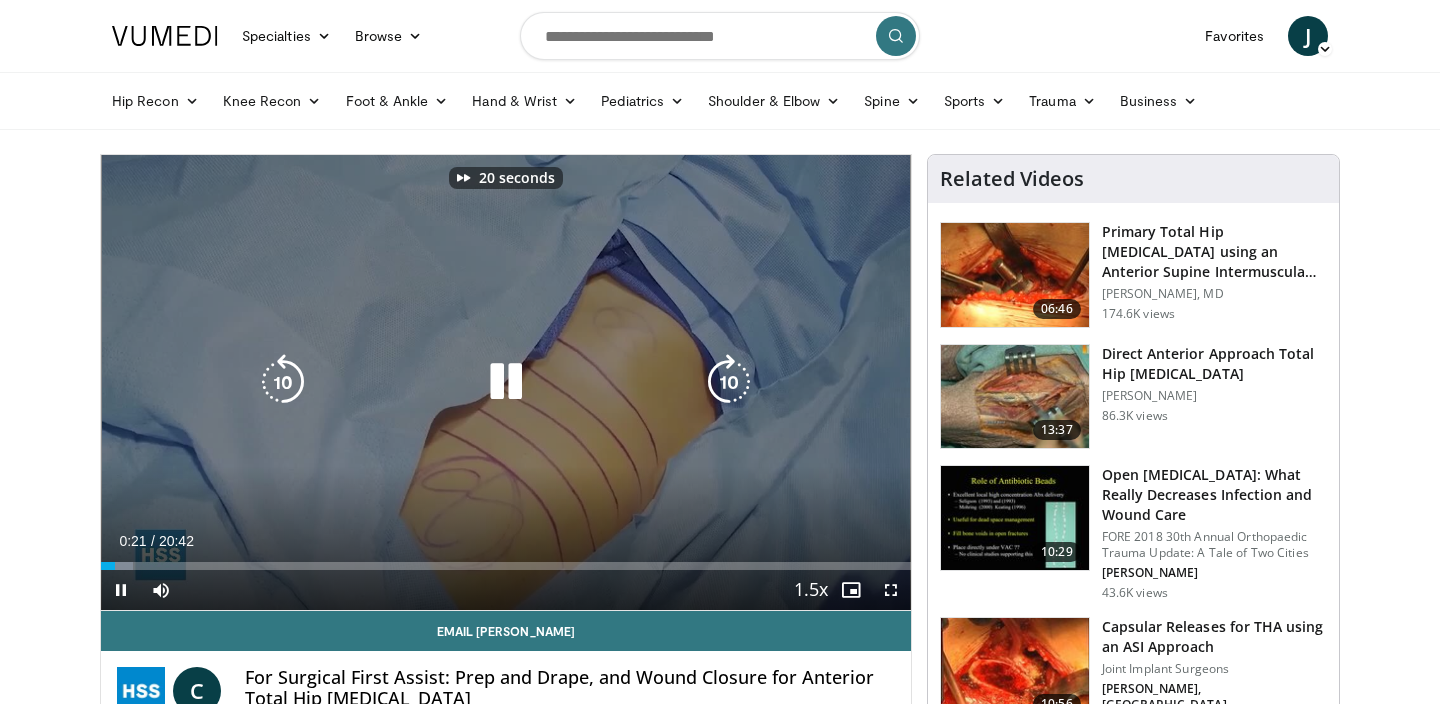 click at bounding box center [729, 382] 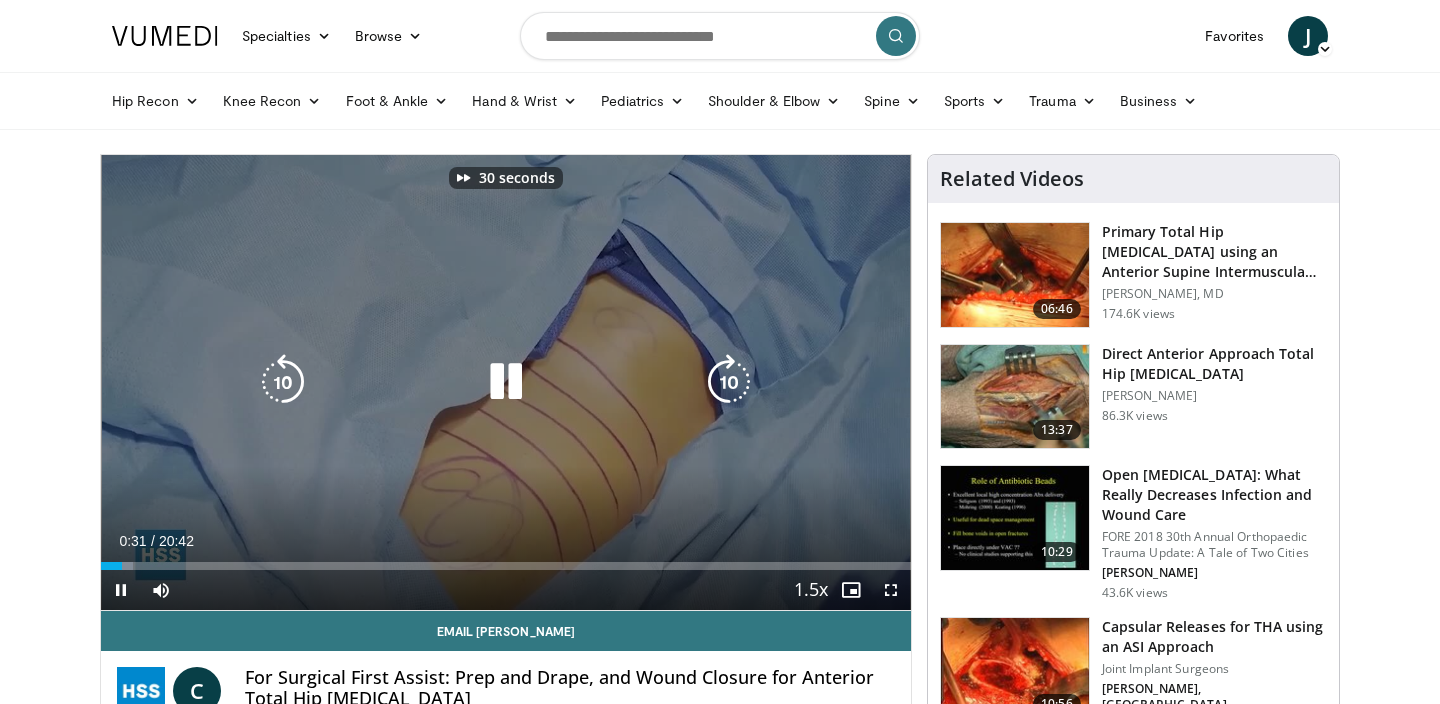 click at bounding box center (729, 382) 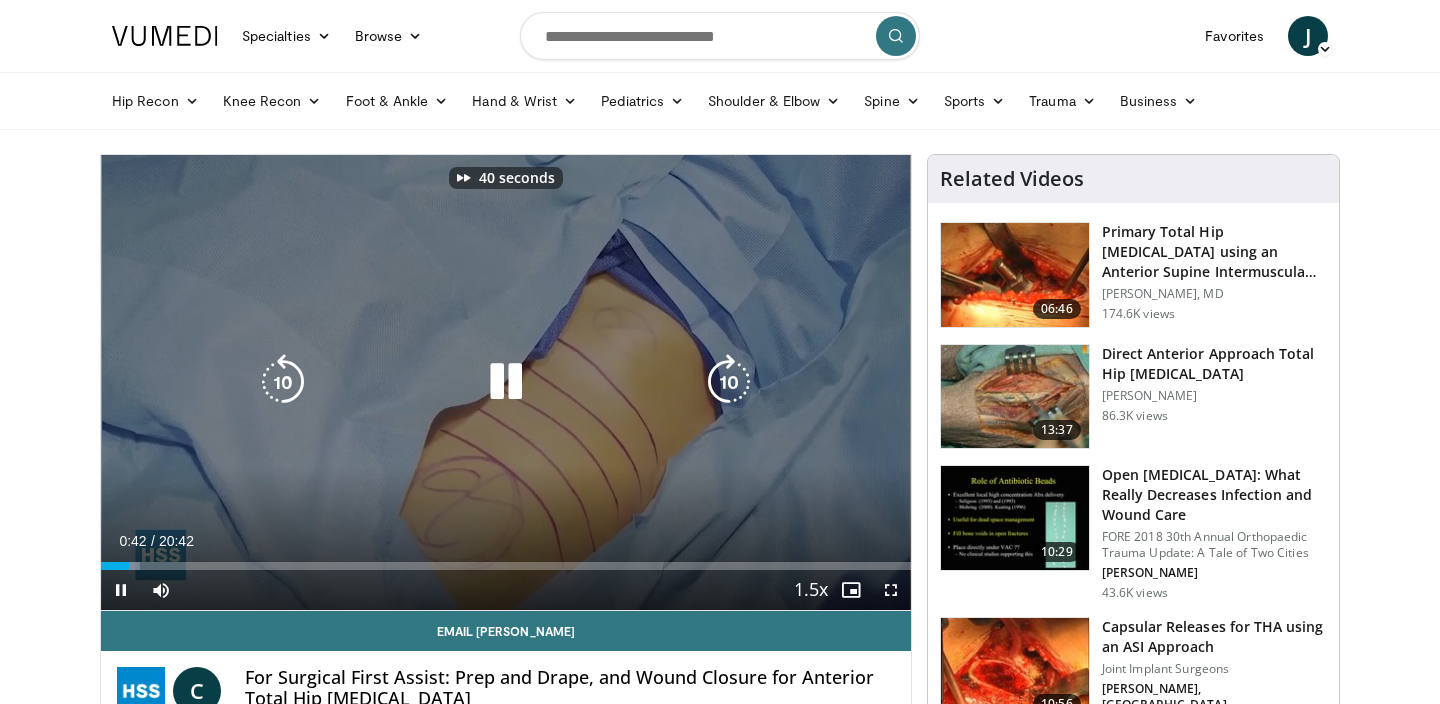 click at bounding box center [729, 382] 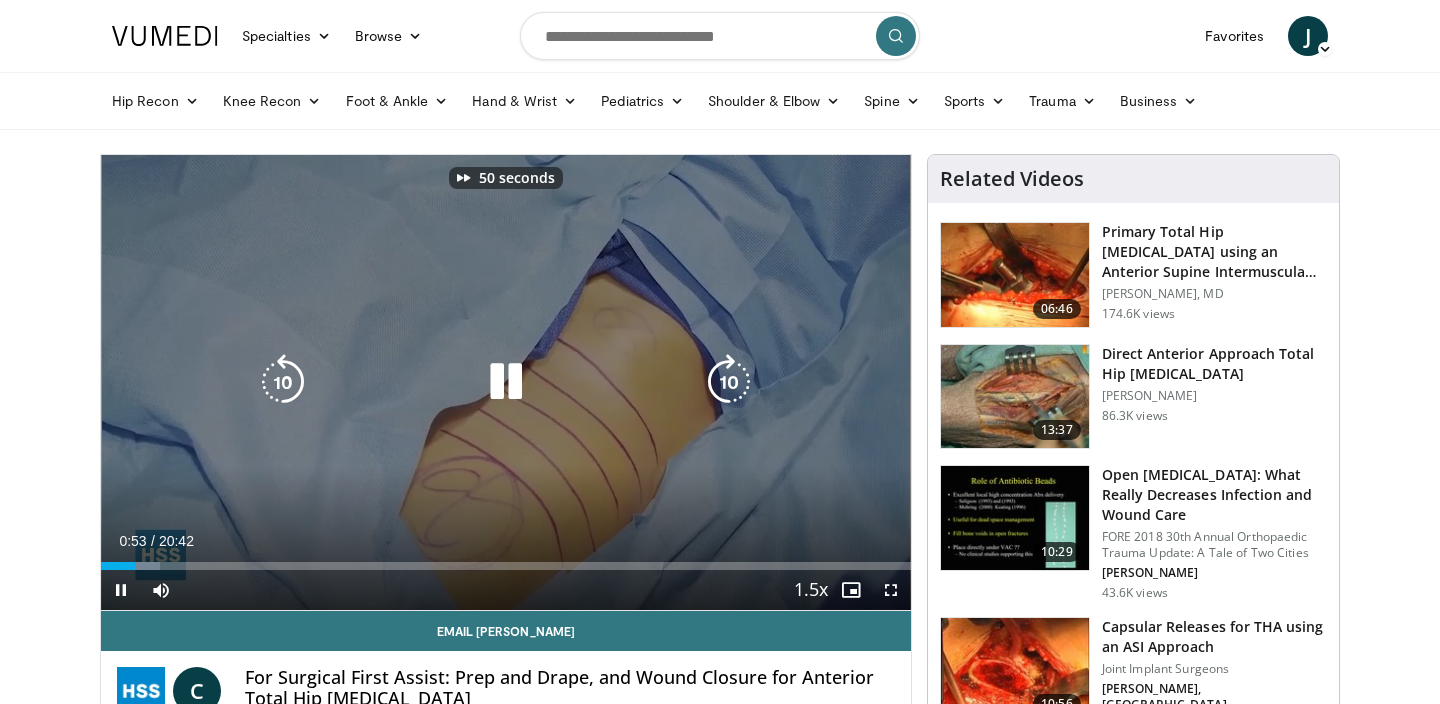 click at bounding box center [729, 382] 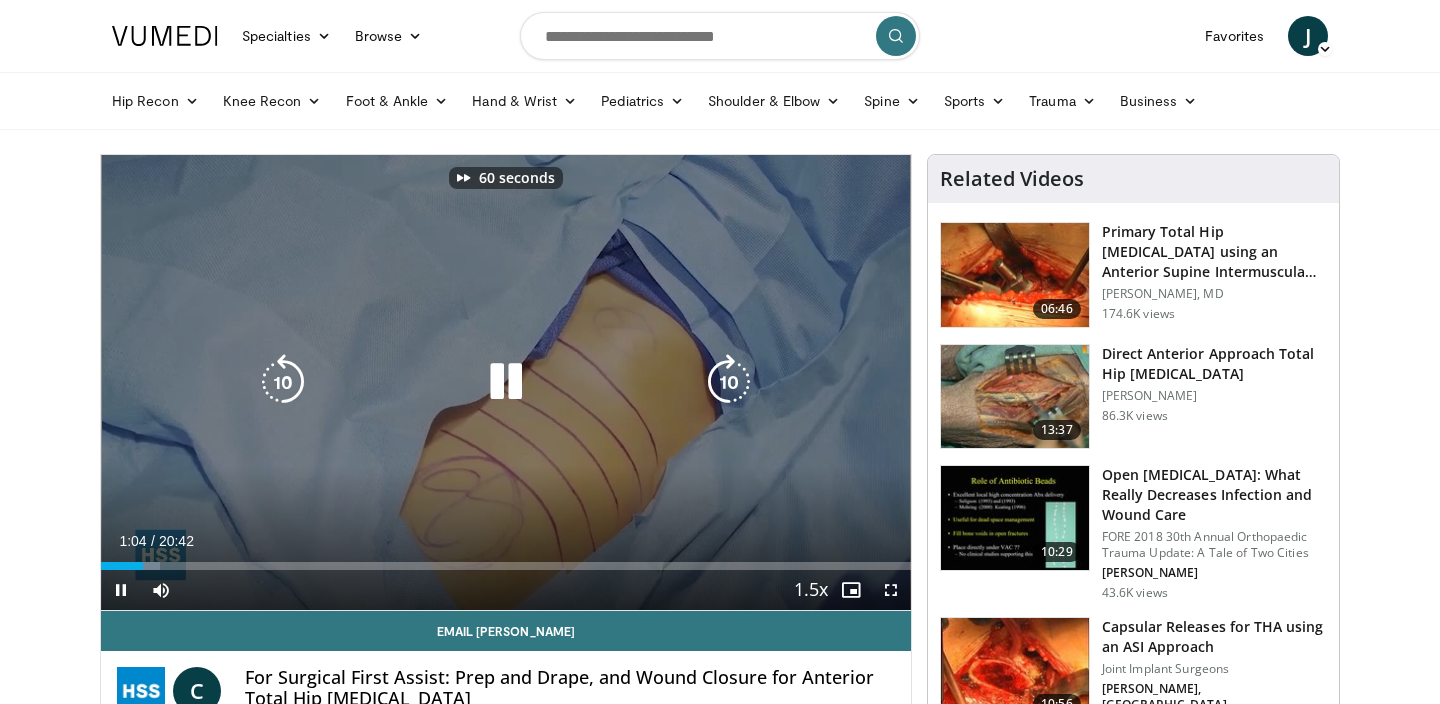 click at bounding box center [729, 382] 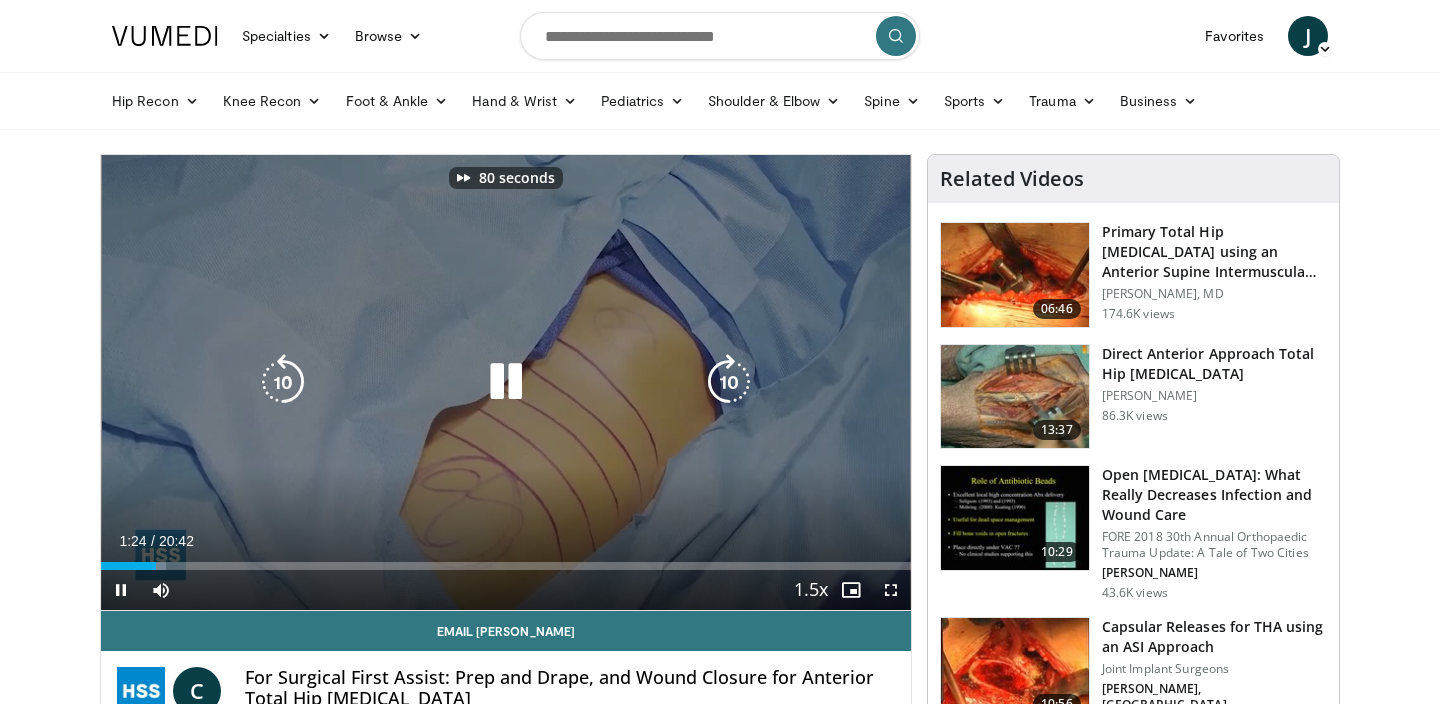 click at bounding box center [729, 382] 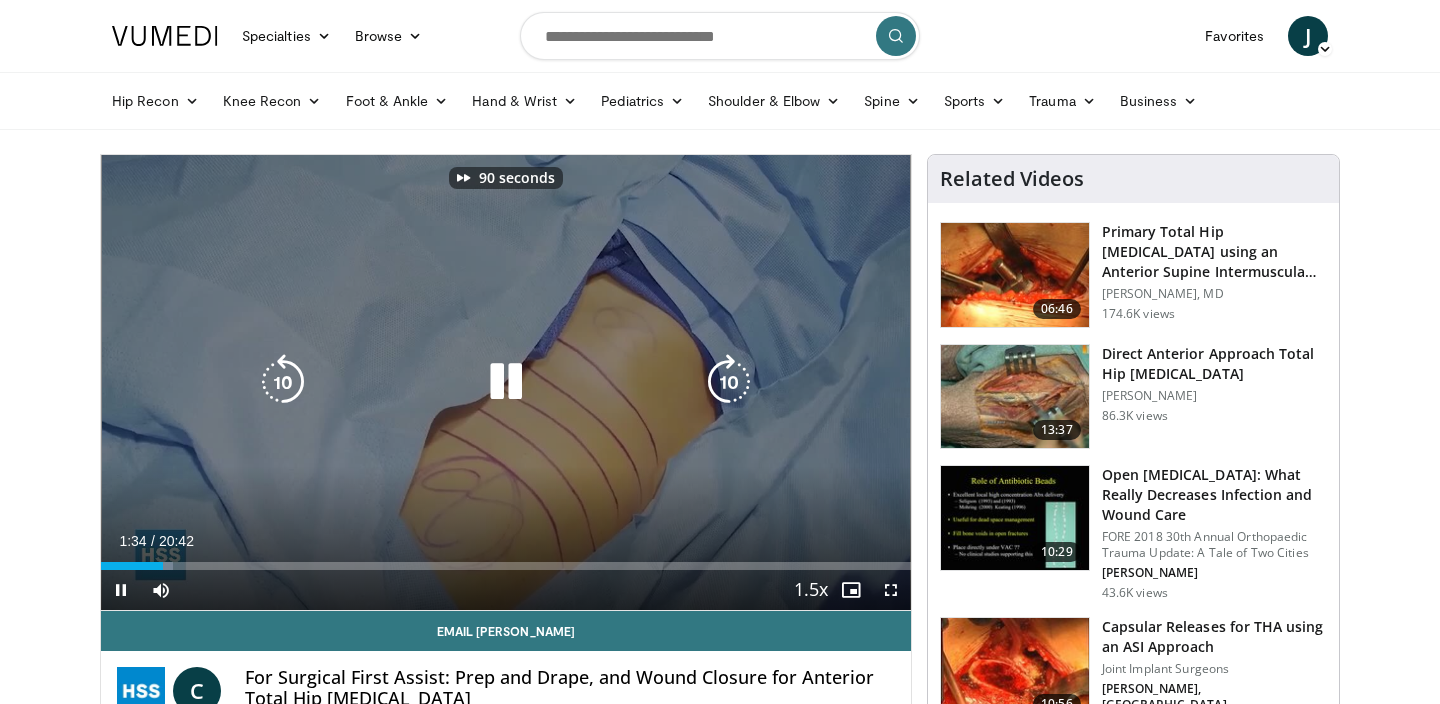 click at bounding box center [729, 382] 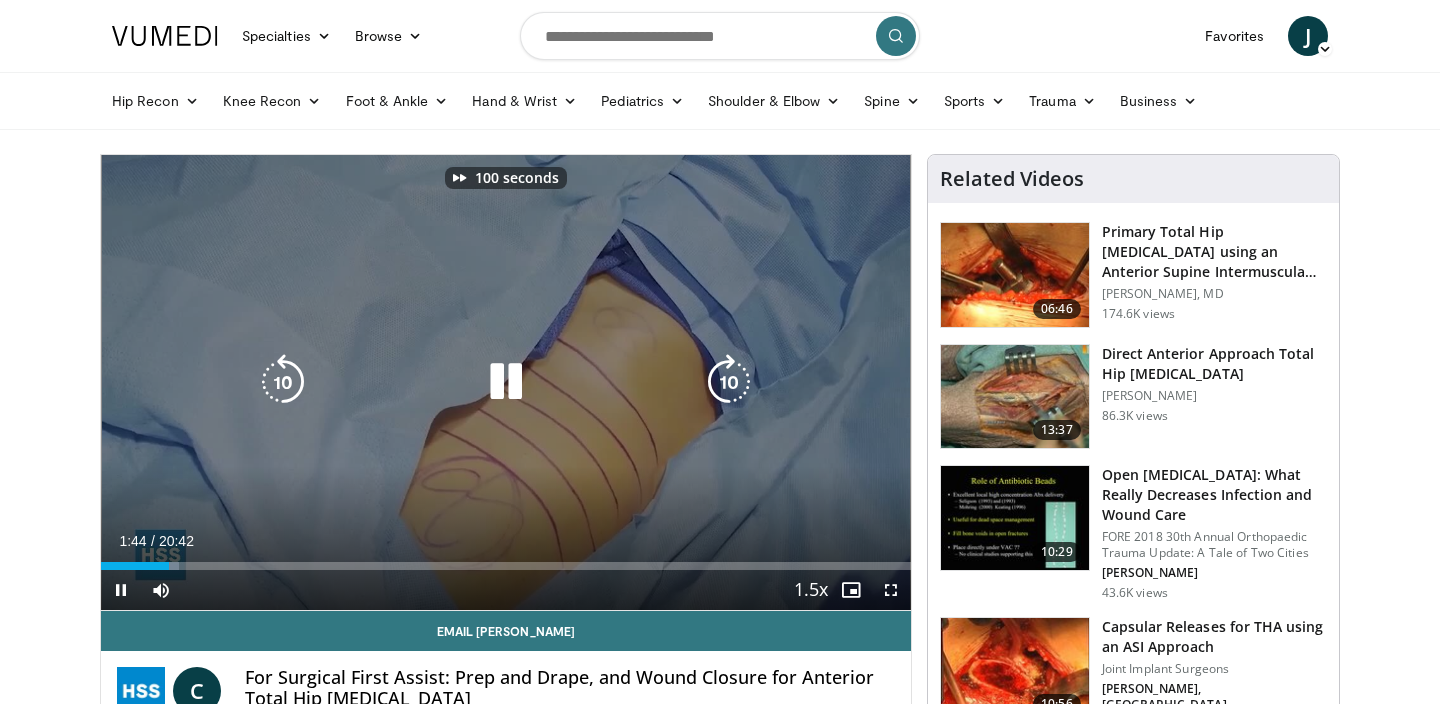 click at bounding box center [729, 382] 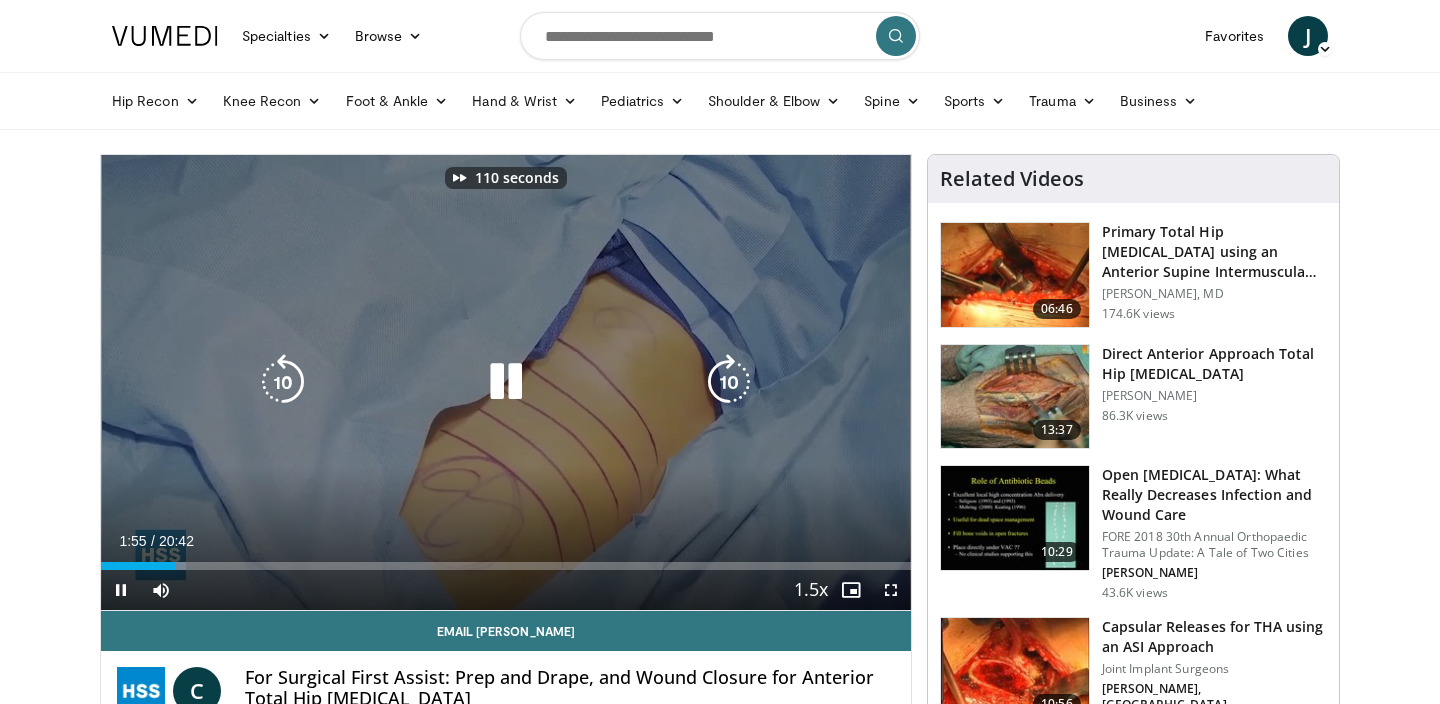 click at bounding box center (729, 382) 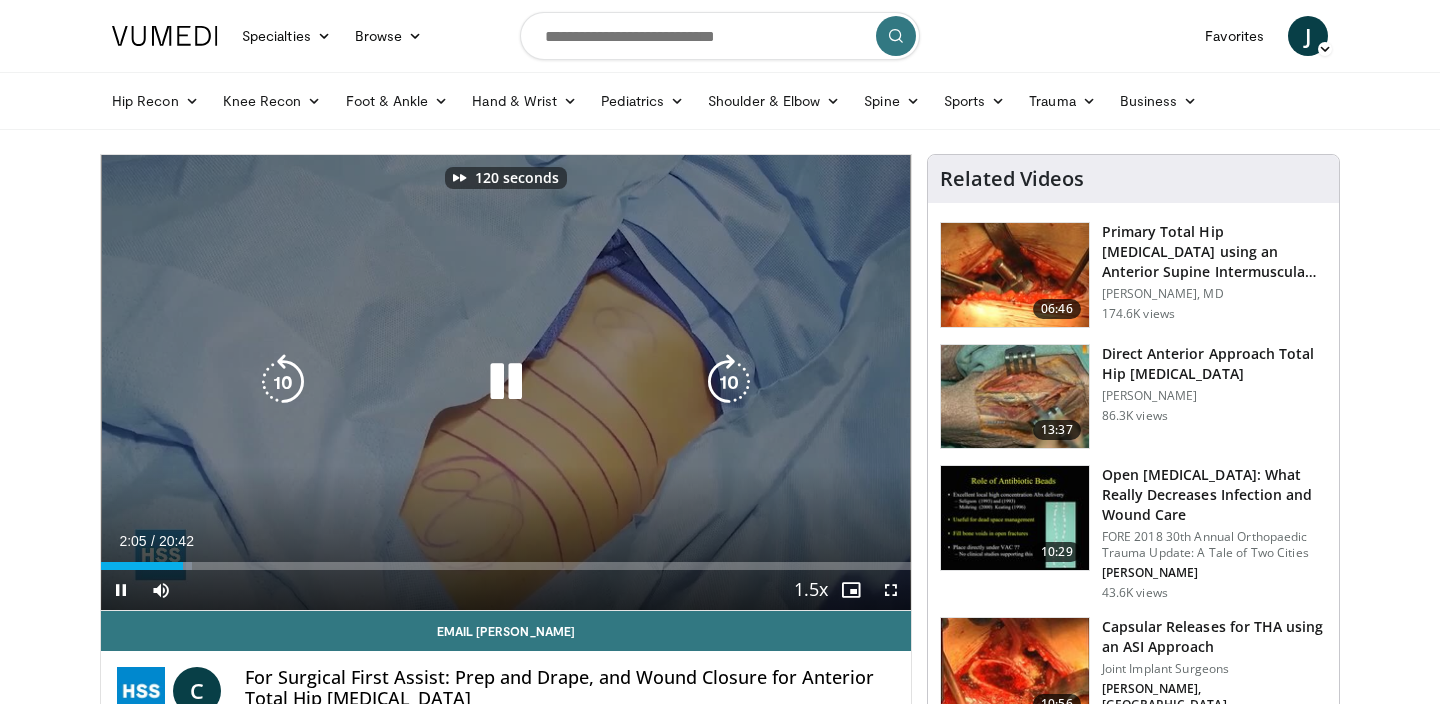click at bounding box center (729, 382) 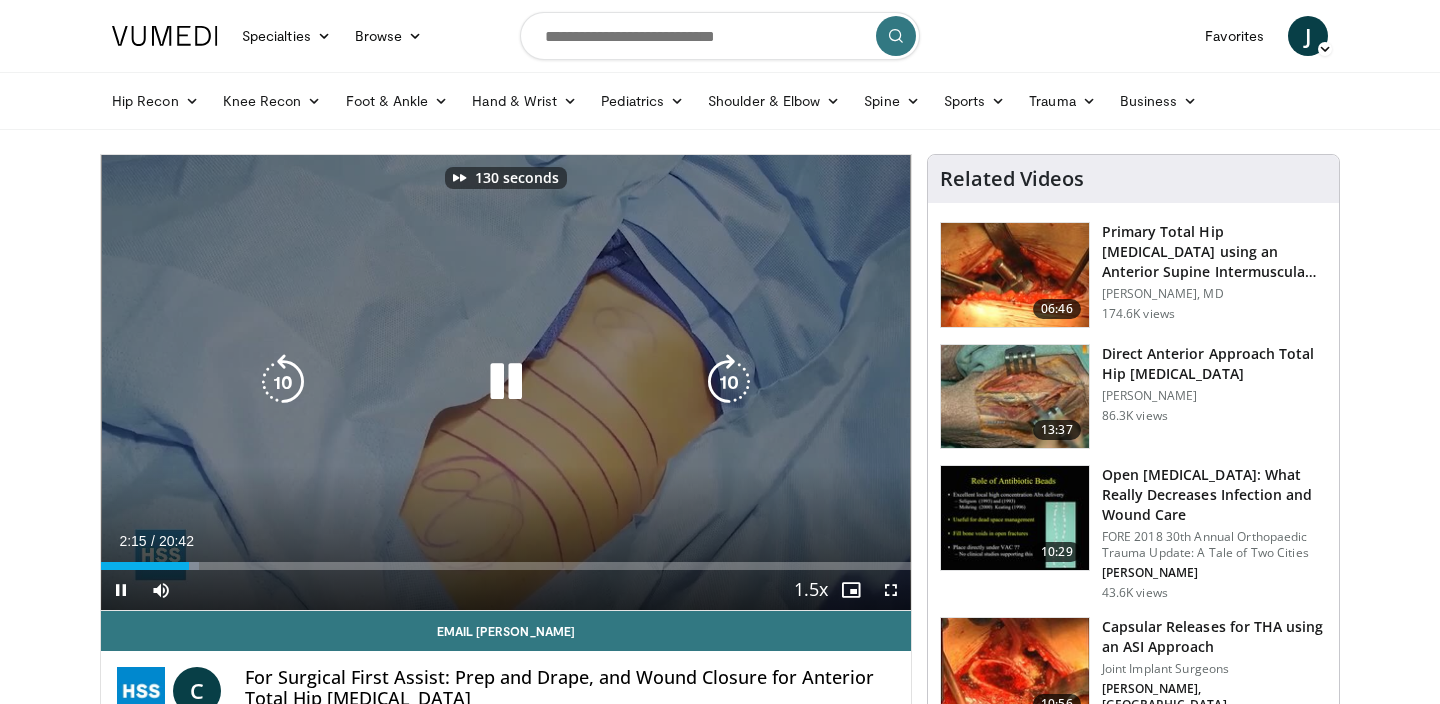click at bounding box center (729, 382) 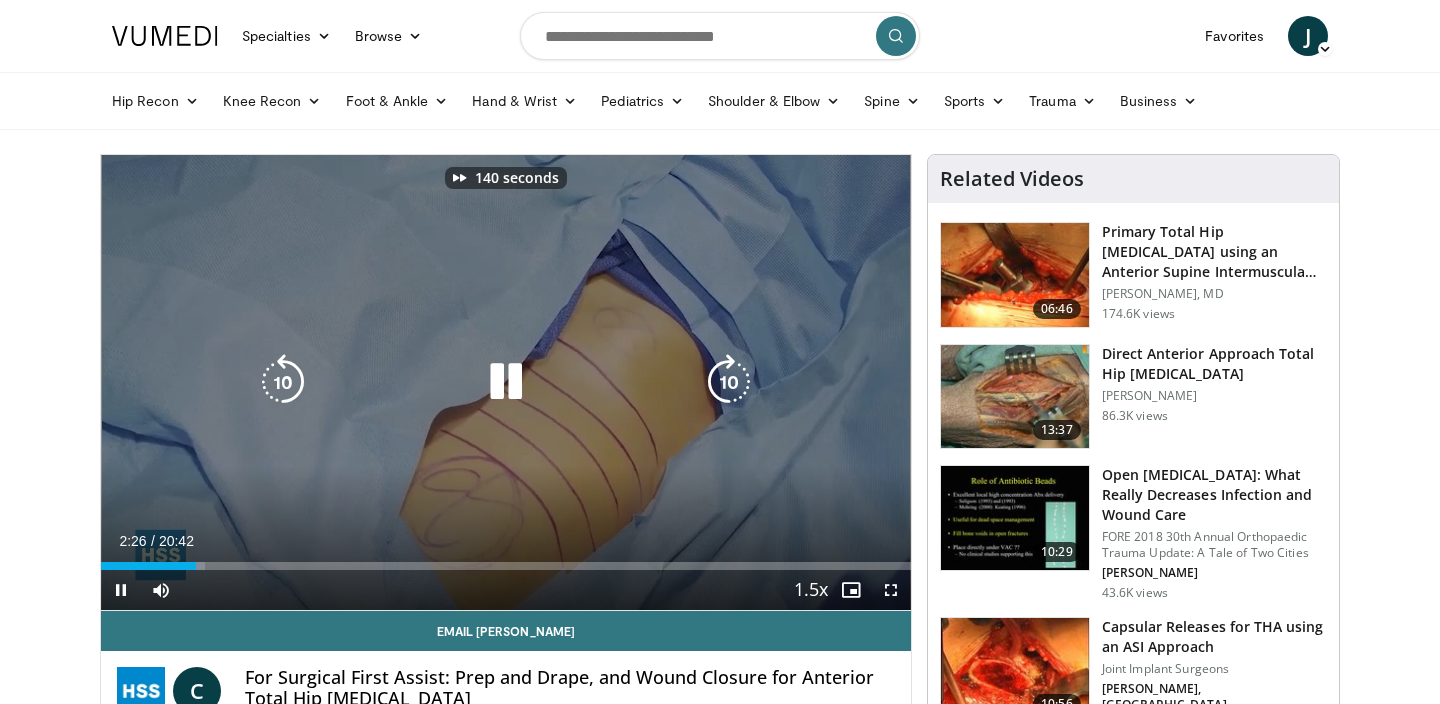 click at bounding box center [729, 382] 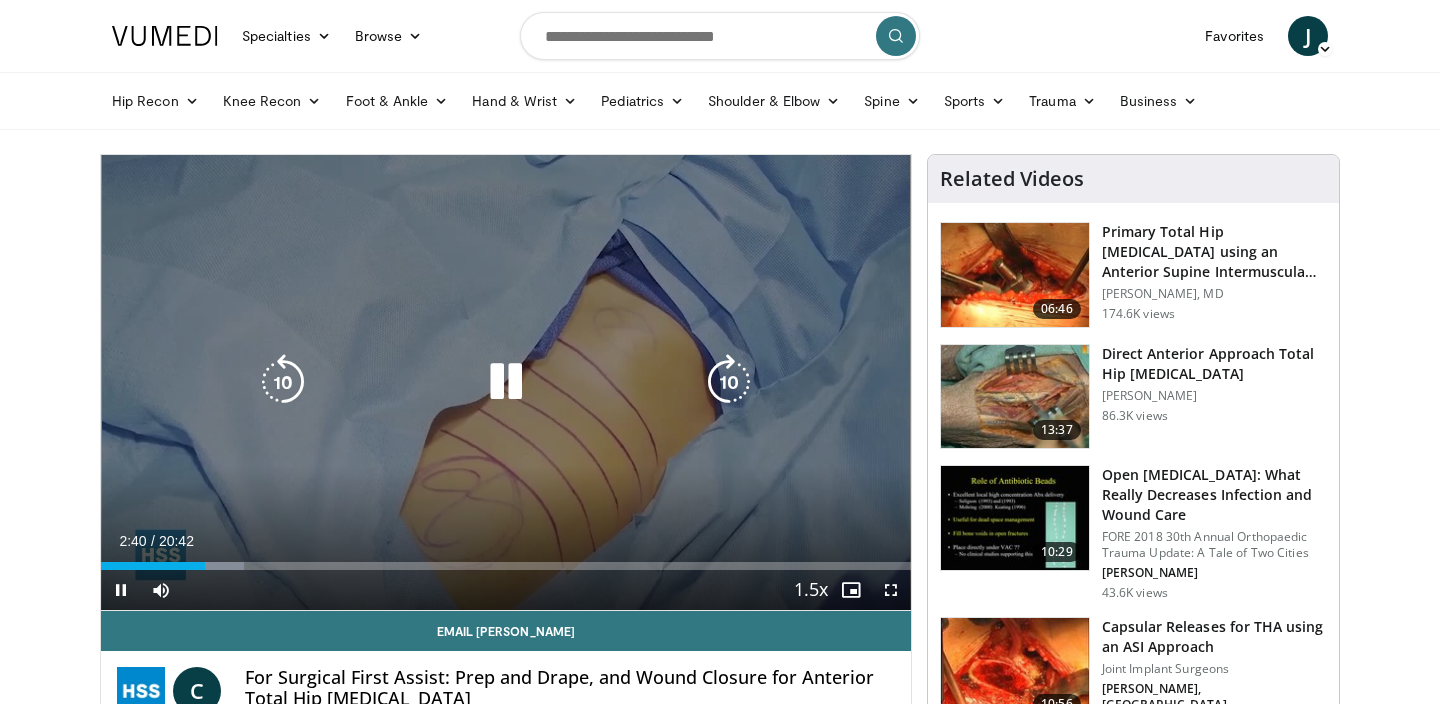 click at bounding box center [729, 382] 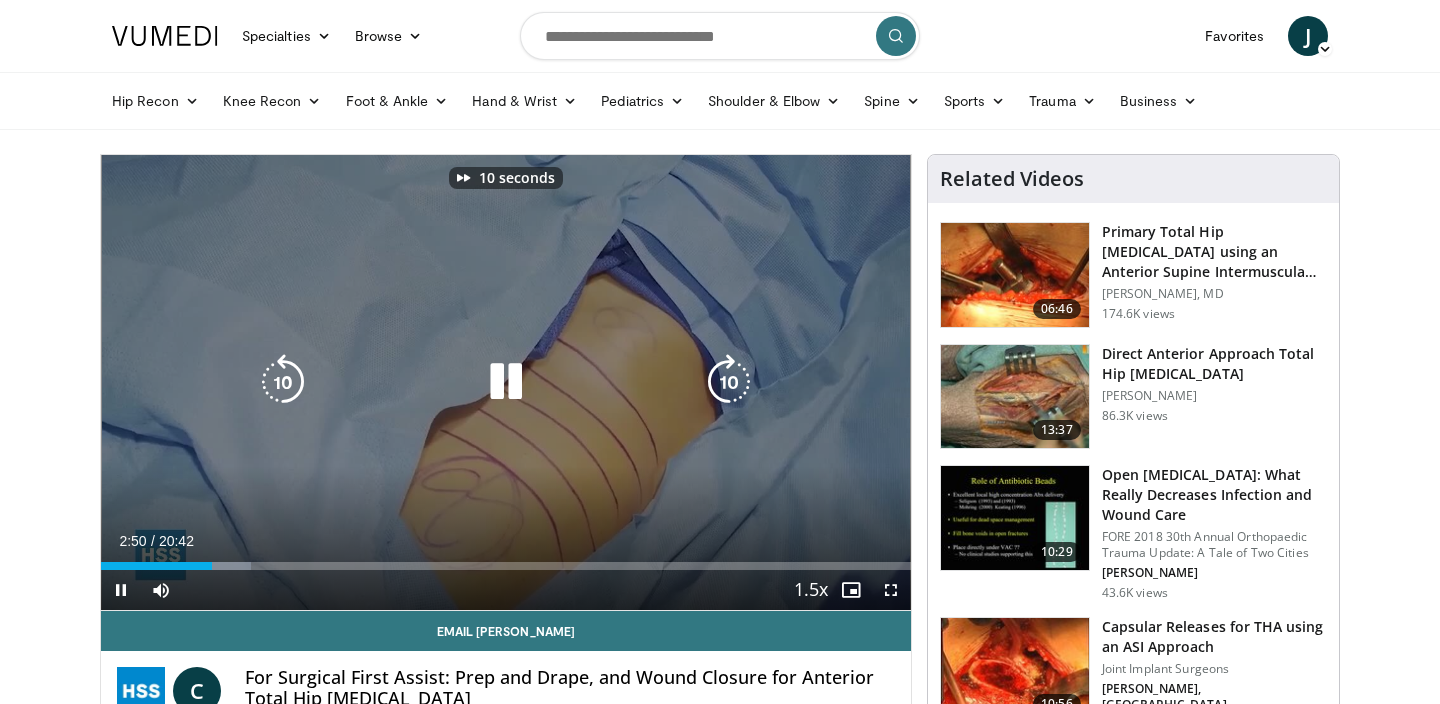click at bounding box center (729, 382) 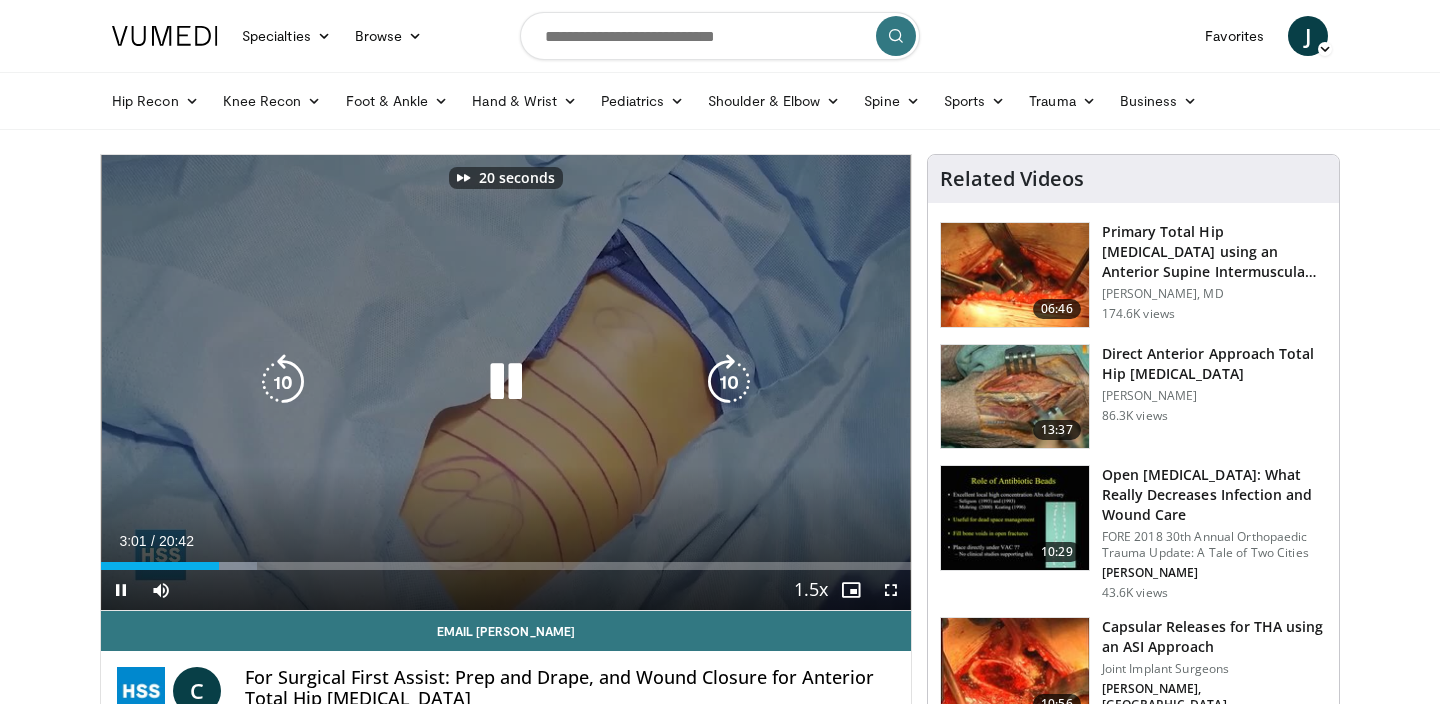 click at bounding box center (729, 382) 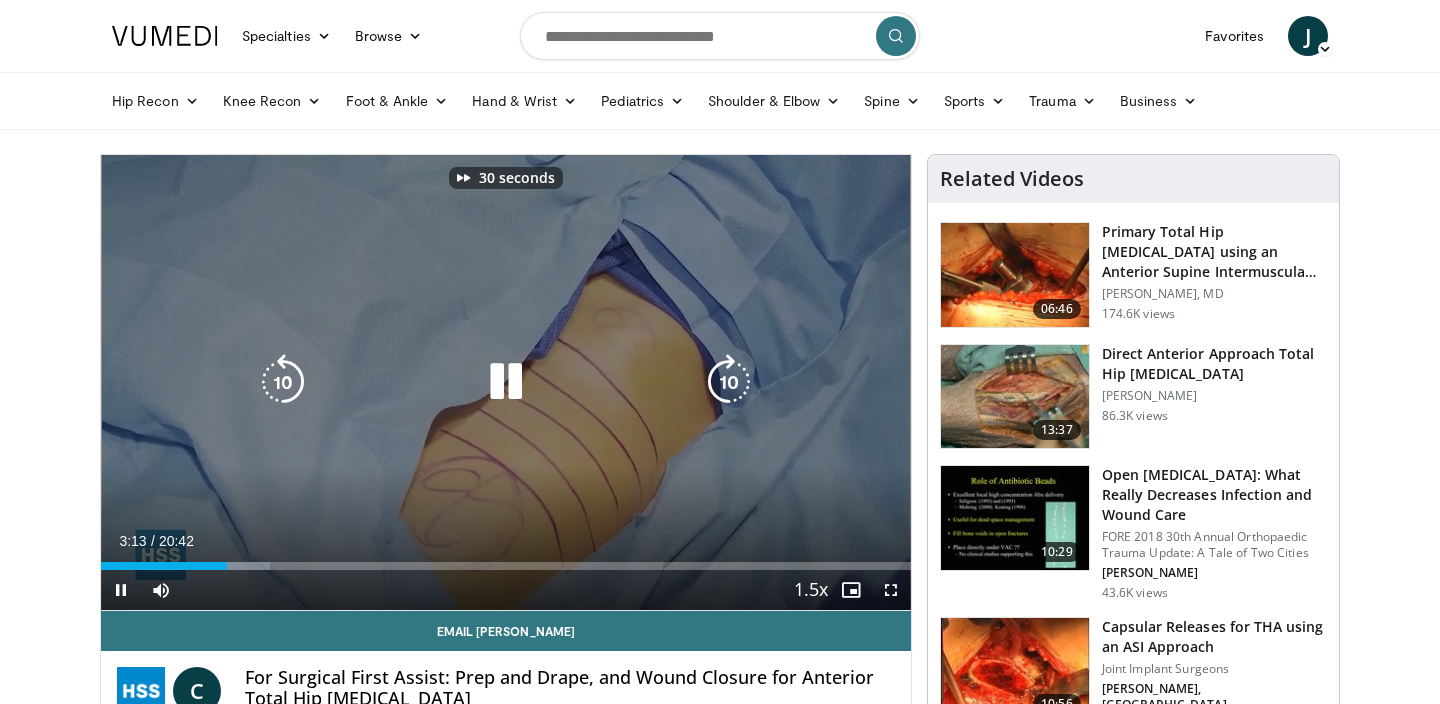 click at bounding box center (729, 382) 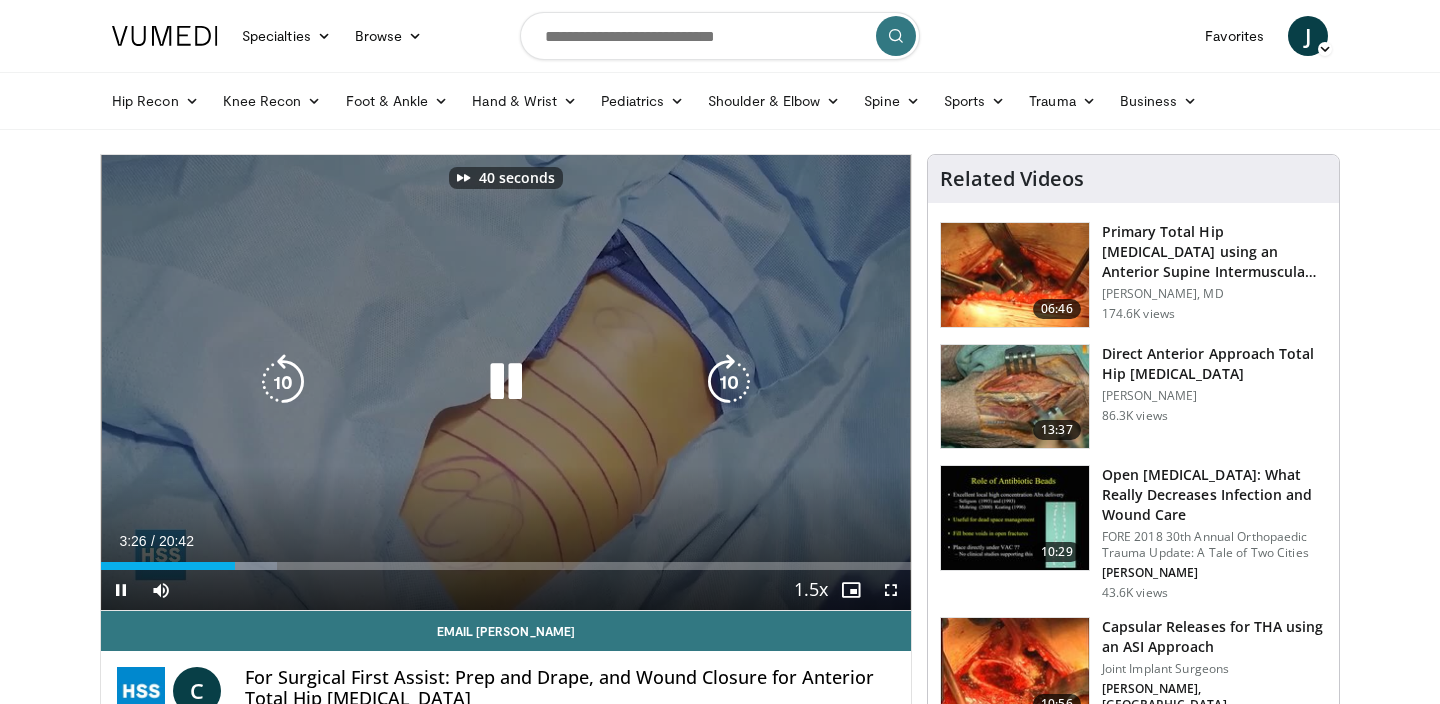 click at bounding box center (283, 382) 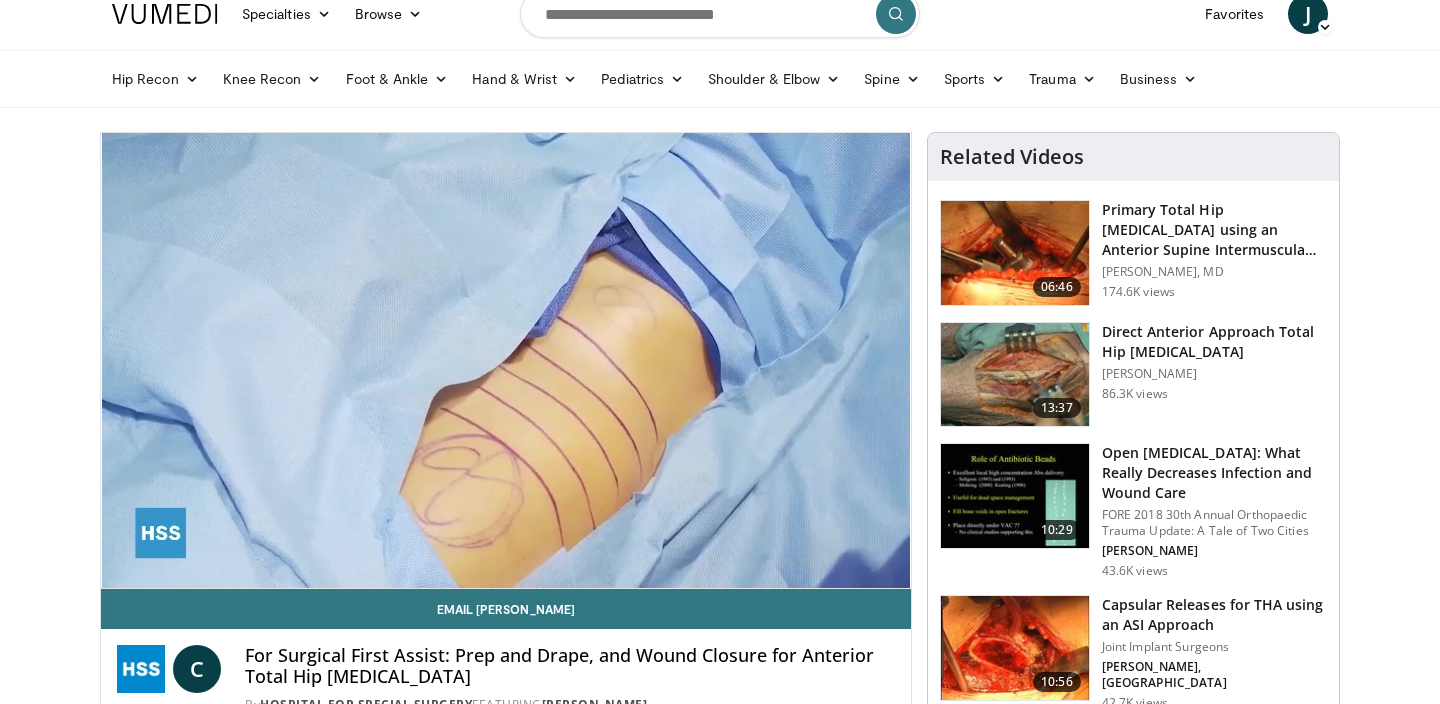 scroll, scrollTop: 20, scrollLeft: 0, axis: vertical 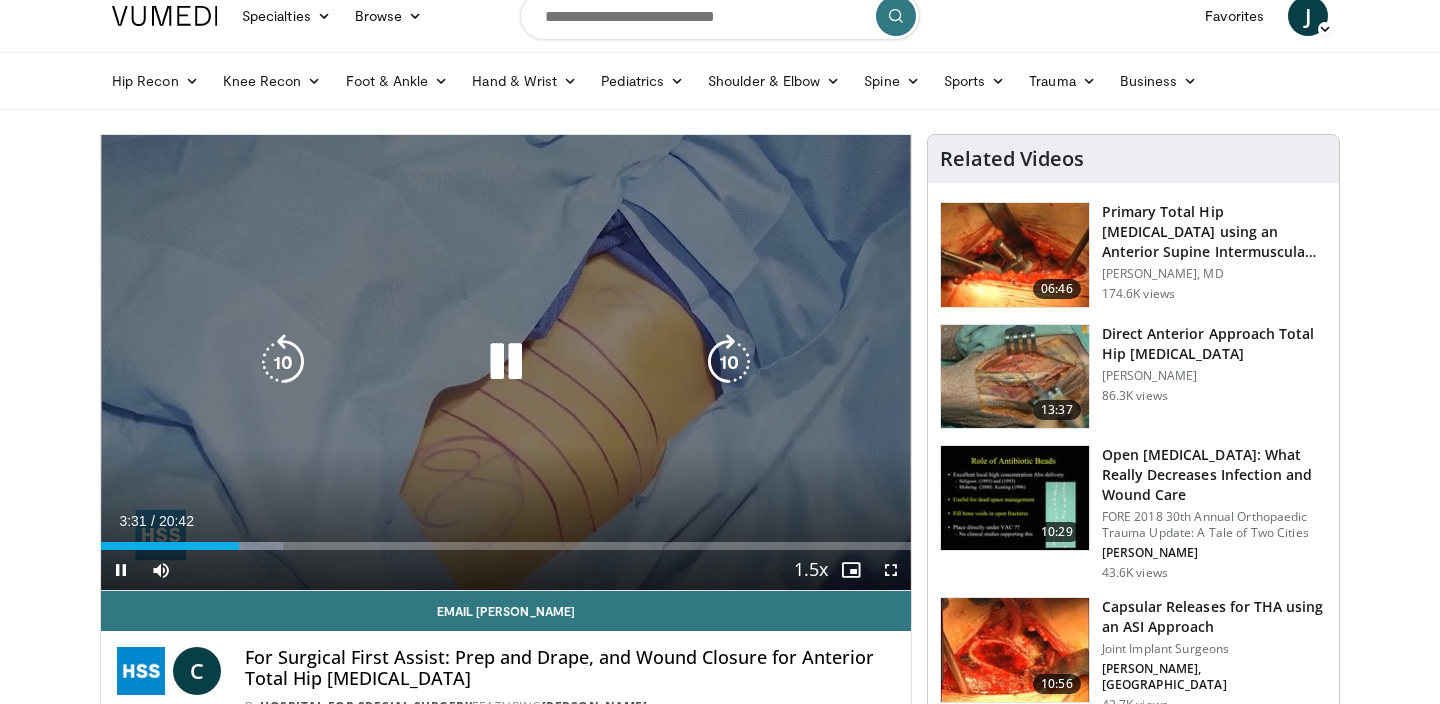click at bounding box center (729, 362) 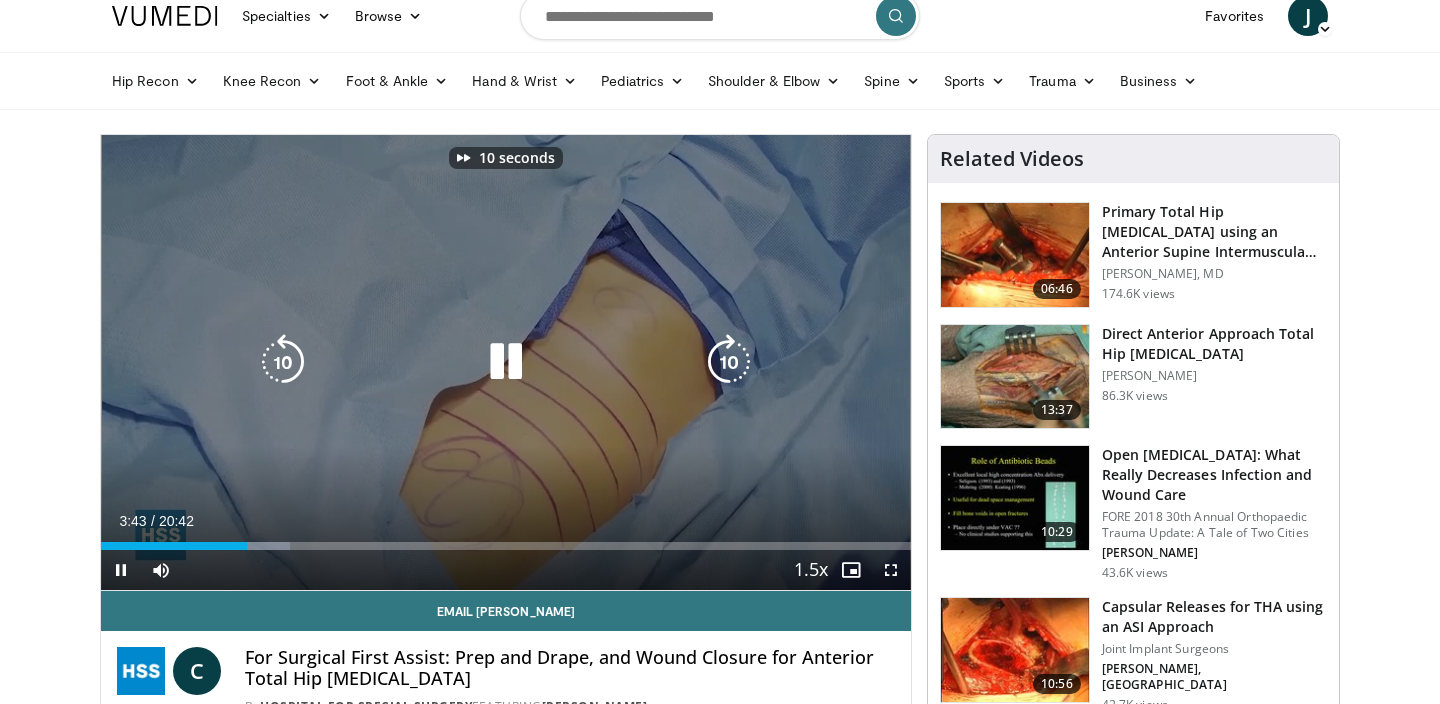 click at bounding box center (729, 362) 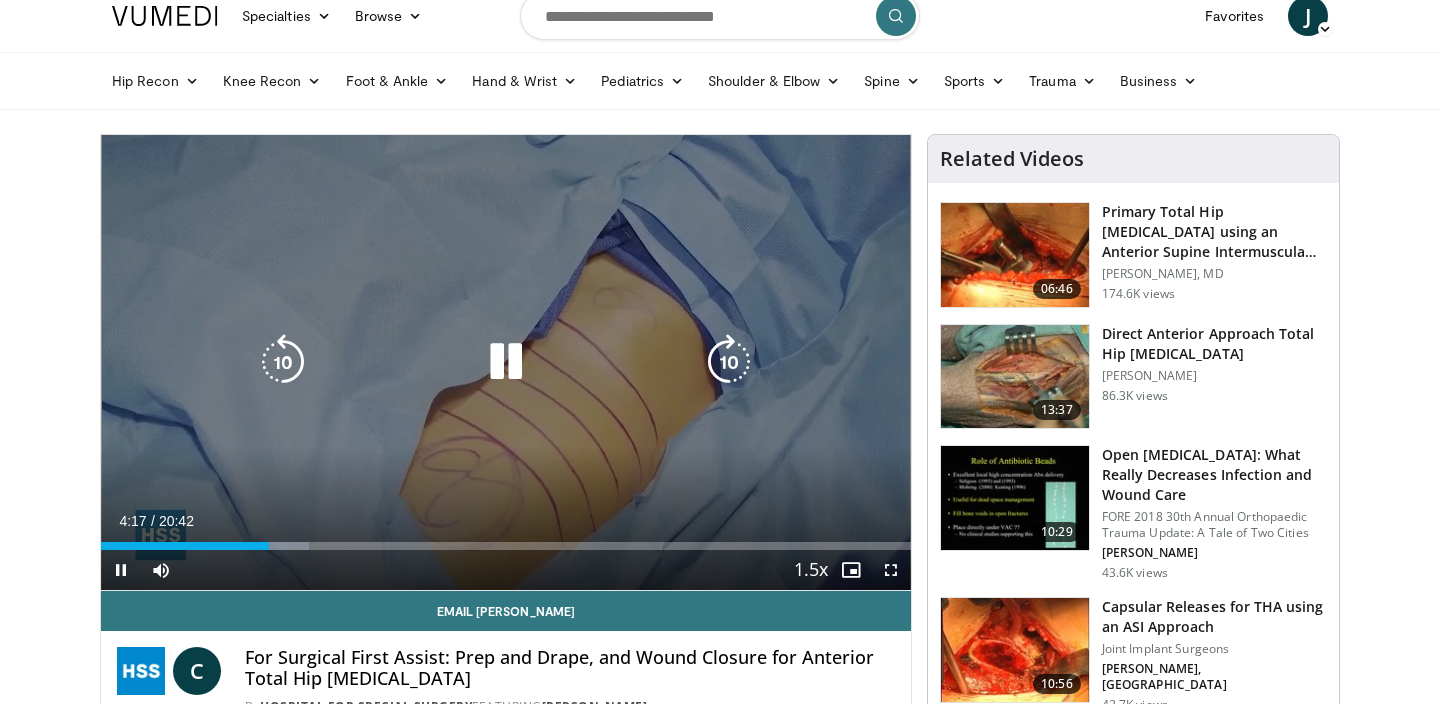 click at bounding box center (729, 362) 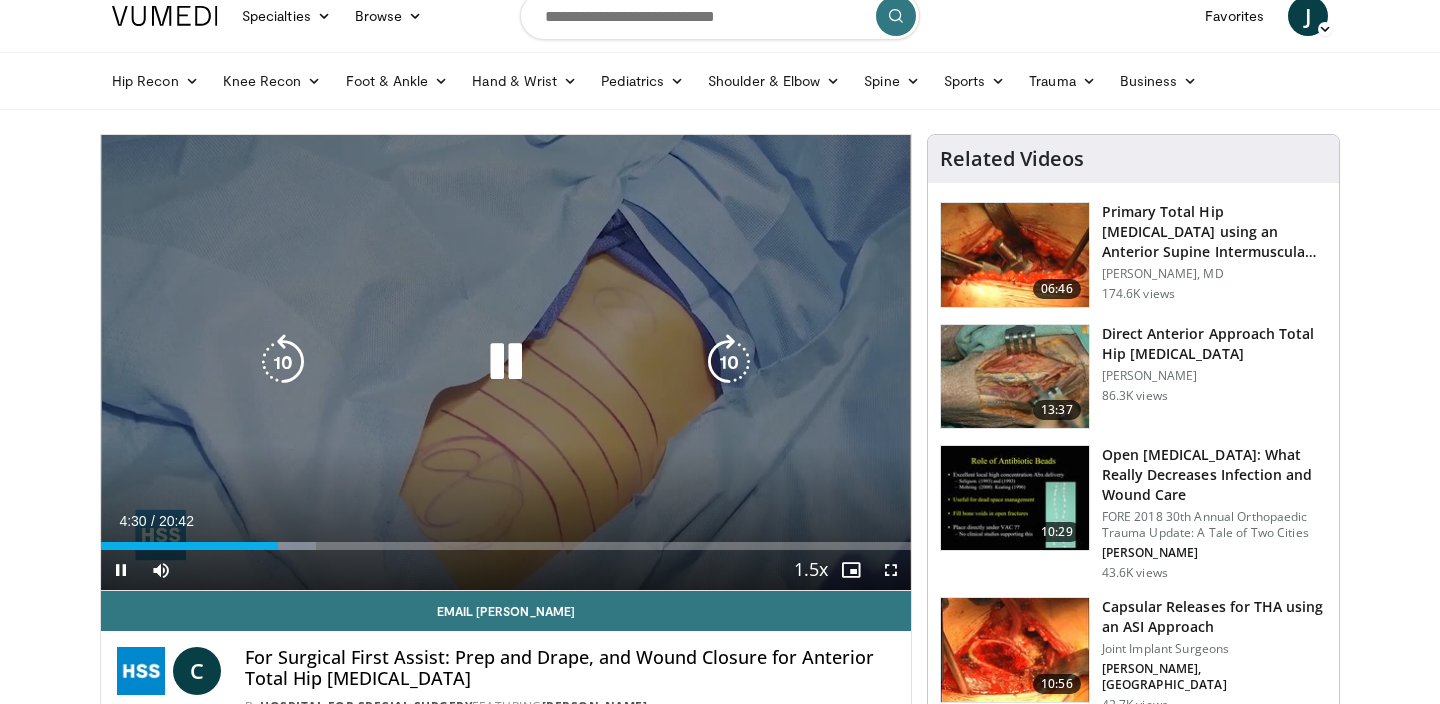 click at bounding box center (729, 362) 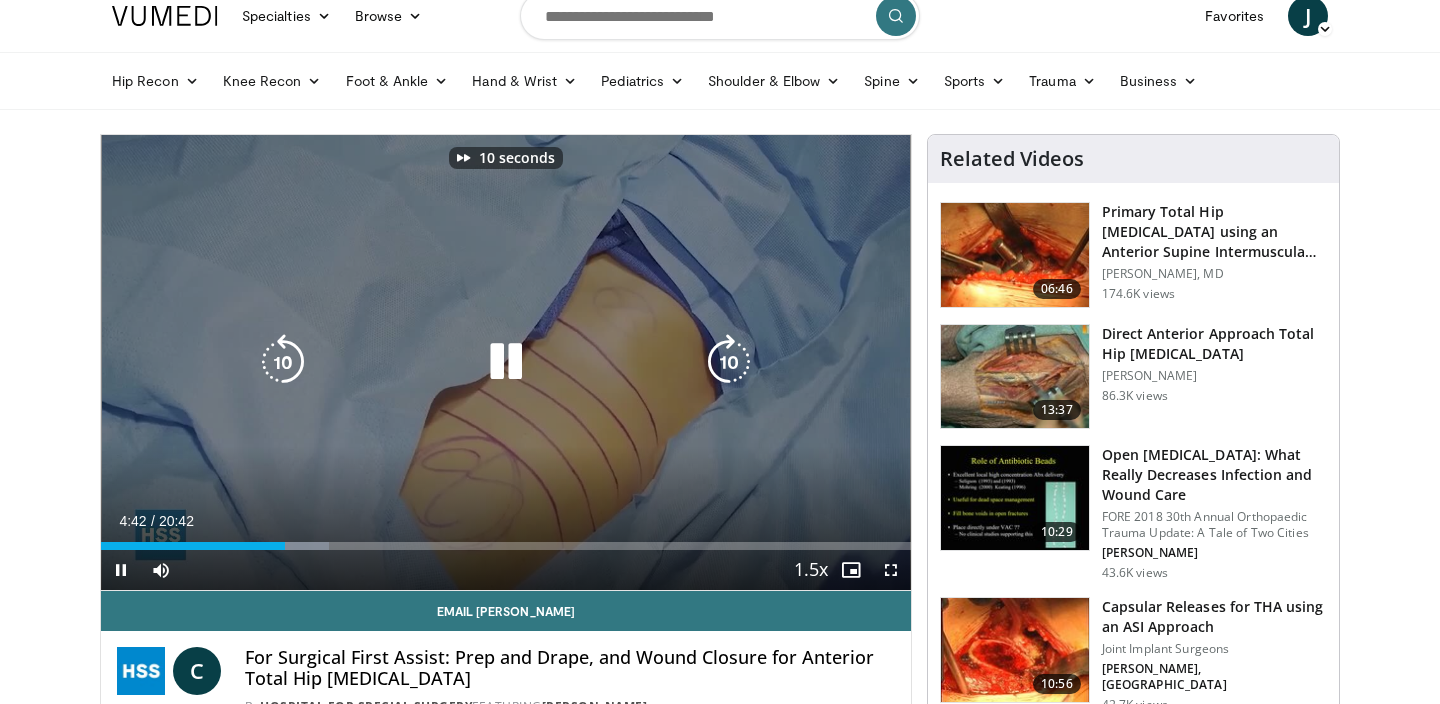 click at bounding box center (729, 362) 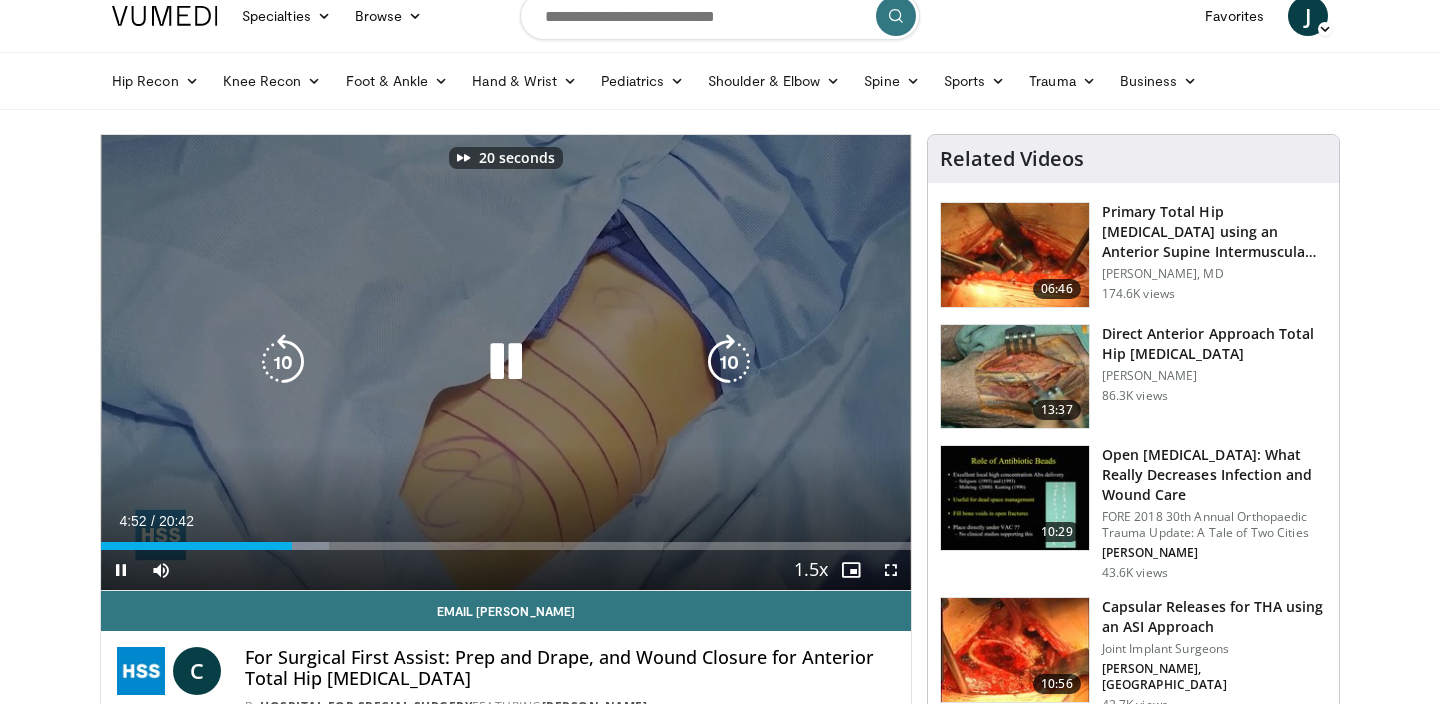 click at bounding box center [729, 362] 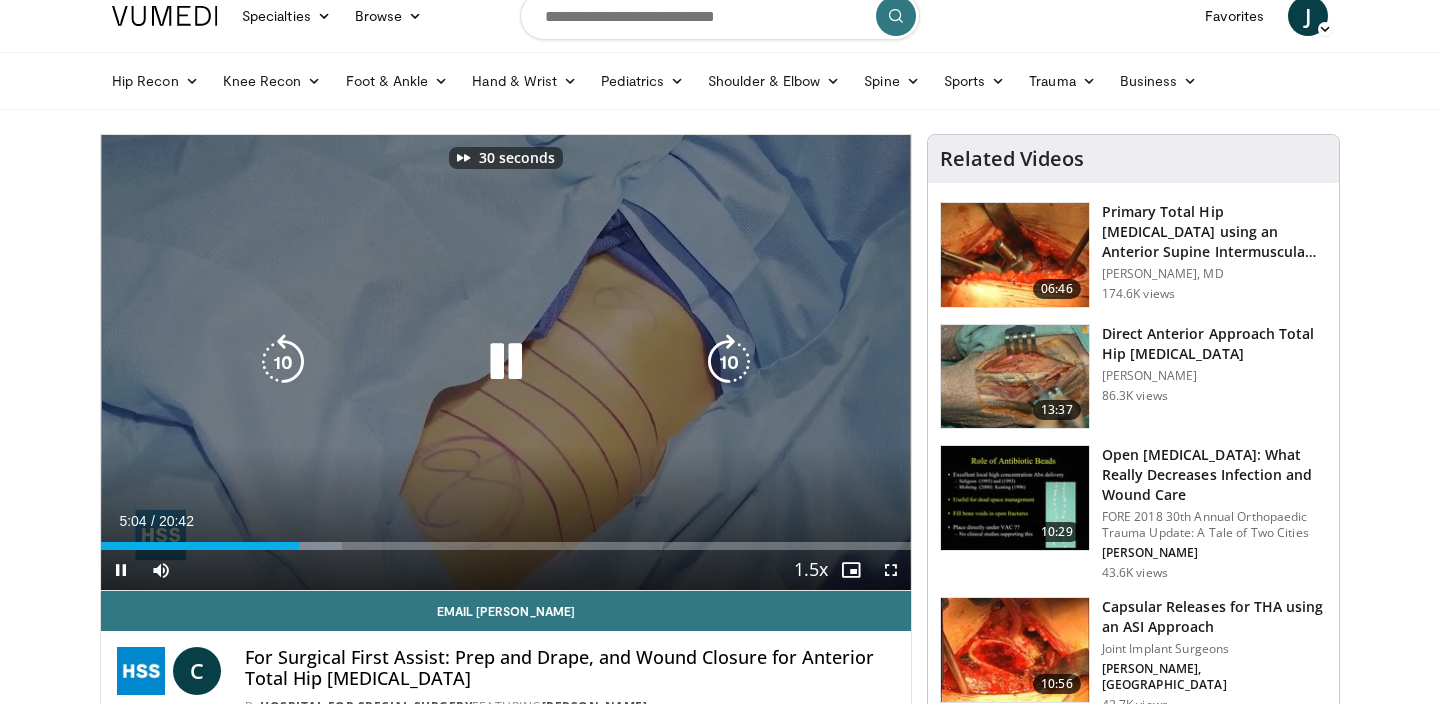 click at bounding box center (729, 362) 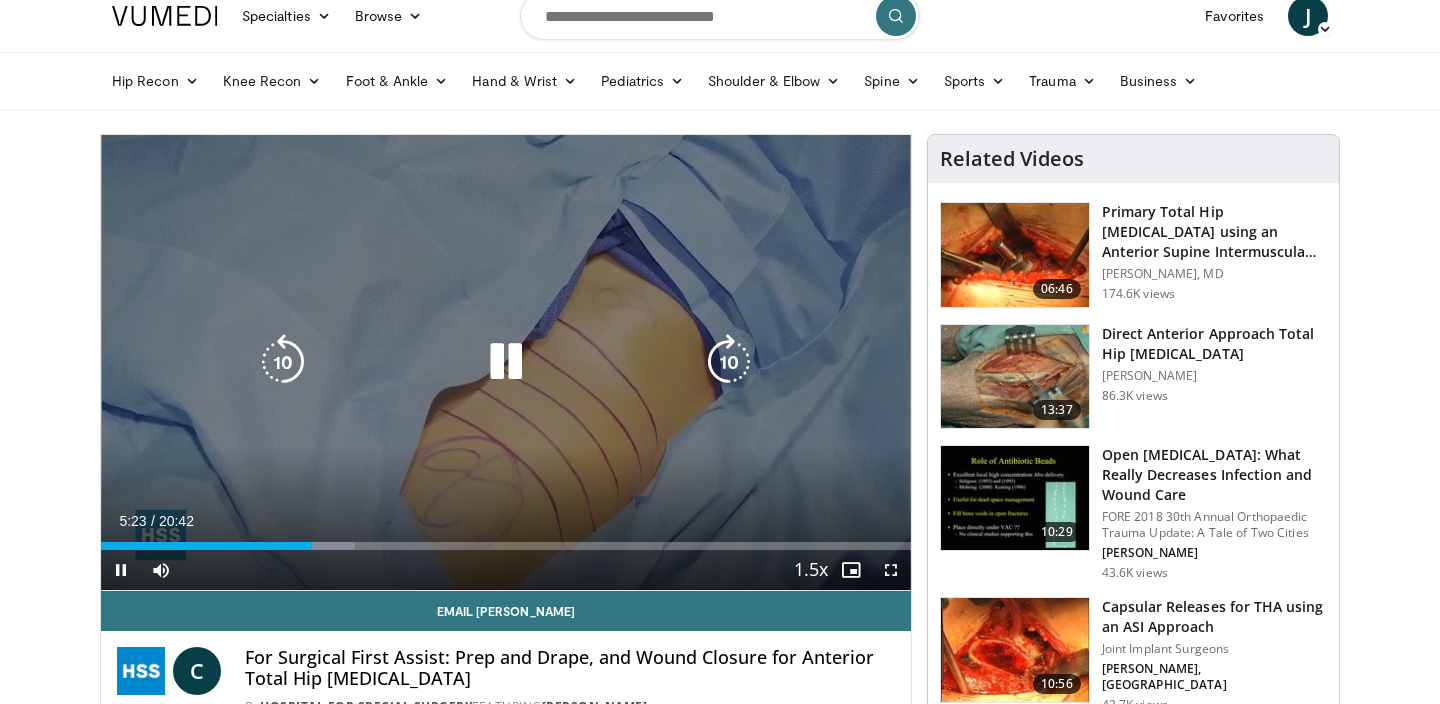 click at bounding box center [729, 362] 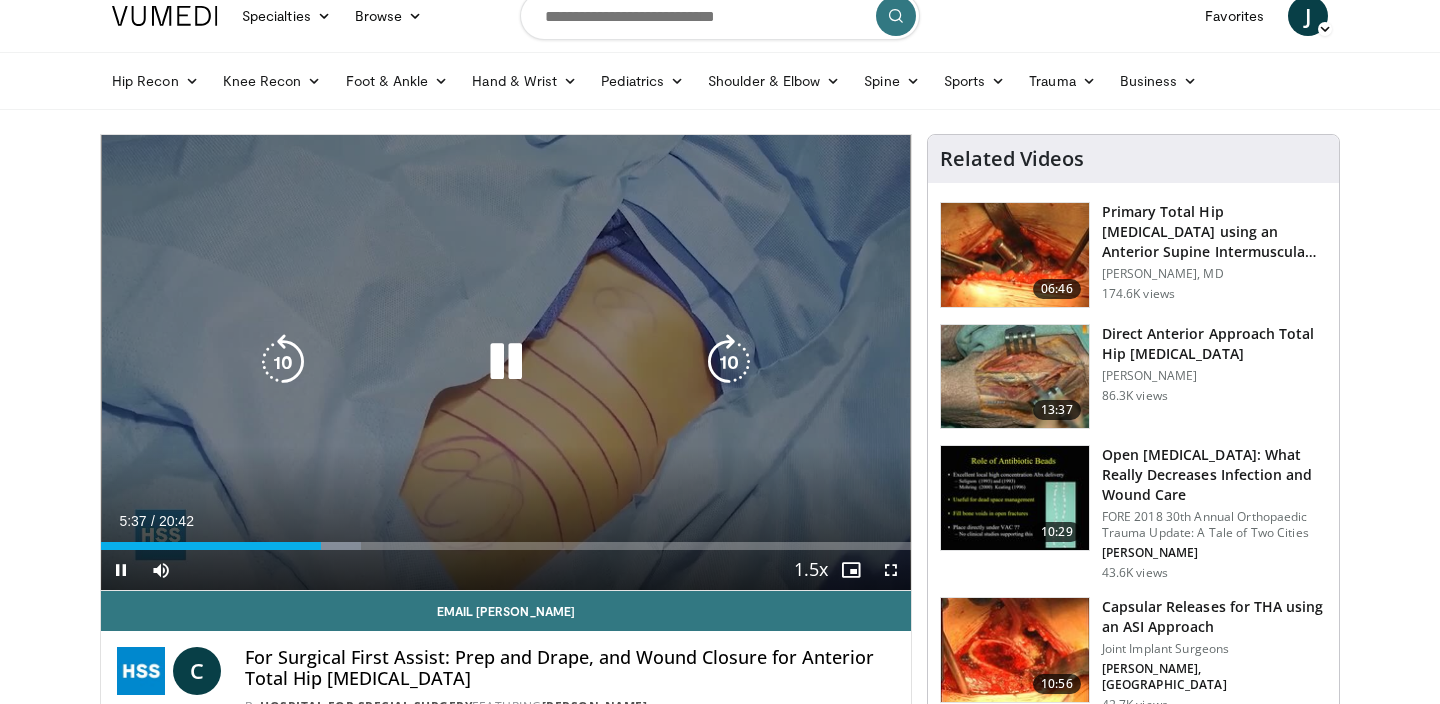 click at bounding box center (729, 362) 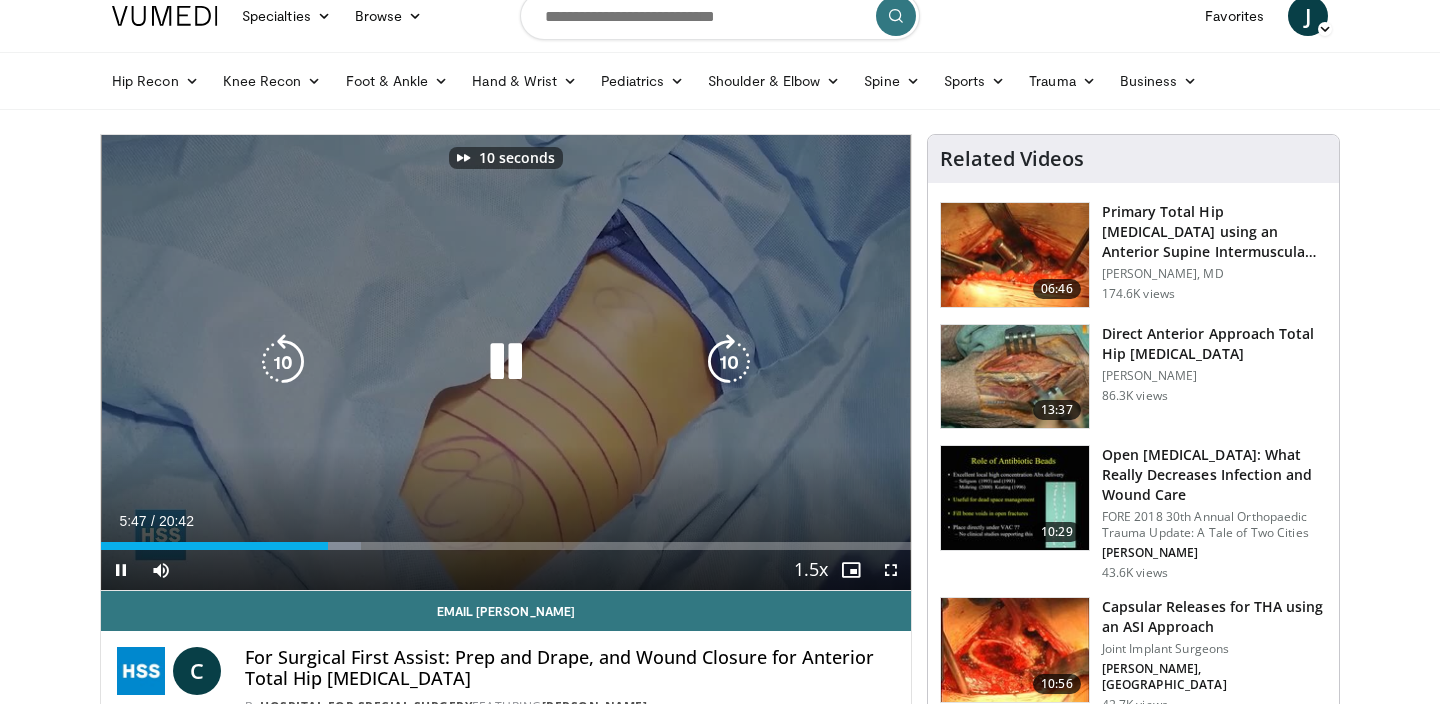 click at bounding box center [729, 362] 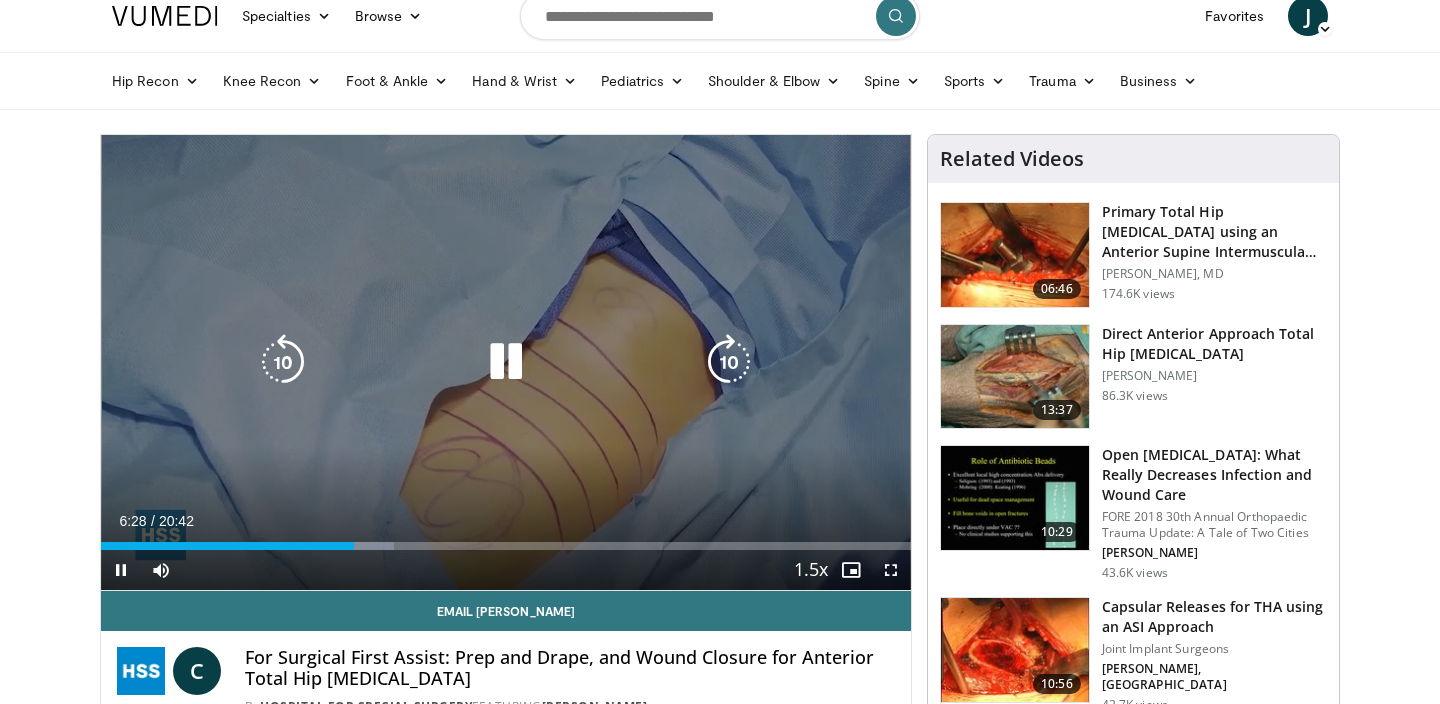 click at bounding box center [729, 362] 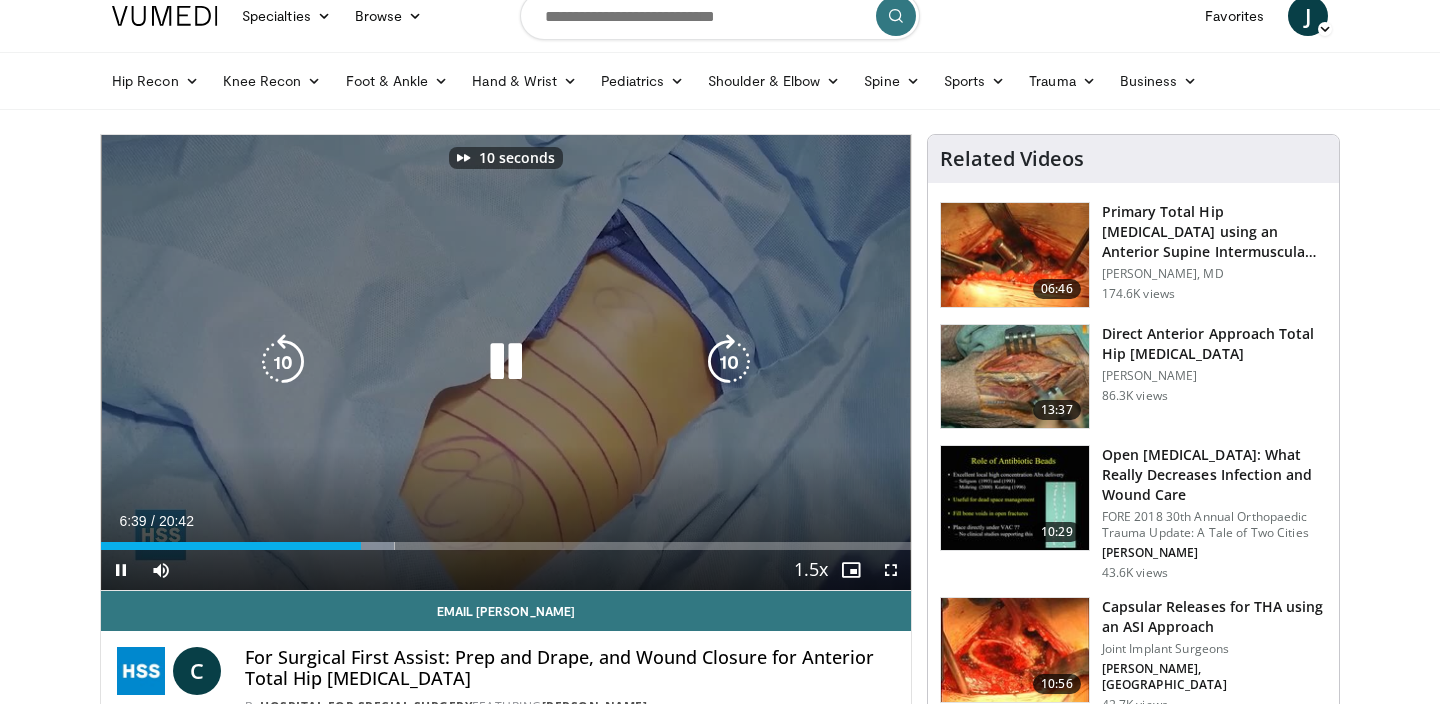 click at bounding box center [729, 362] 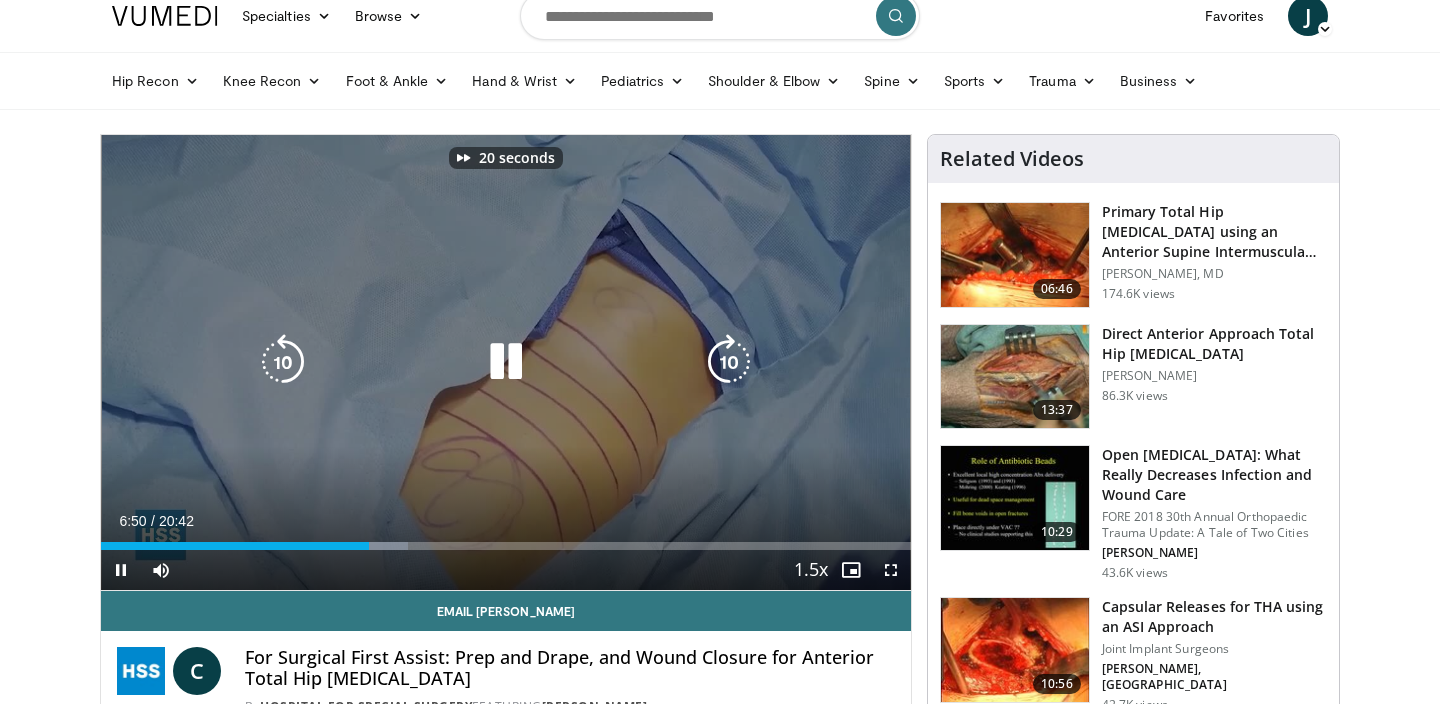click at bounding box center (729, 362) 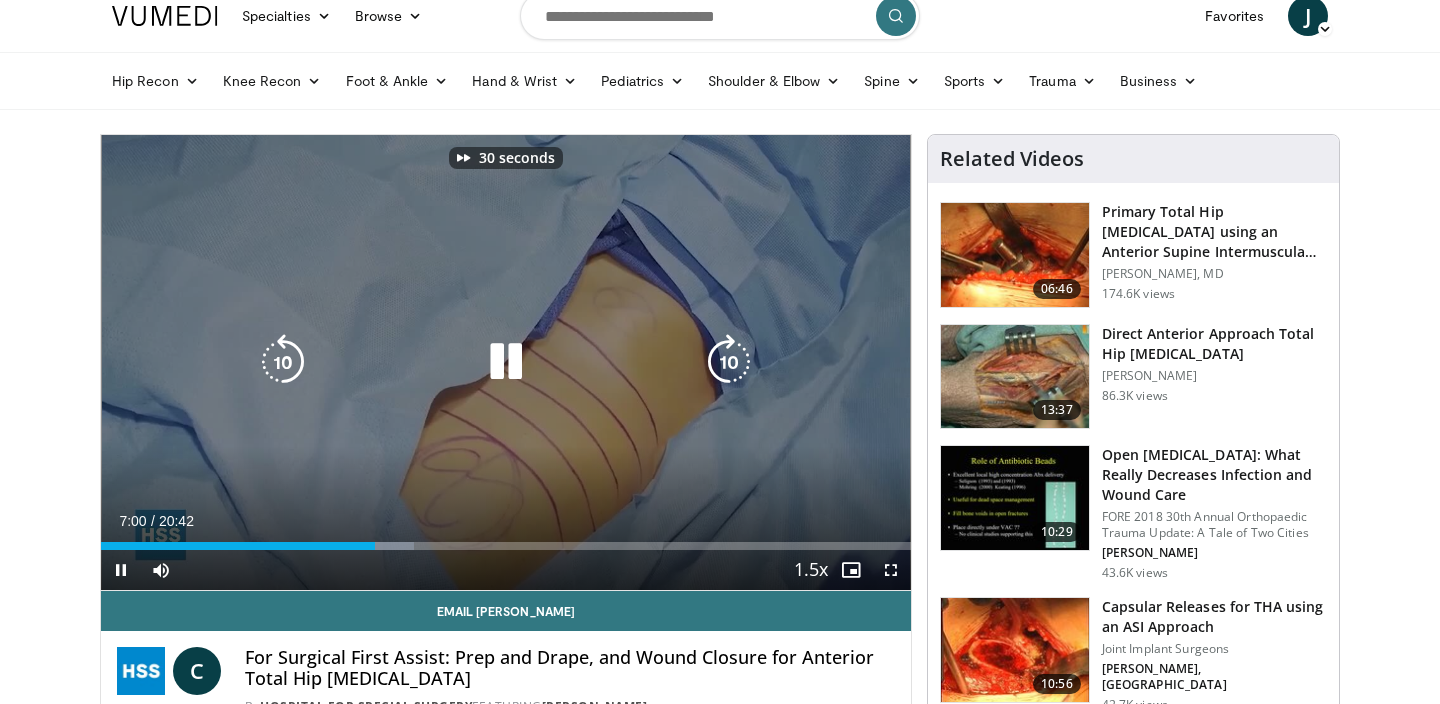 click at bounding box center [729, 362] 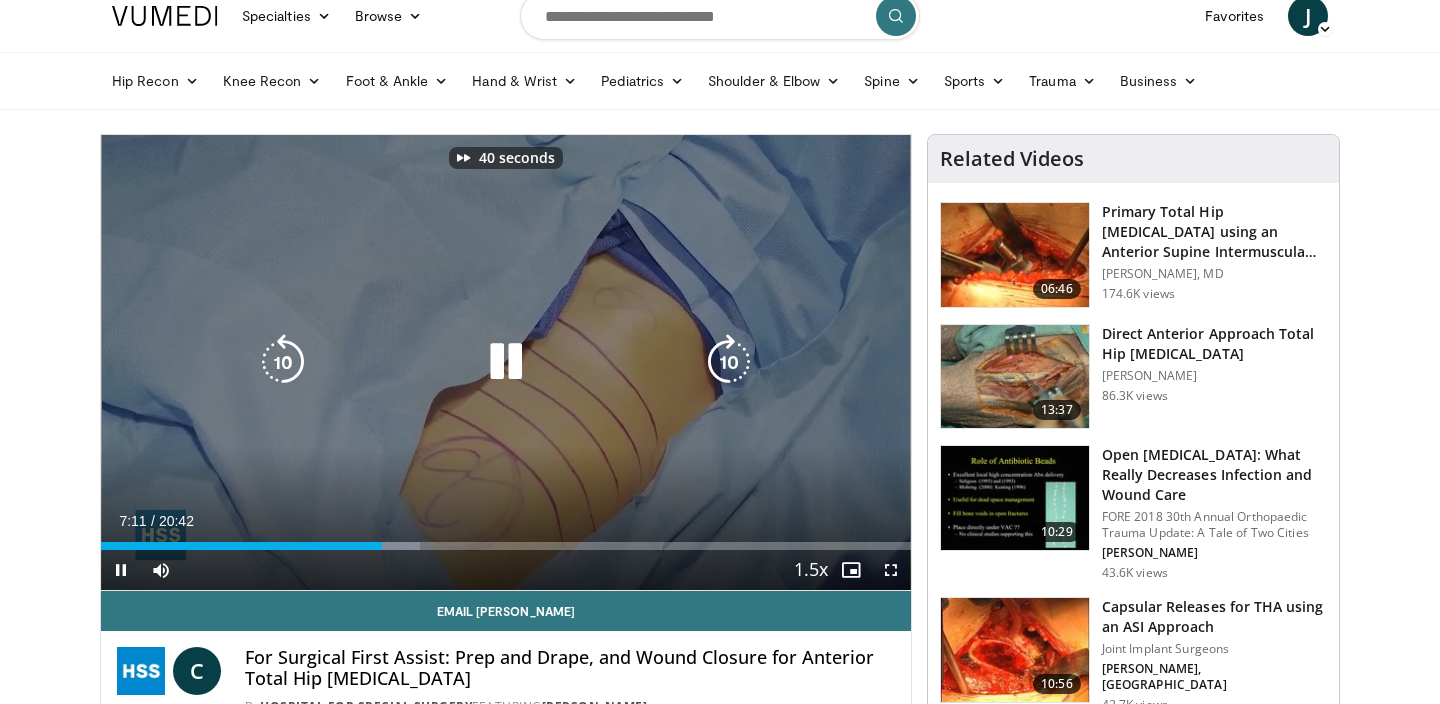 click at bounding box center [729, 362] 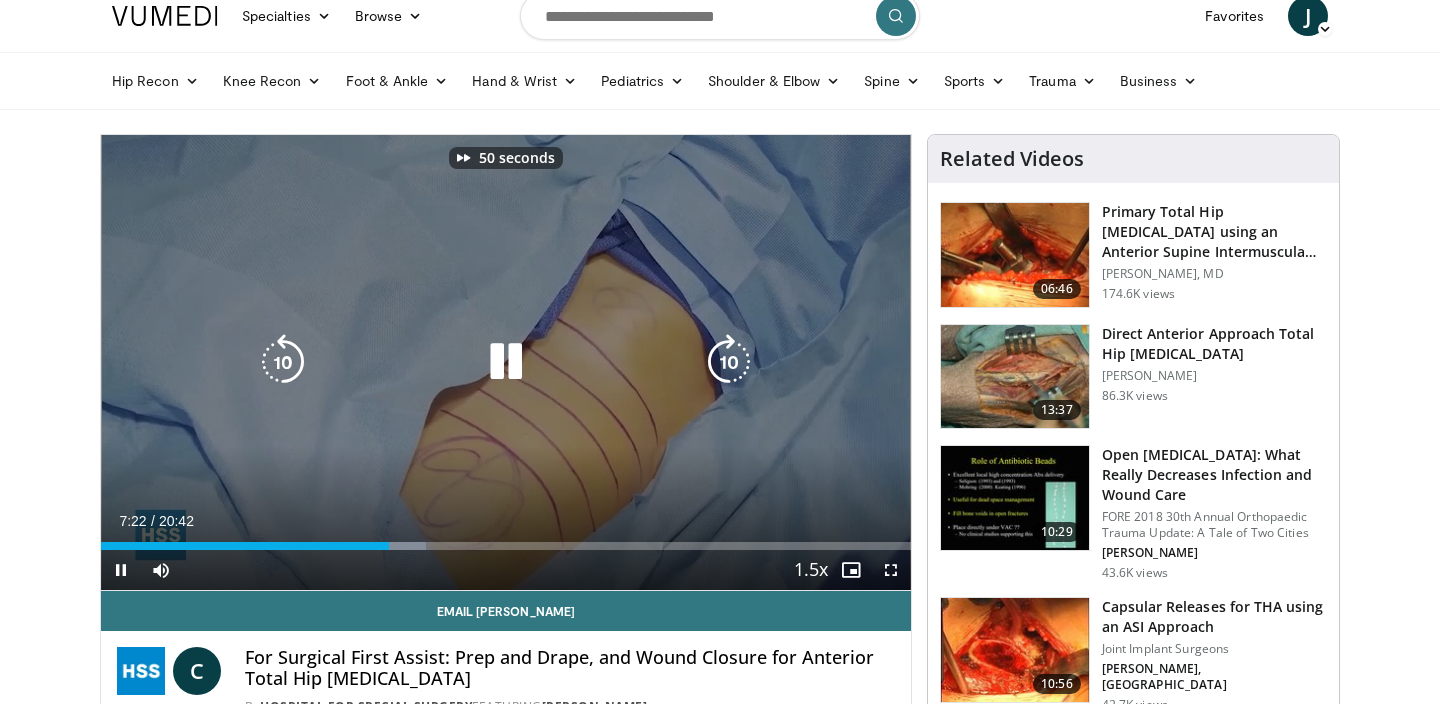 click at bounding box center [729, 362] 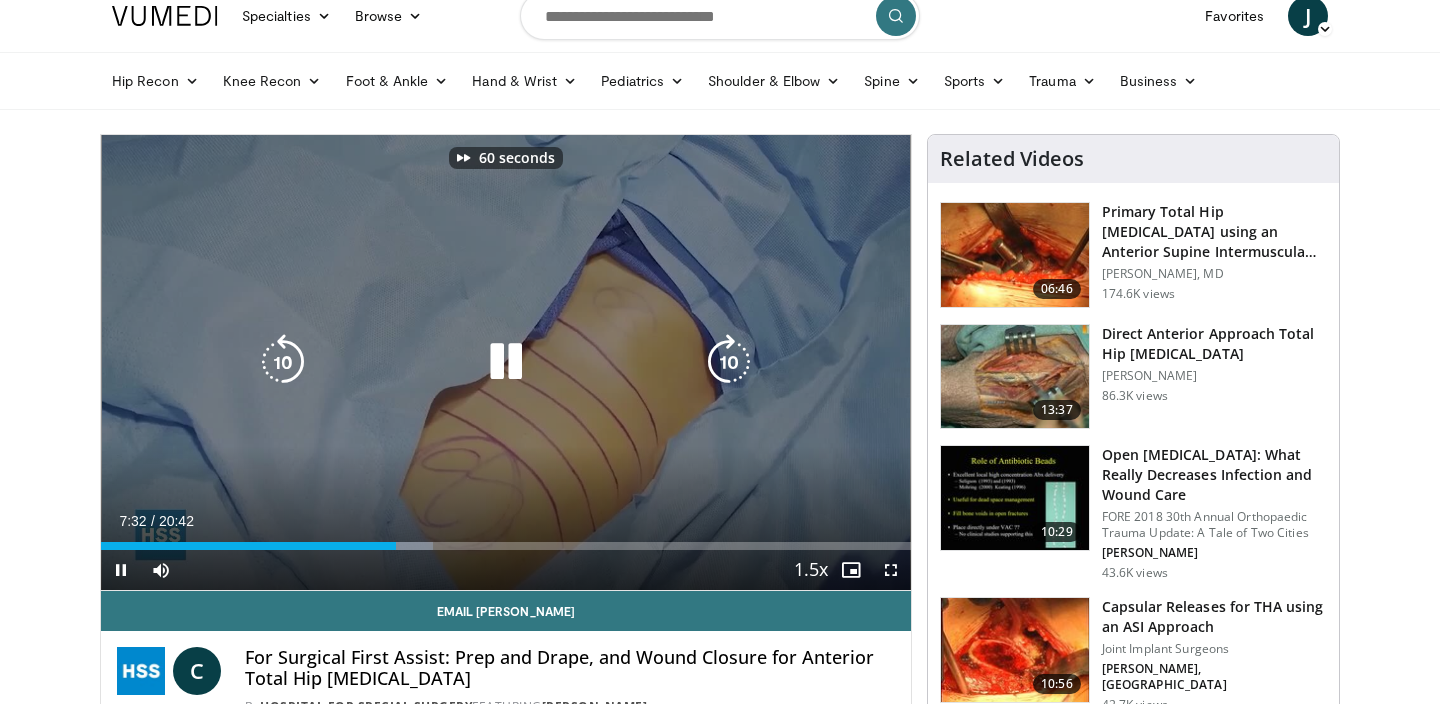 click at bounding box center [729, 362] 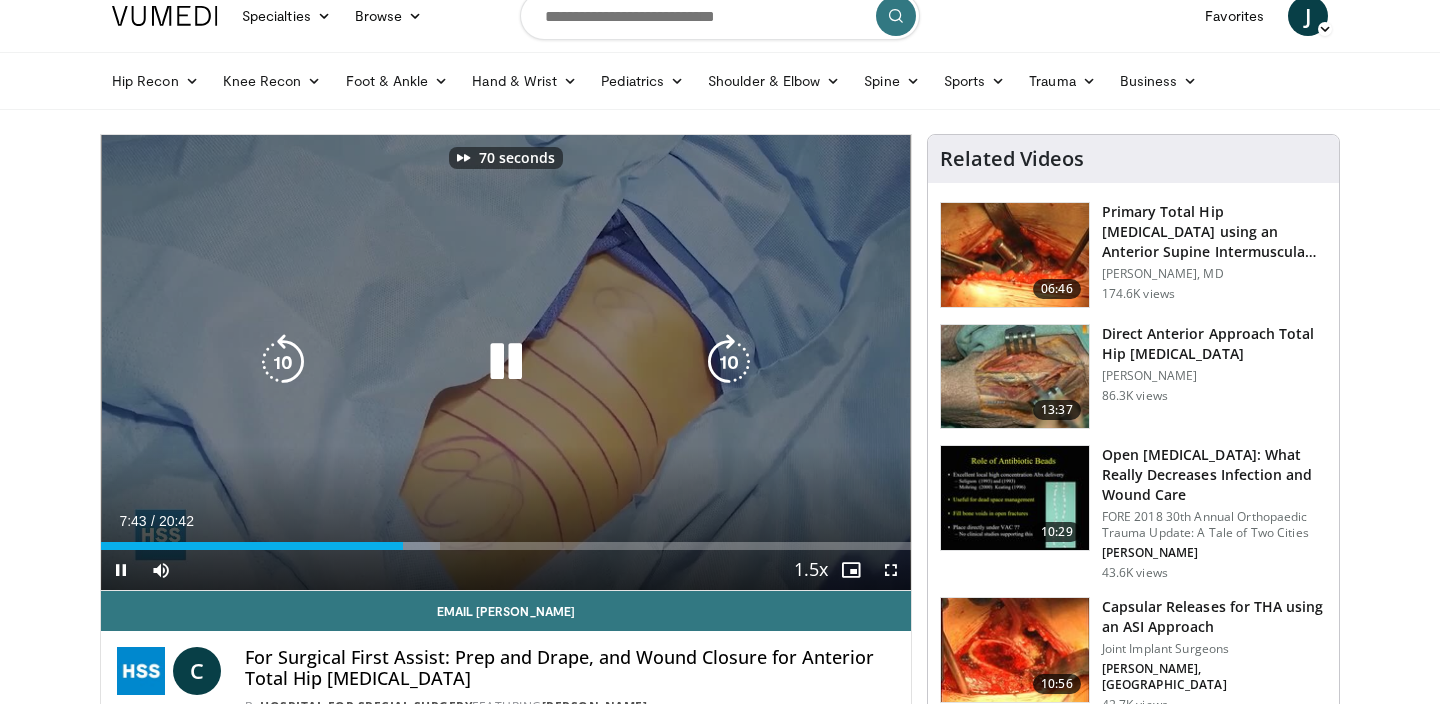 click at bounding box center [729, 362] 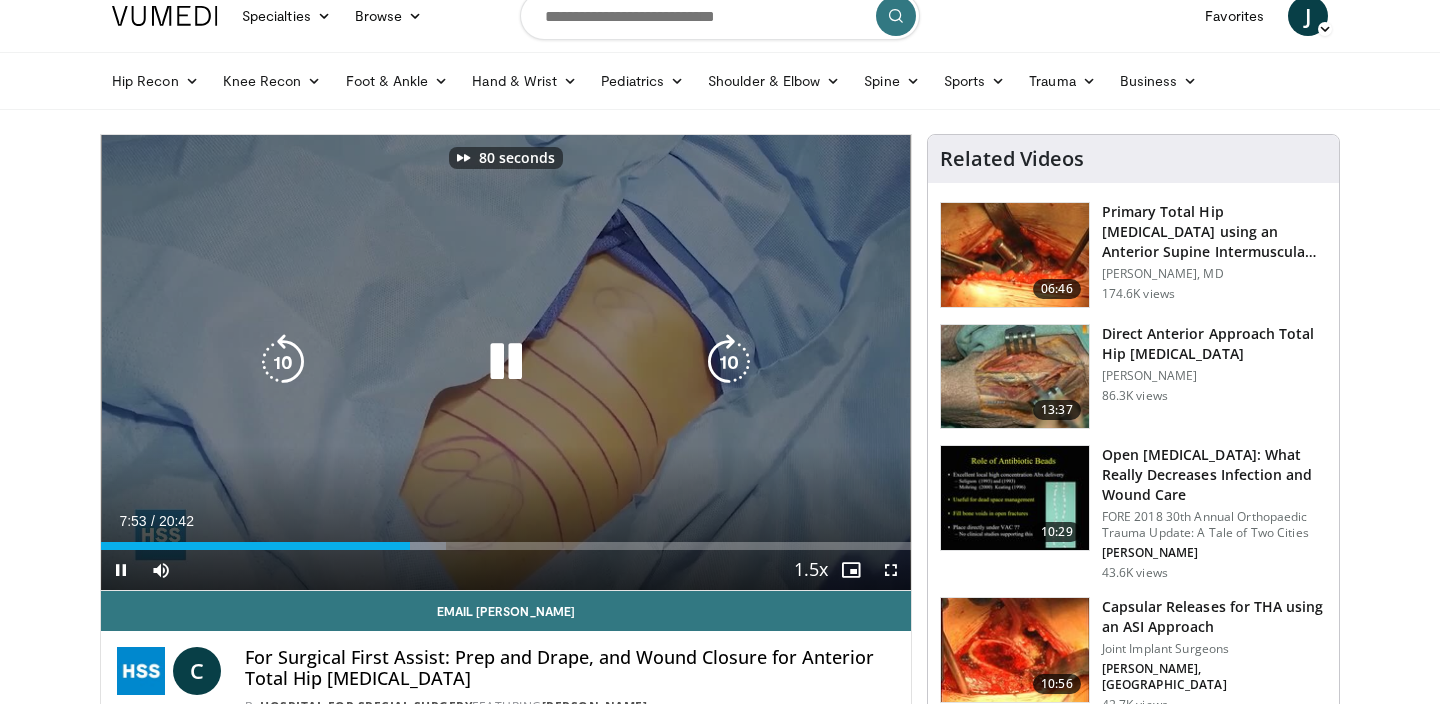 click at bounding box center [729, 362] 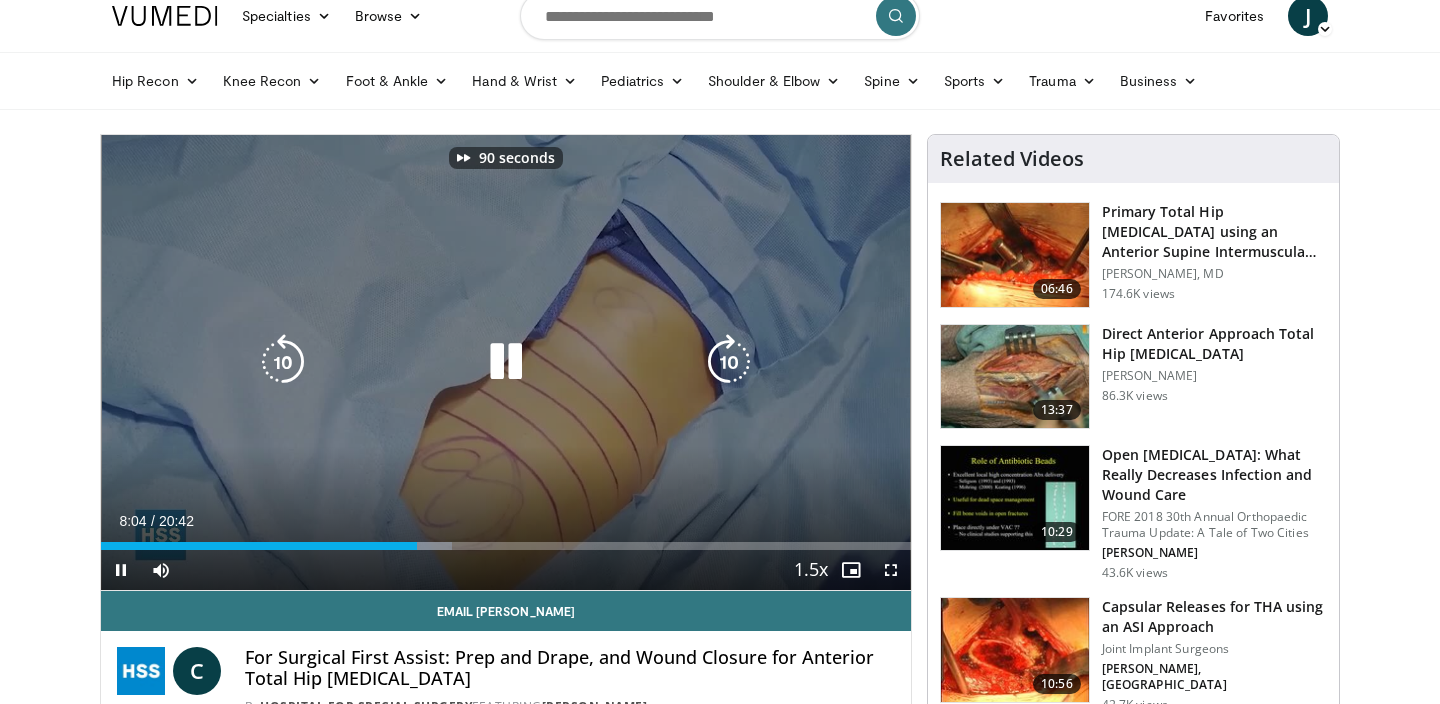 click at bounding box center (729, 362) 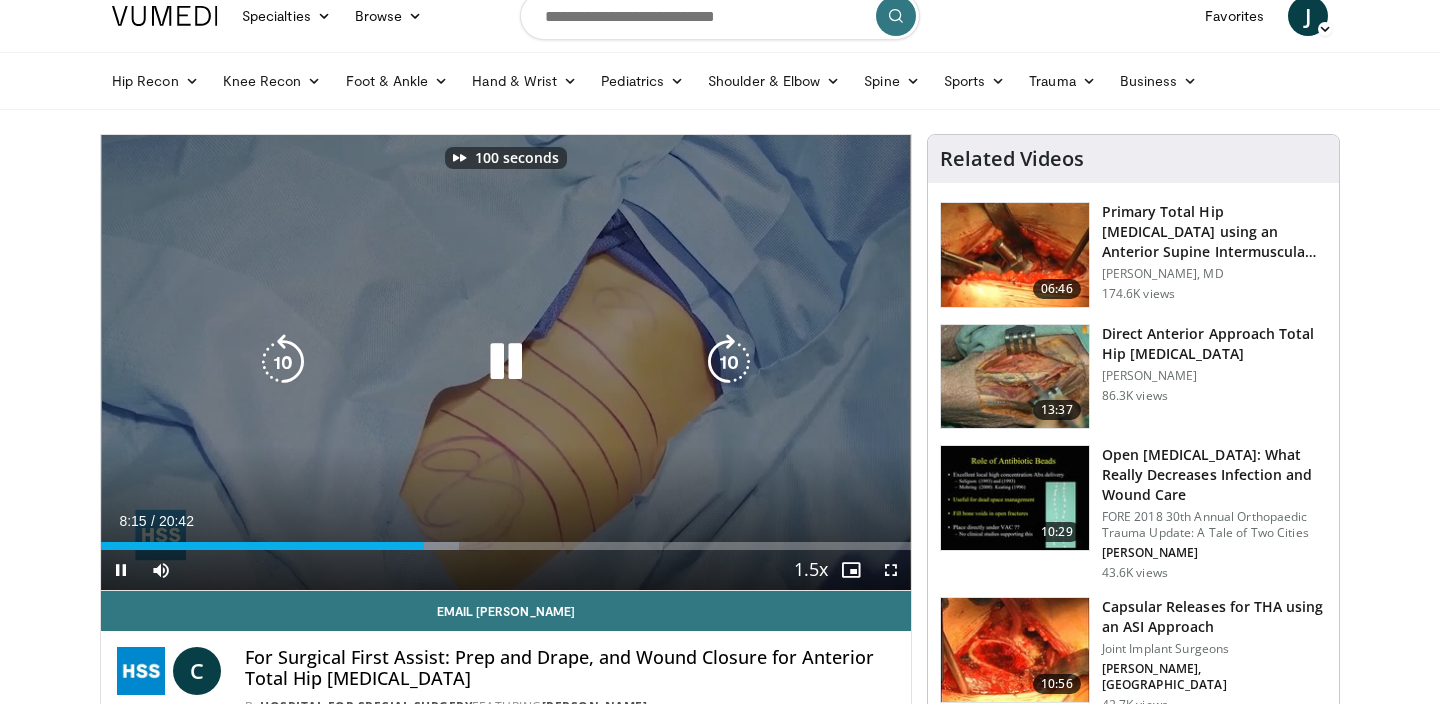 click at bounding box center (729, 362) 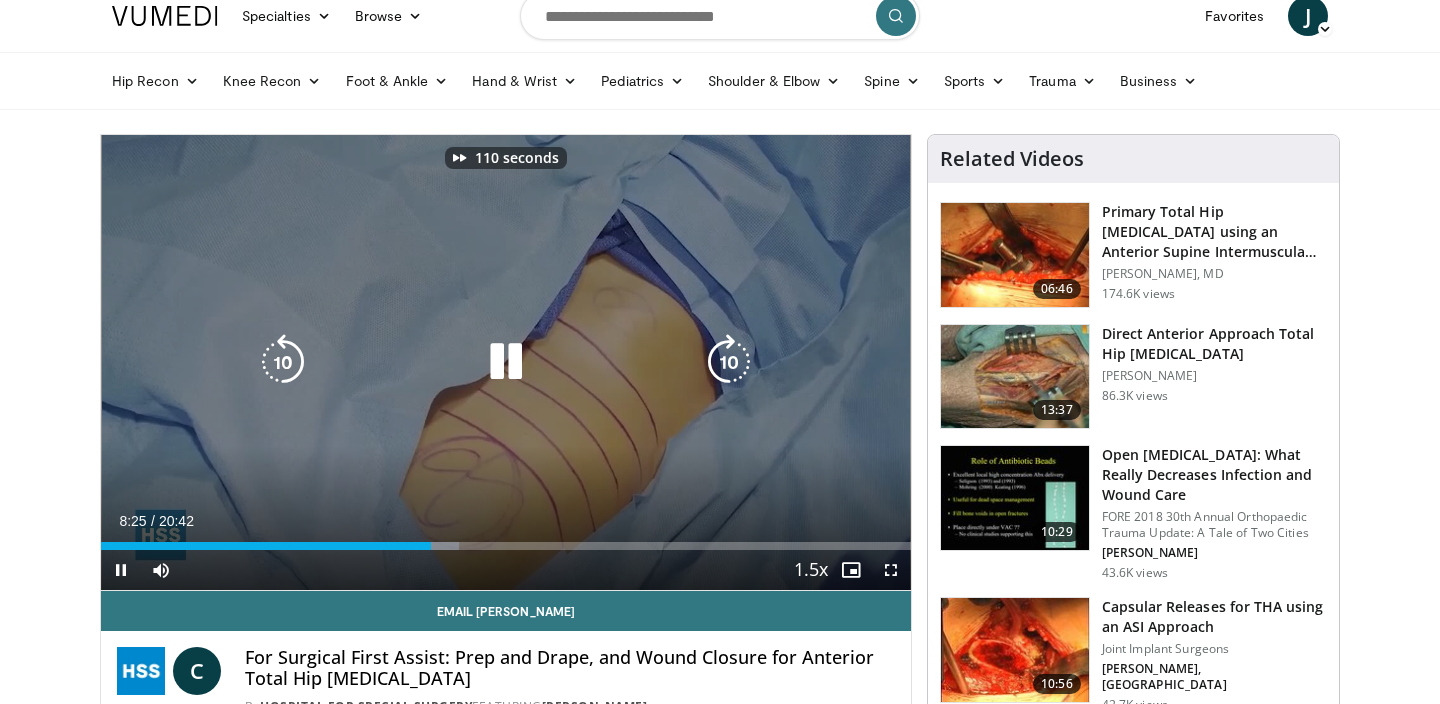 click at bounding box center (729, 362) 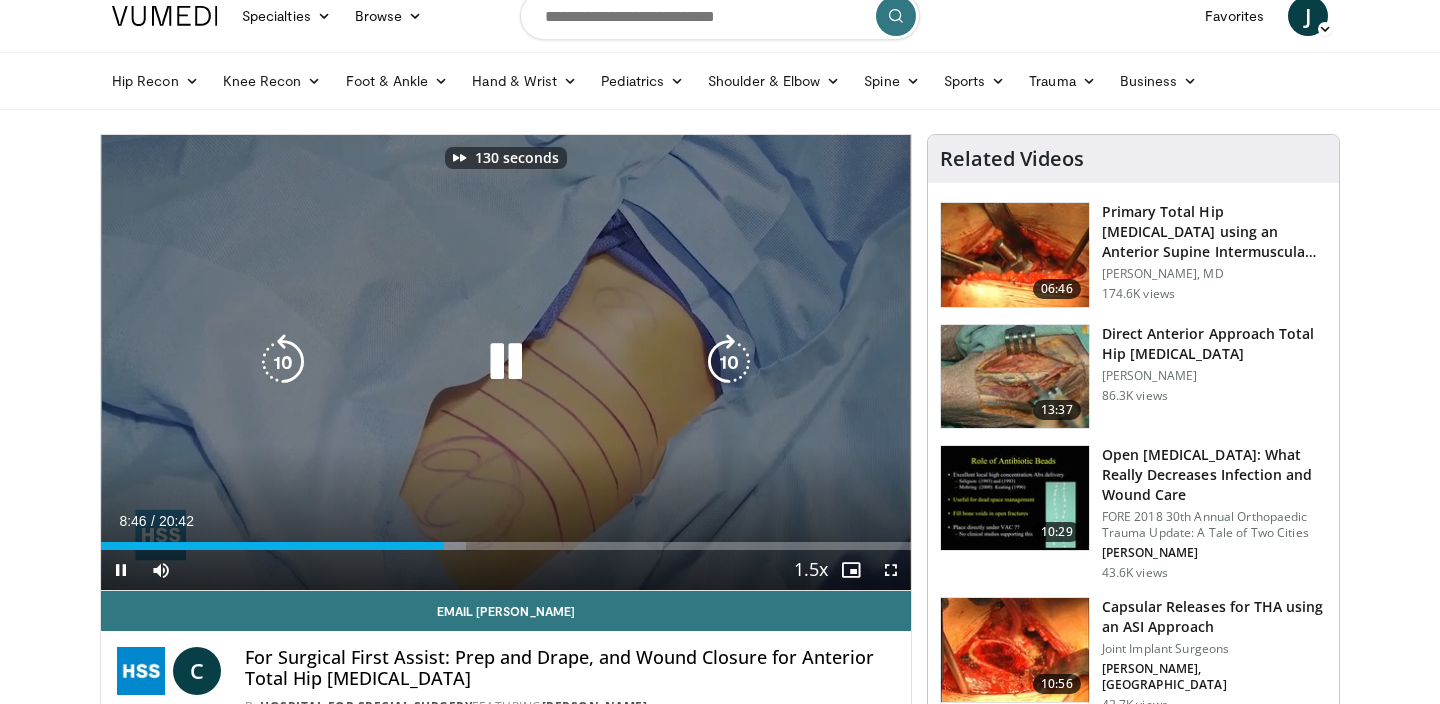 click at bounding box center [729, 362] 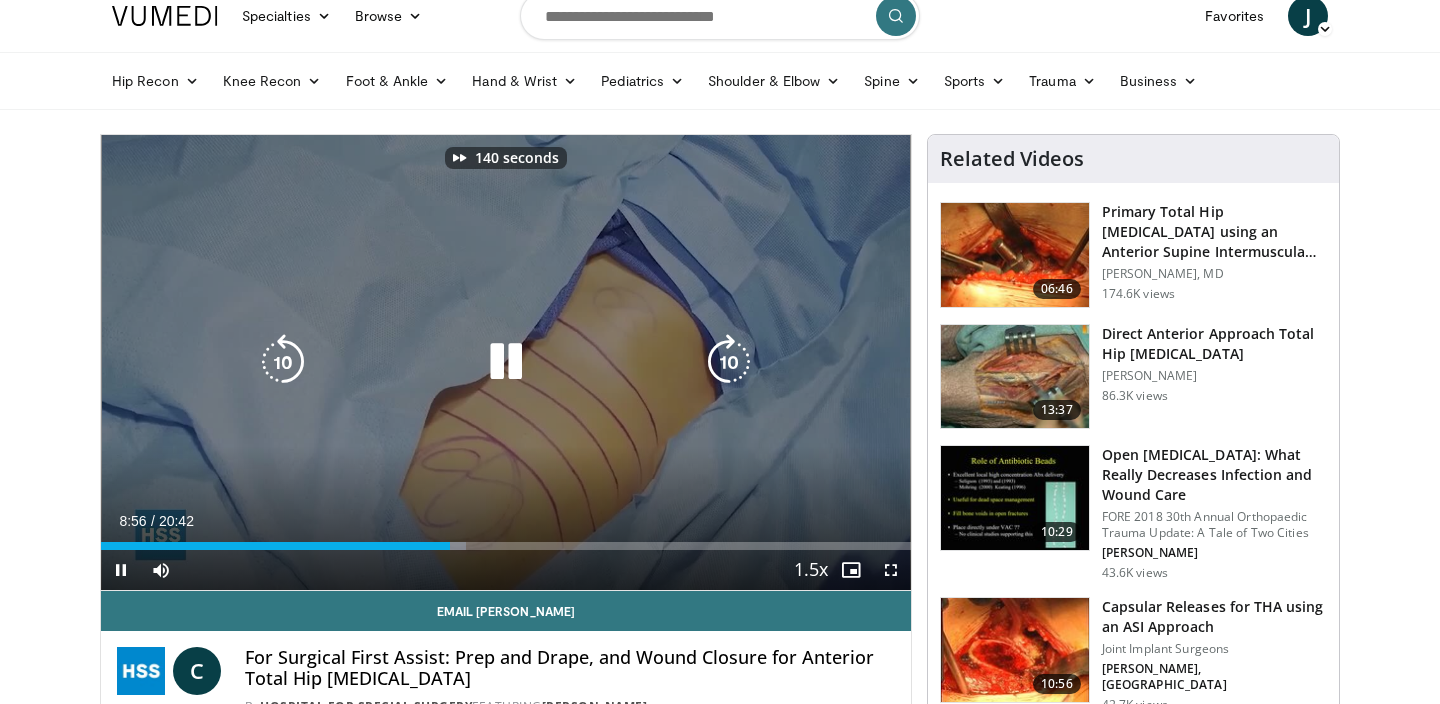 click at bounding box center [729, 362] 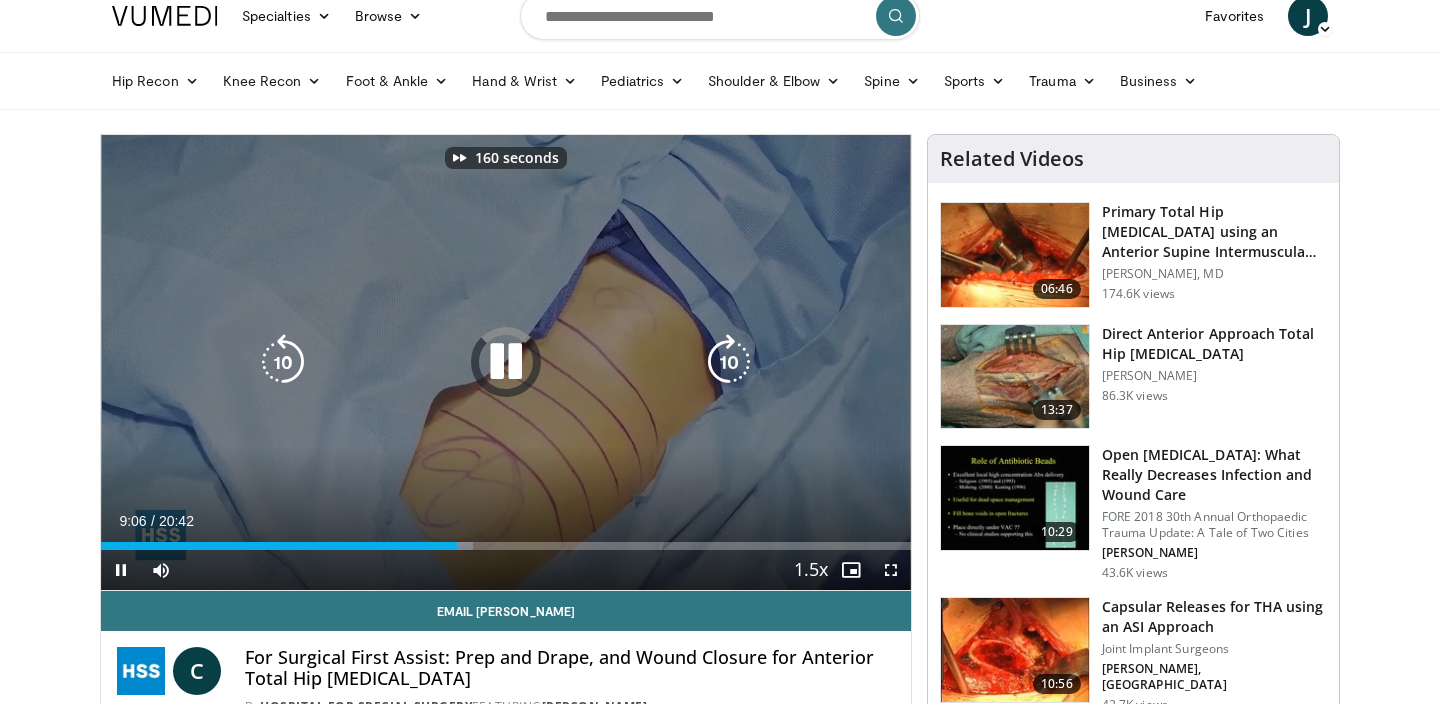 click at bounding box center [729, 362] 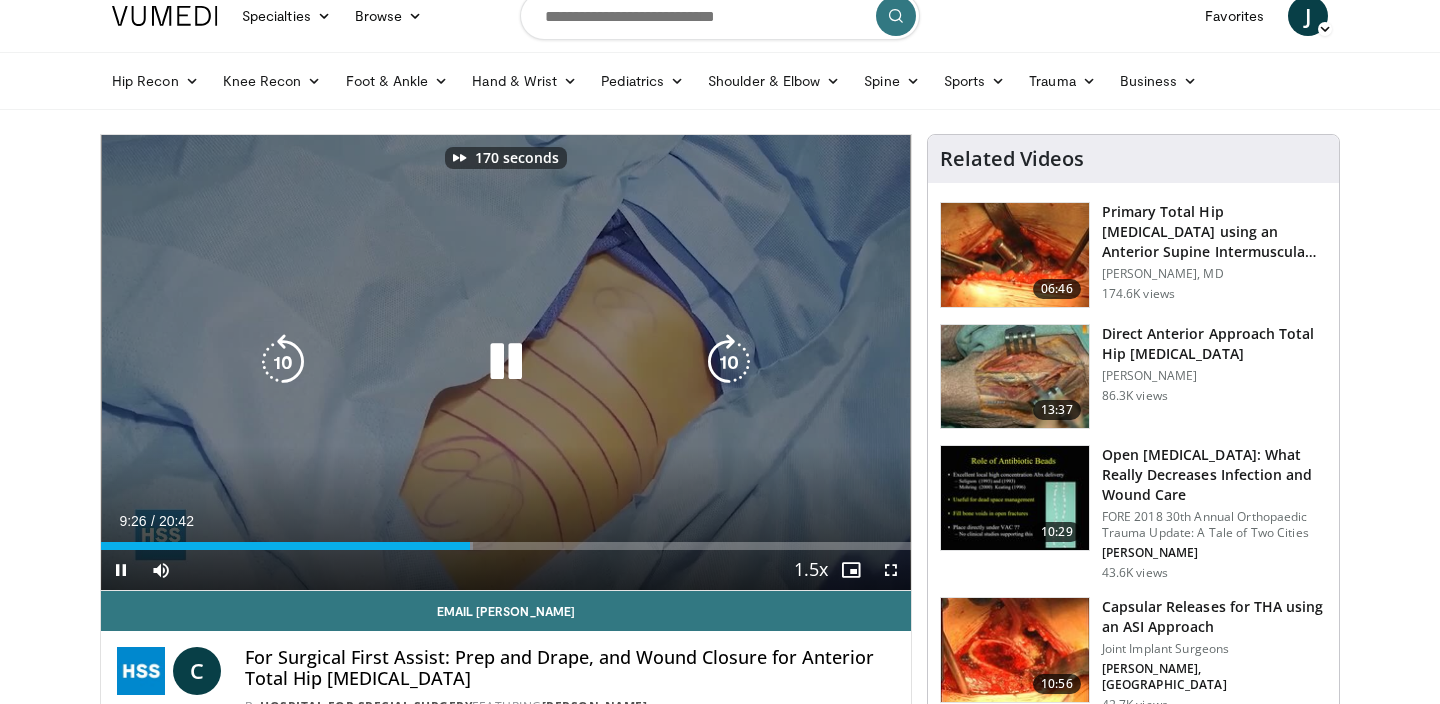 click at bounding box center (729, 362) 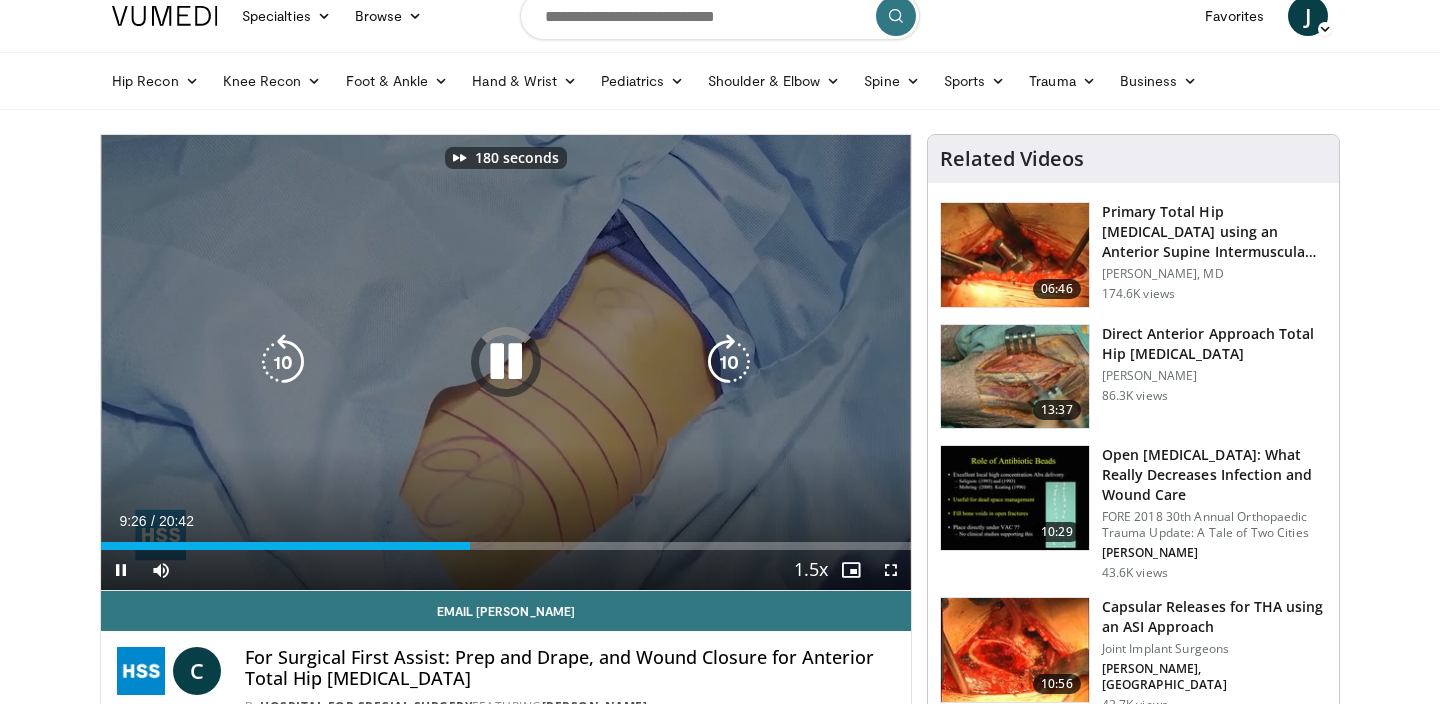 click at bounding box center (729, 362) 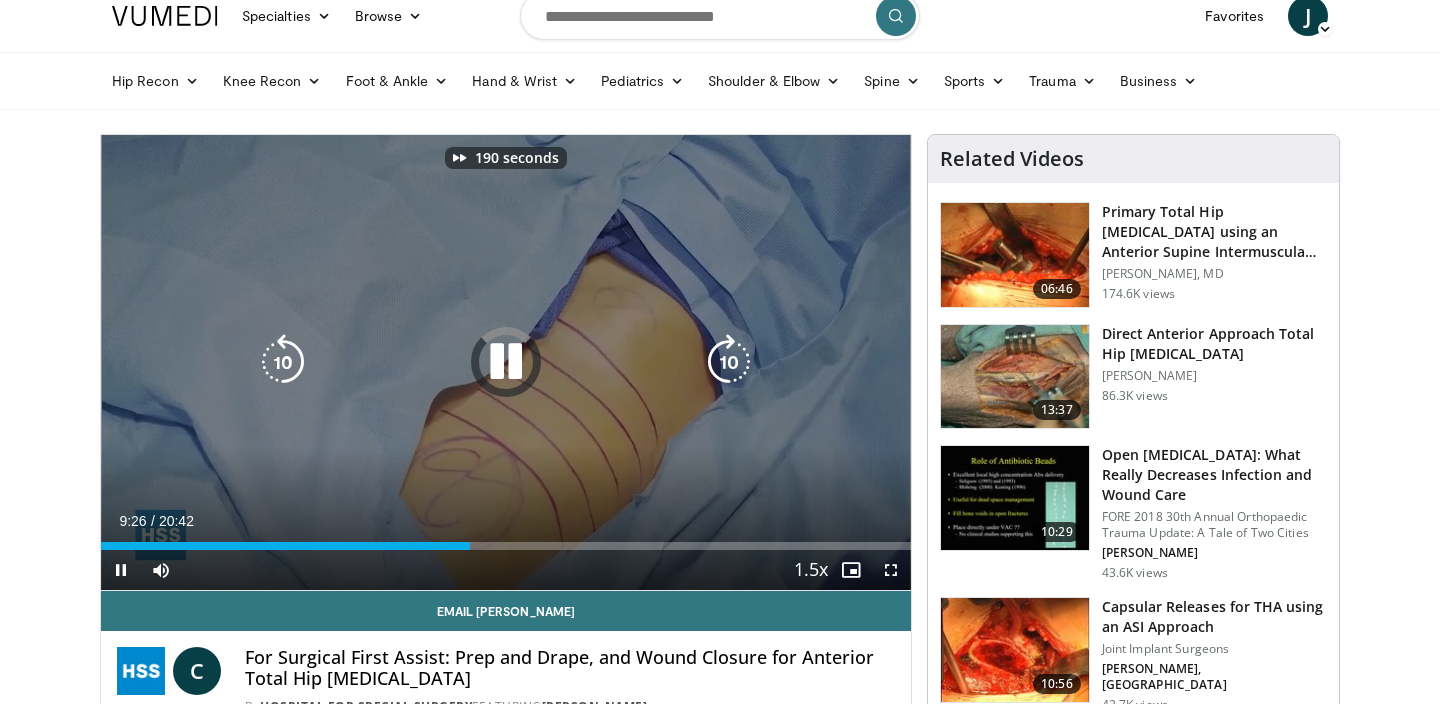 click at bounding box center (729, 362) 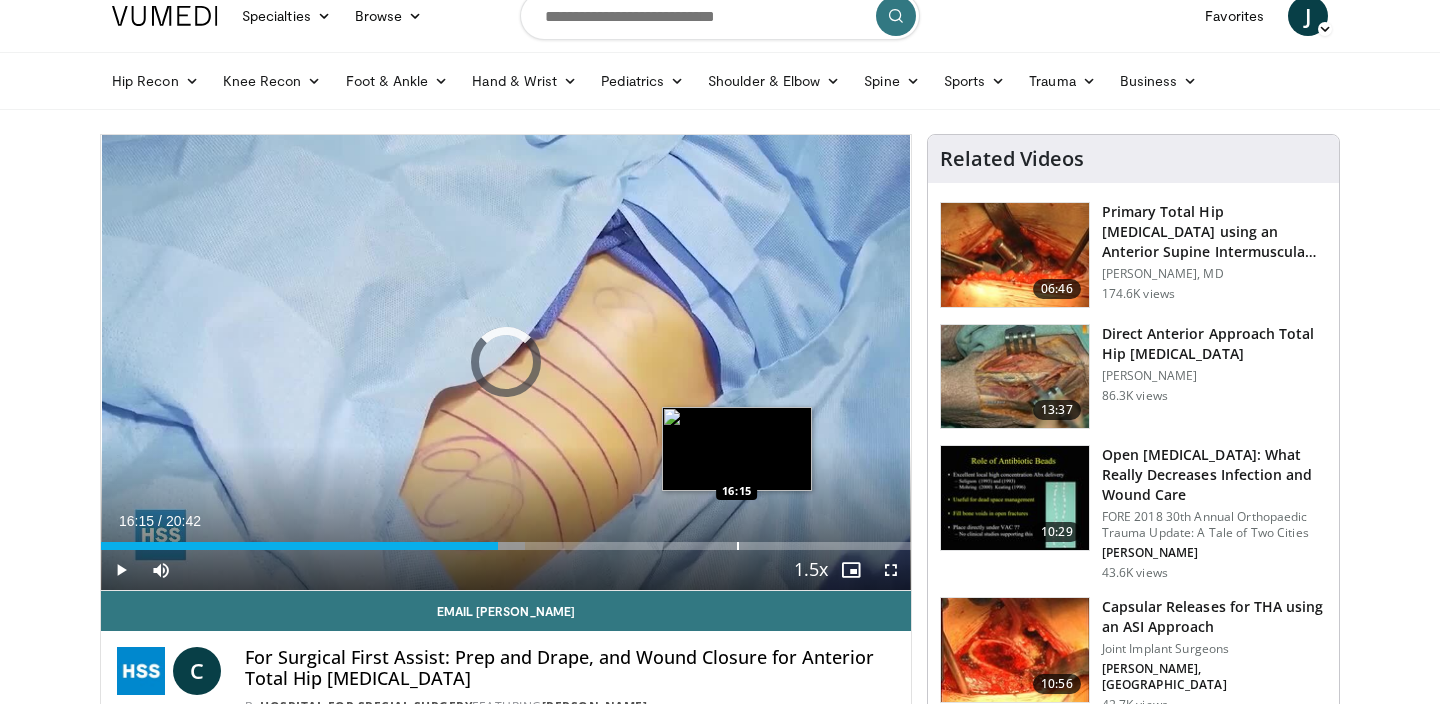 click at bounding box center [738, 546] 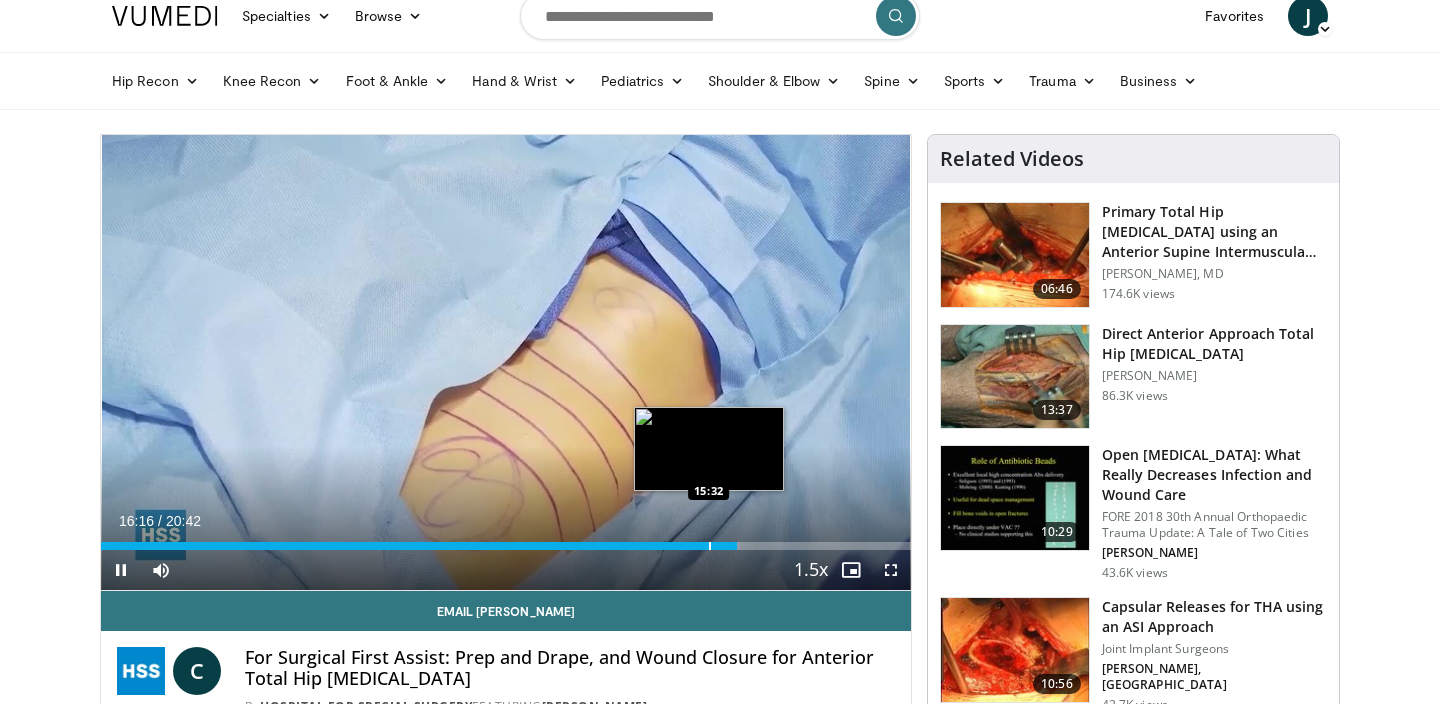 click at bounding box center (710, 546) 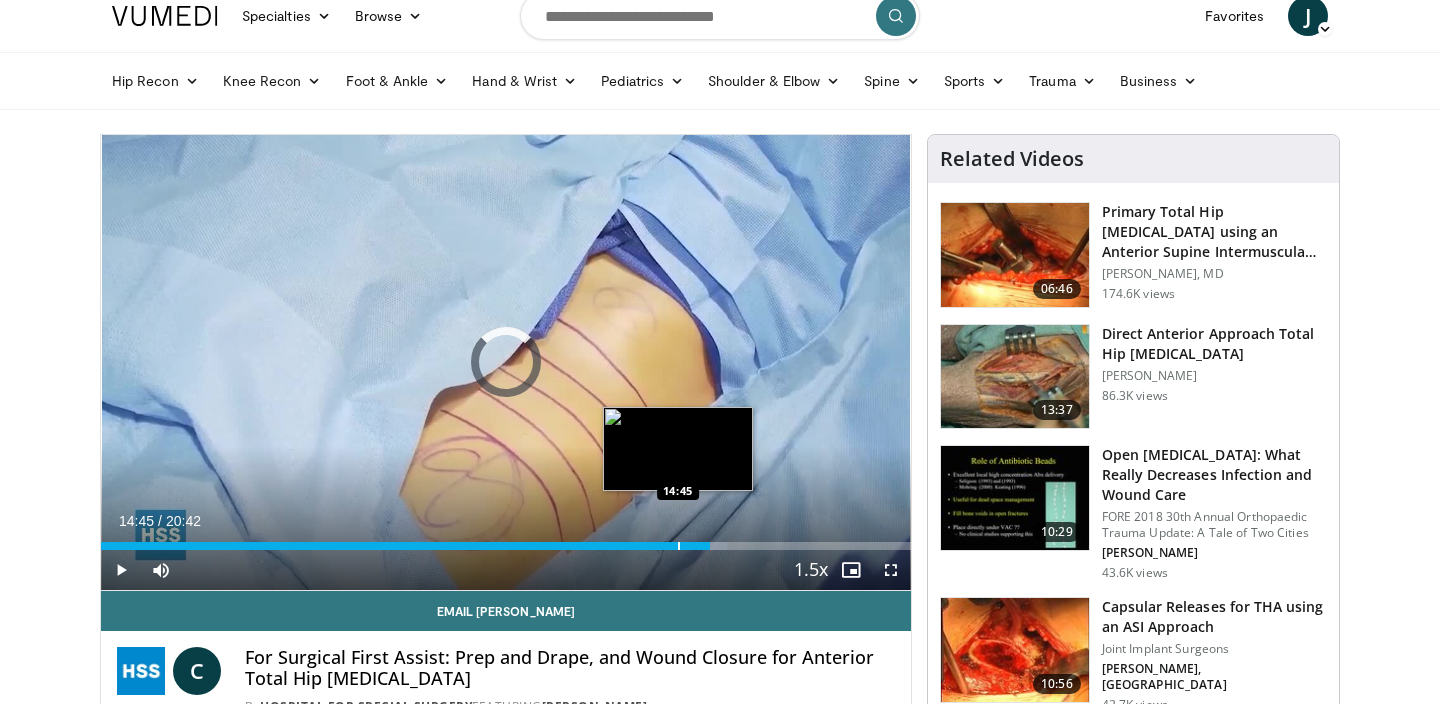 click at bounding box center (679, 546) 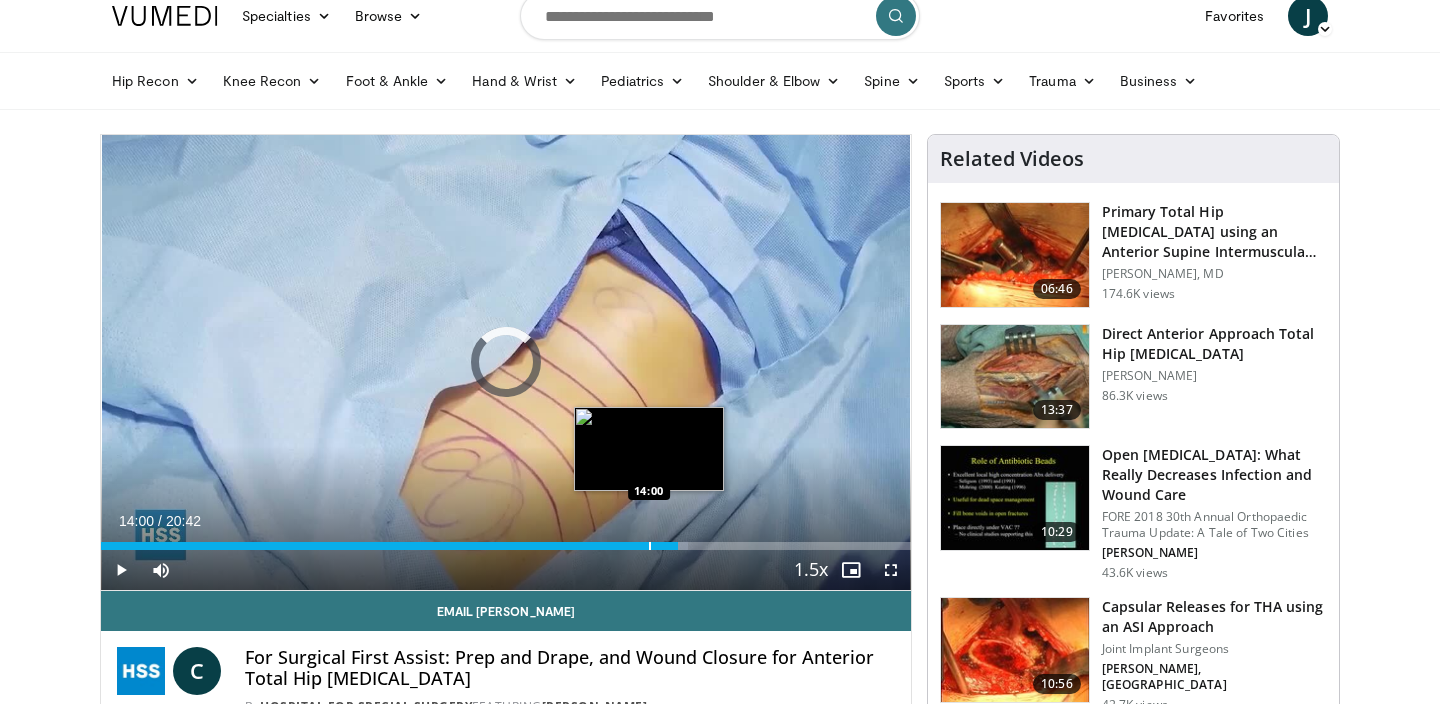 click at bounding box center [650, 546] 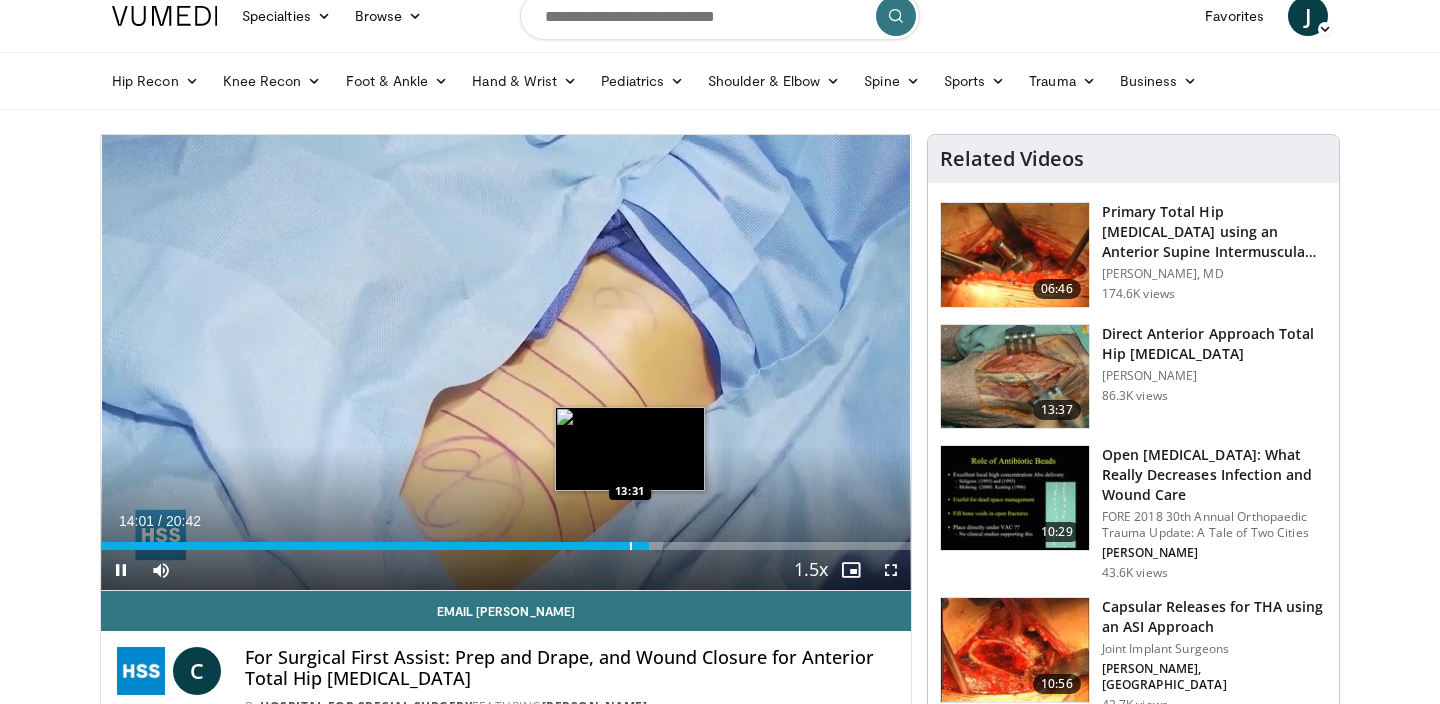 click at bounding box center (631, 546) 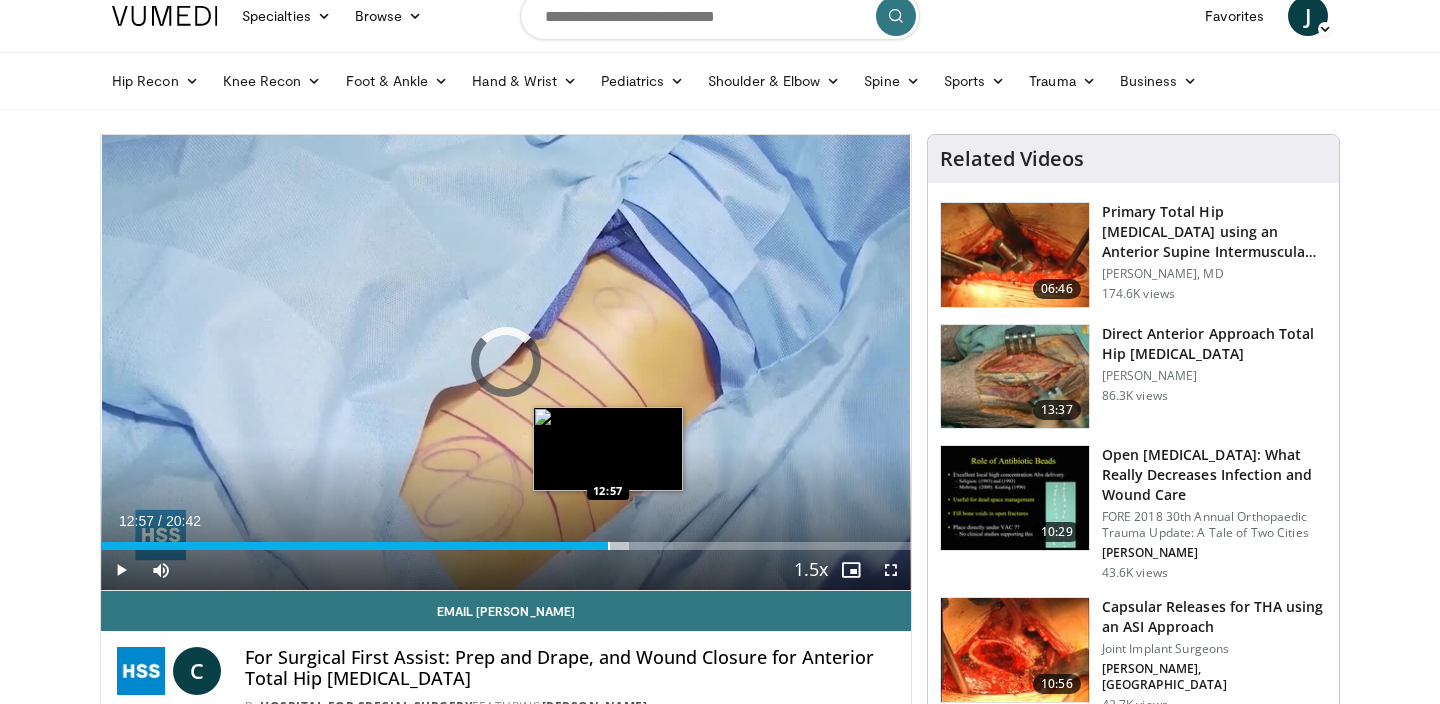 click at bounding box center (609, 546) 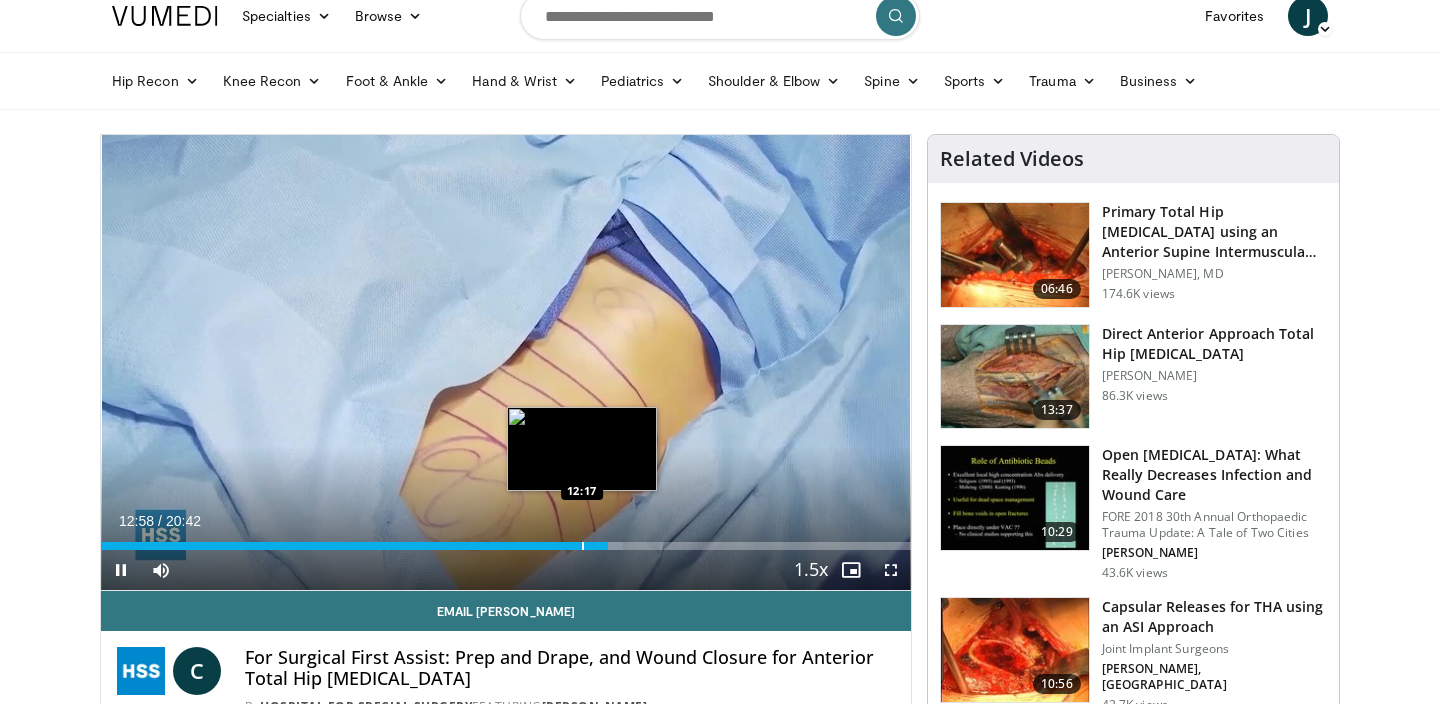 click at bounding box center (583, 546) 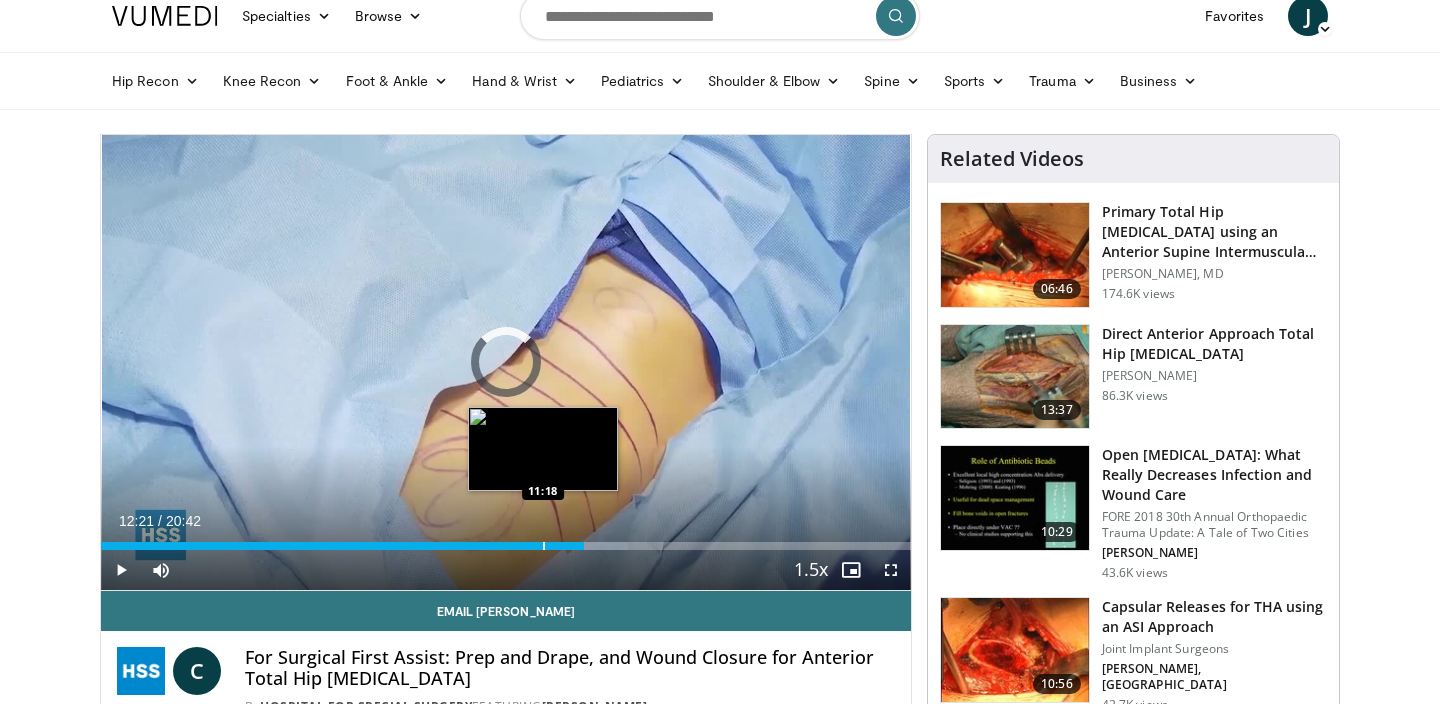 click at bounding box center [544, 546] 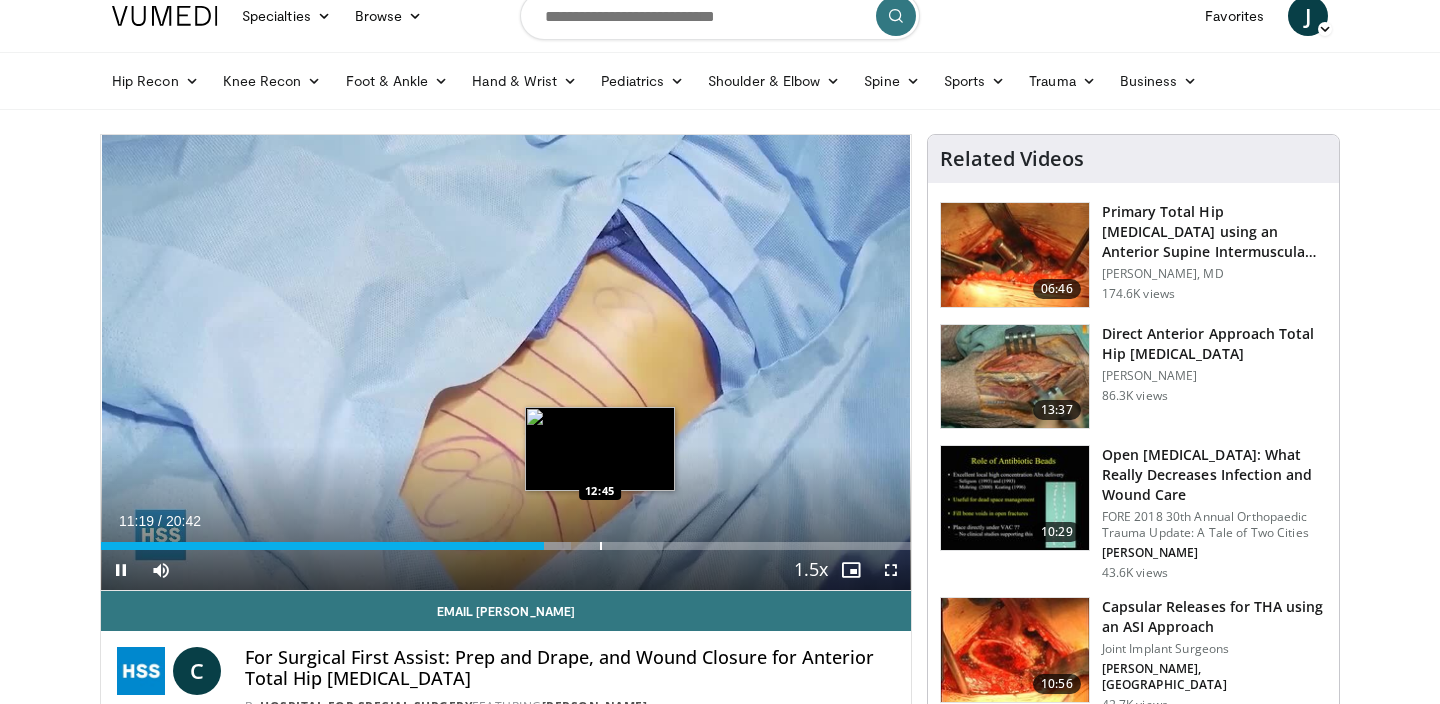 type 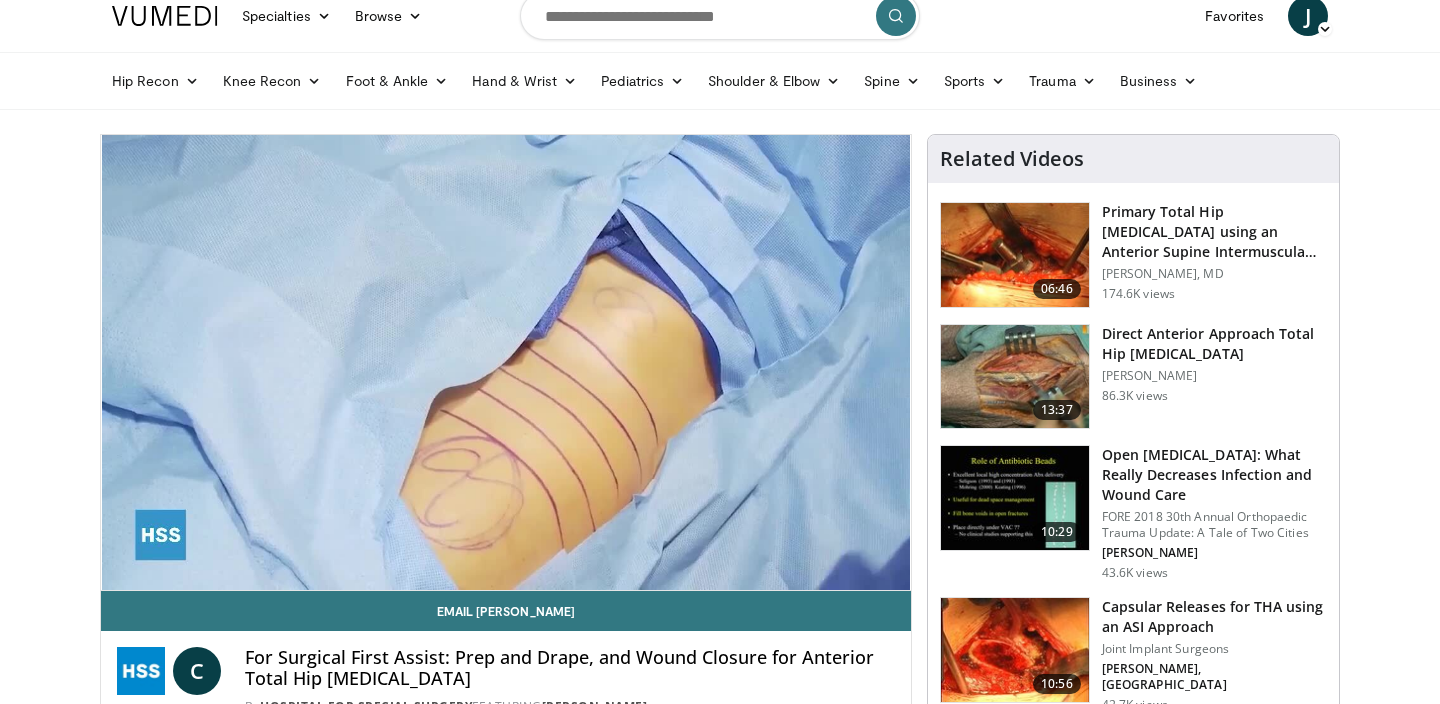 click on "Specialties
Adult & Family Medicine
Allergy, Asthma, Immunology
Anesthesiology
Cardiology
Dental
Dermatology
Endocrinology
Gastroenterology & Hepatology
General Surgery
Hematology & Oncology
Infectious Disease
Nephrology
Neurology
Neurosurgery
Obstetrics & Gynecology
Ophthalmology
Oral Maxillofacial
Orthopaedics
Otolaryngology
Pediatrics
Plastic Surgery
Podiatry
Psychiatry
Pulmonology
Radiation Oncology
Radiology
Rheumatology
Urology" at bounding box center [720, 1446] 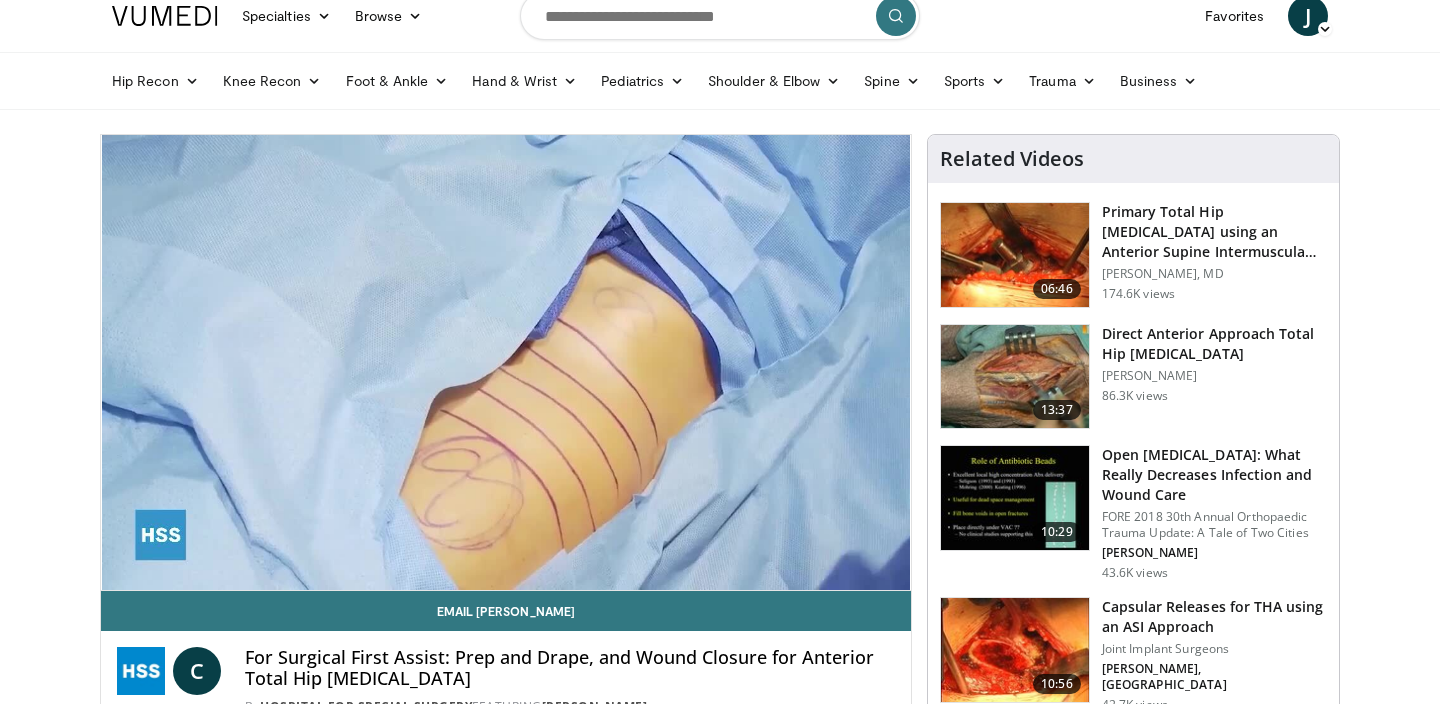 click on "Specialties
Adult & Family Medicine
Allergy, Asthma, Immunology
Anesthesiology
Cardiology
Dental
Dermatology
Endocrinology
Gastroenterology & Hepatology
General Surgery
Hematology & Oncology
Infectious Disease
Nephrology
Neurology
Neurosurgery
Obstetrics & Gynecology
Ophthalmology
Oral Maxillofacial
Orthopaedics
Otolaryngology
Pediatrics
Plastic Surgery
Podiatry
Psychiatry
Pulmonology
Radiation Oncology
Radiology
Rheumatology
Urology" at bounding box center (720, 1446) 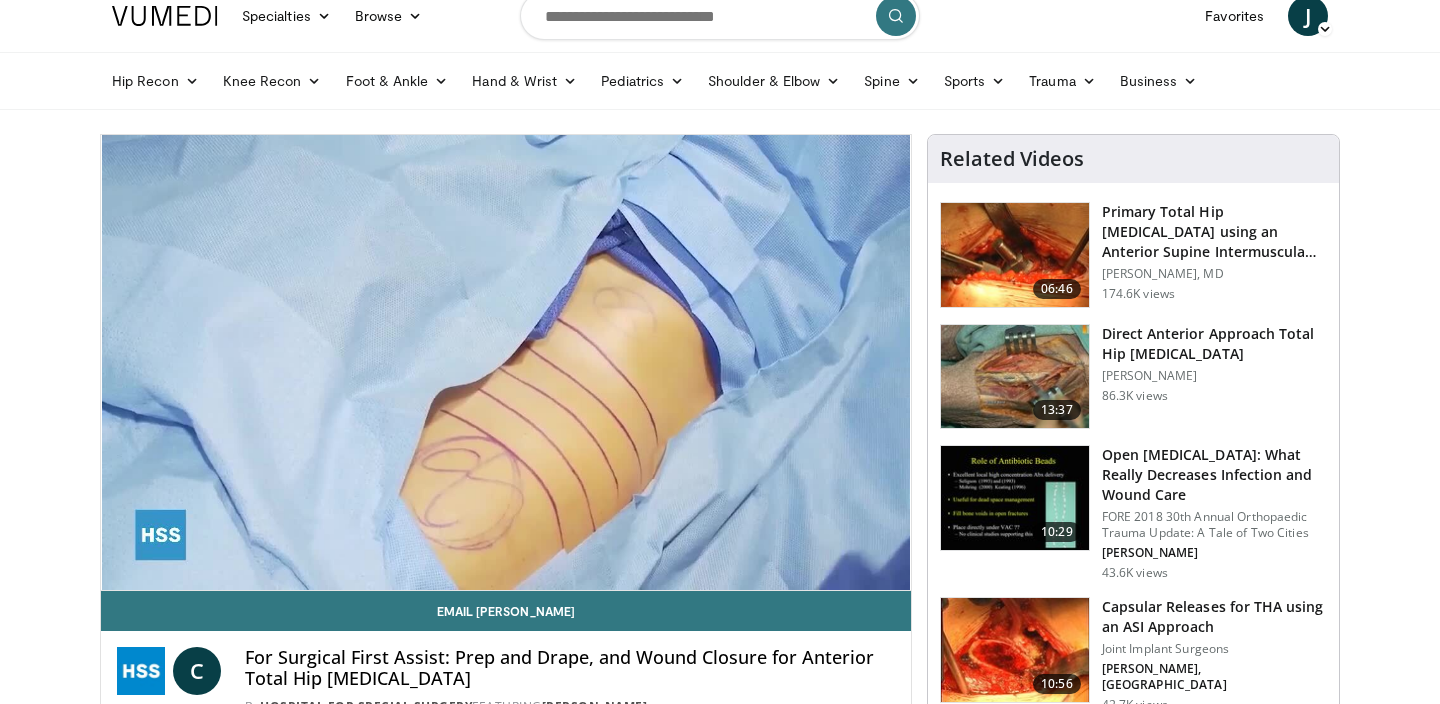 click on "Specialties
Adult & Family Medicine
Allergy, Asthma, Immunology
Anesthesiology
Cardiology
Dental
Dermatology
Endocrinology
Gastroenterology & Hepatology
General Surgery
Hematology & Oncology
Infectious Disease
Nephrology
Neurology
Neurosurgery
Obstetrics & Gynecology
Ophthalmology
Oral Maxillofacial
Orthopaedics
Otolaryngology
Pediatrics
Plastic Surgery
Podiatry
Psychiatry
Pulmonology
Radiation Oncology
Radiology
Rheumatology
Urology" at bounding box center (720, 1446) 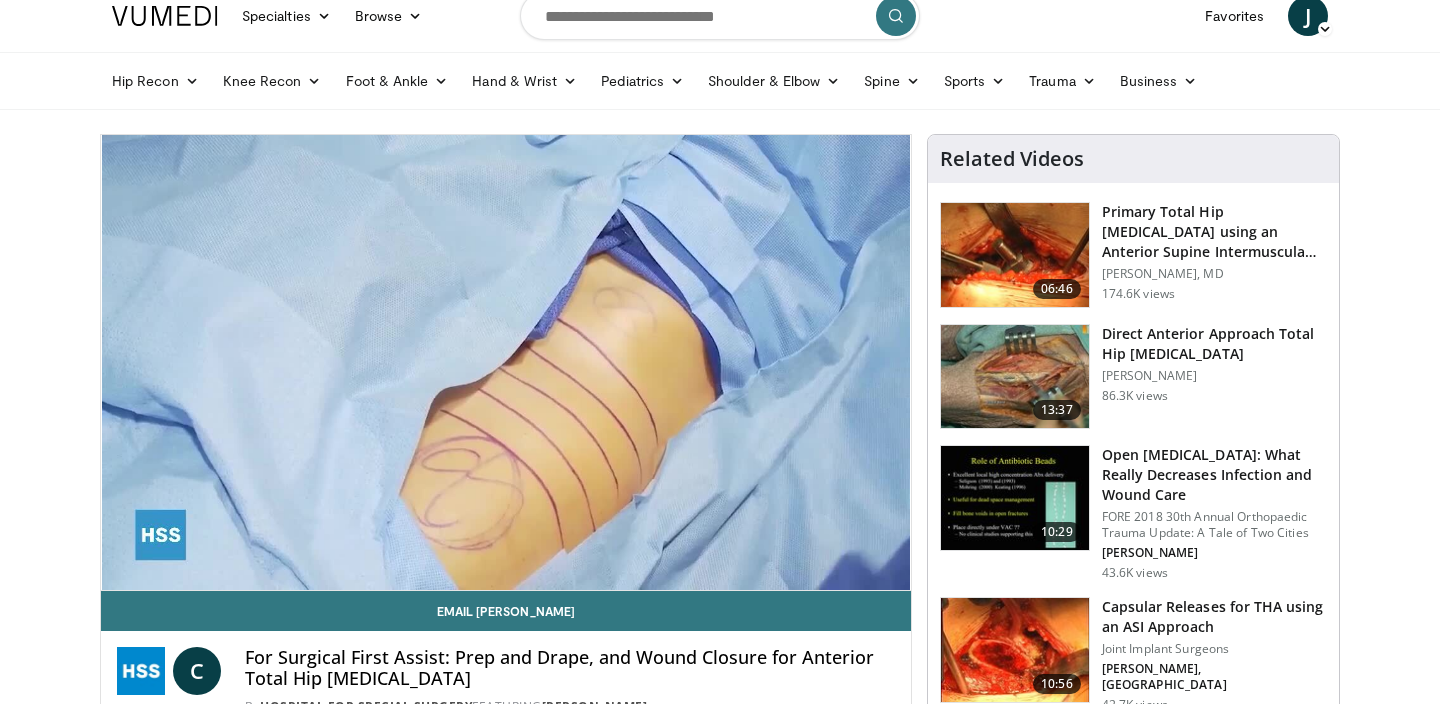 click on "Specialties
Adult & Family Medicine
Allergy, Asthma, Immunology
Anesthesiology
Cardiology
Dental
Dermatology
Endocrinology
Gastroenterology & Hepatology
General Surgery
Hematology & Oncology
Infectious Disease
Nephrology
Neurology
Neurosurgery
Obstetrics & Gynecology
Ophthalmology
Oral Maxillofacial
Orthopaedics
Otolaryngology
Pediatrics
Plastic Surgery
Podiatry
Psychiatry
Pulmonology
Radiation Oncology
Radiology
Rheumatology
Urology" at bounding box center [720, 1446] 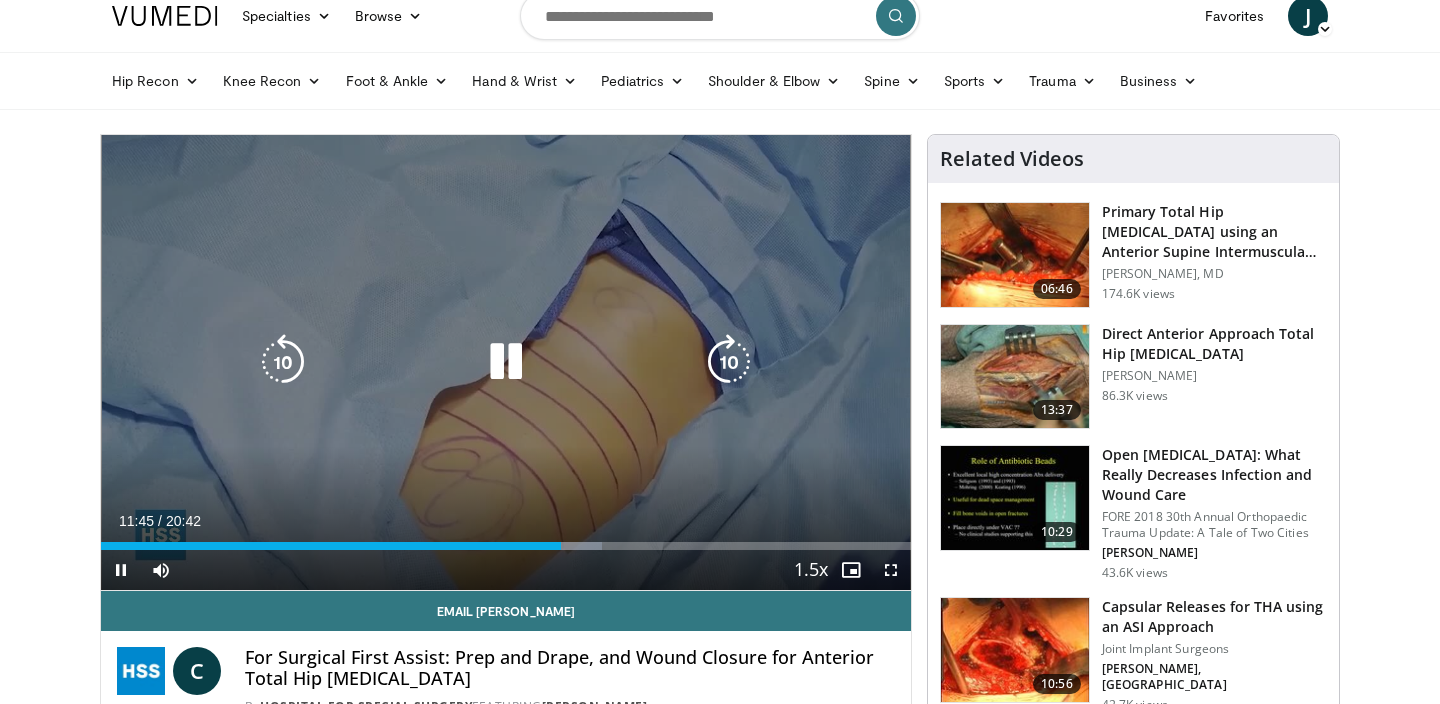 click at bounding box center (729, 362) 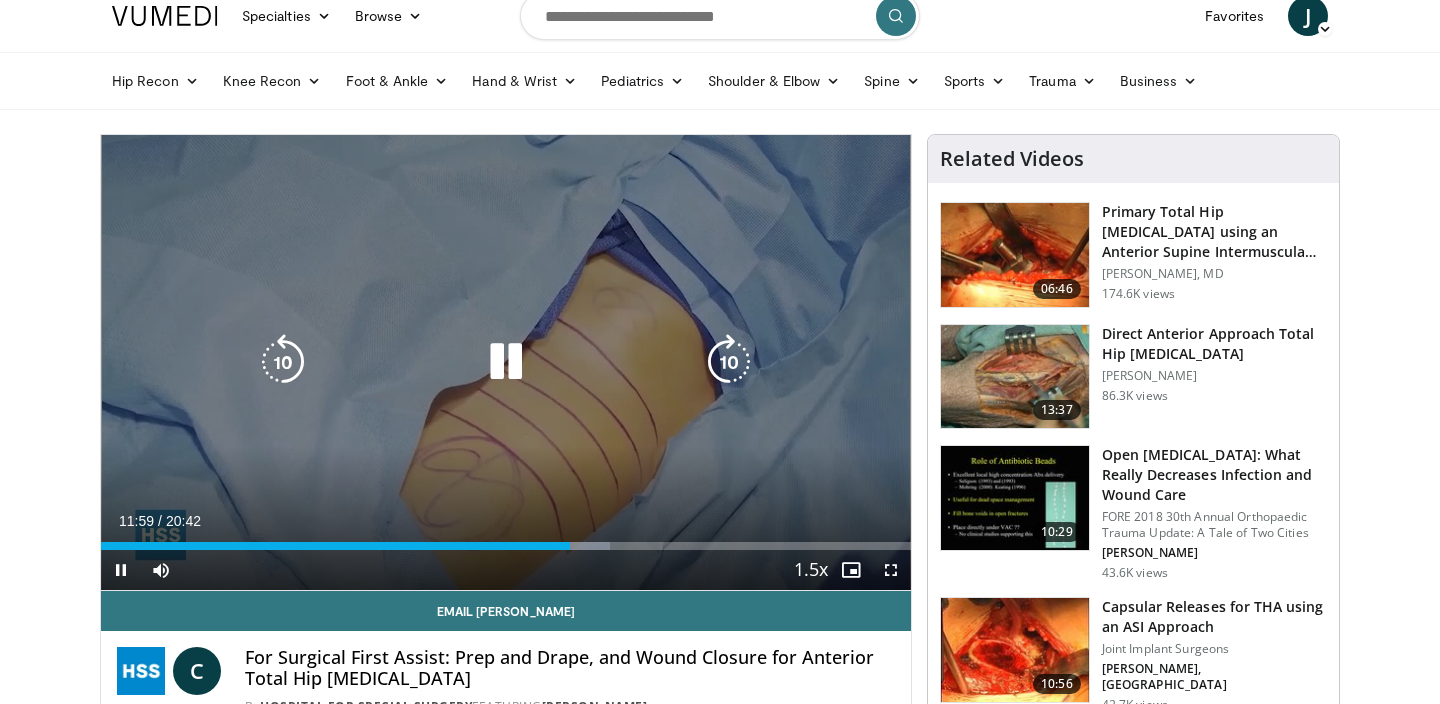 click at bounding box center [729, 362] 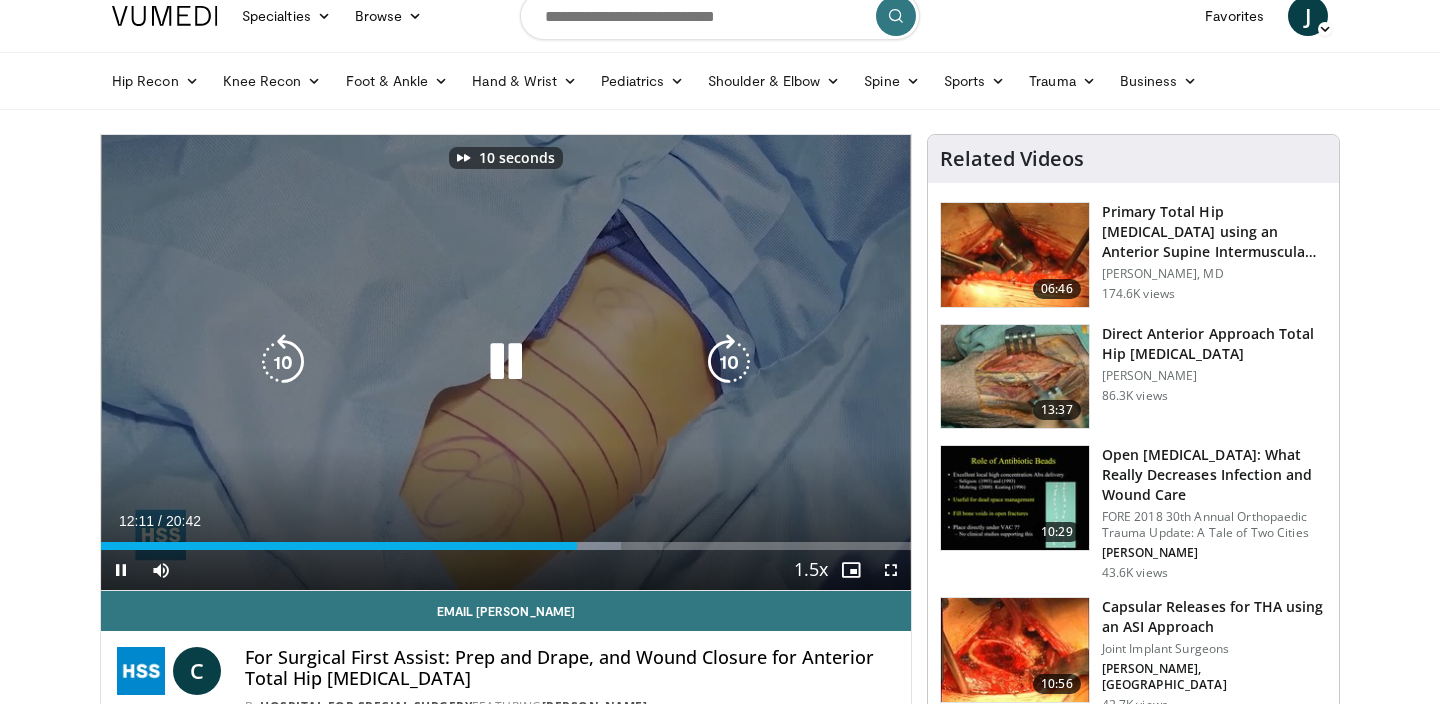 click at bounding box center (729, 362) 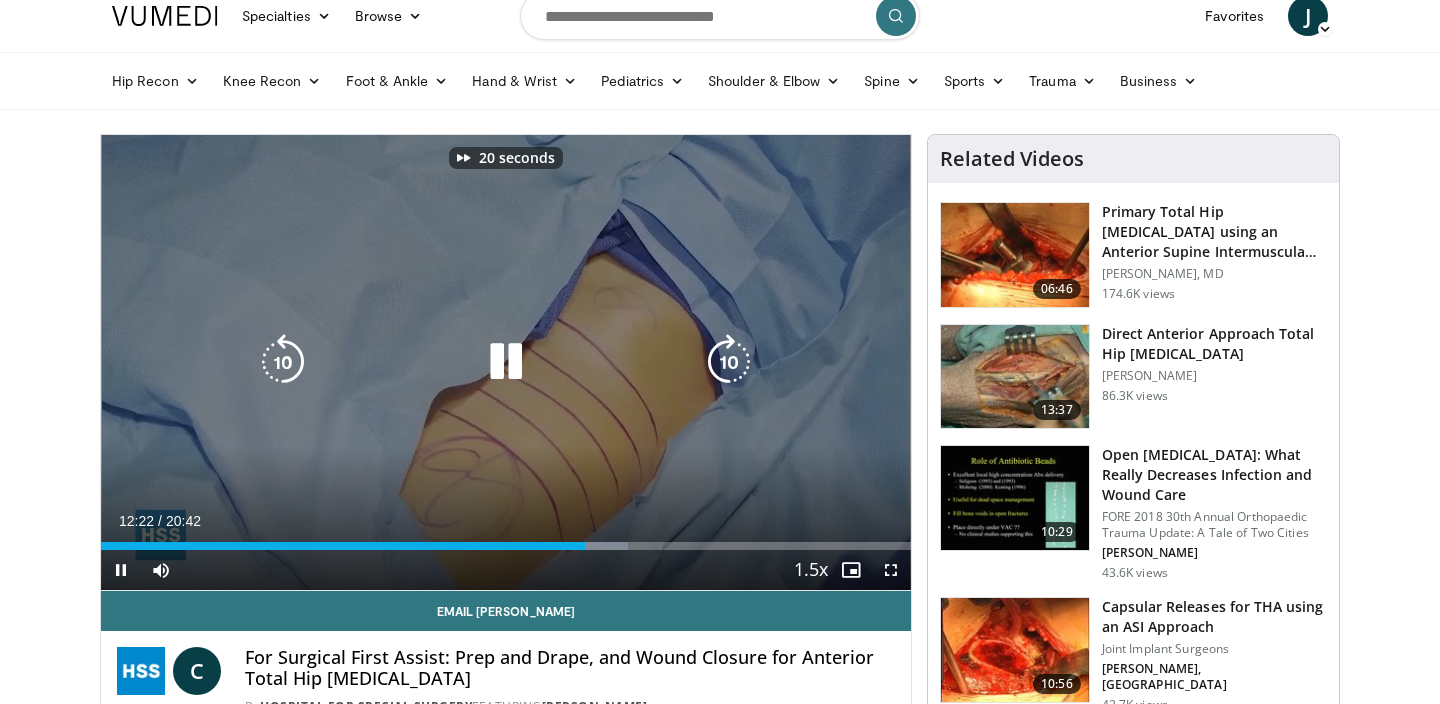 click at bounding box center [729, 362] 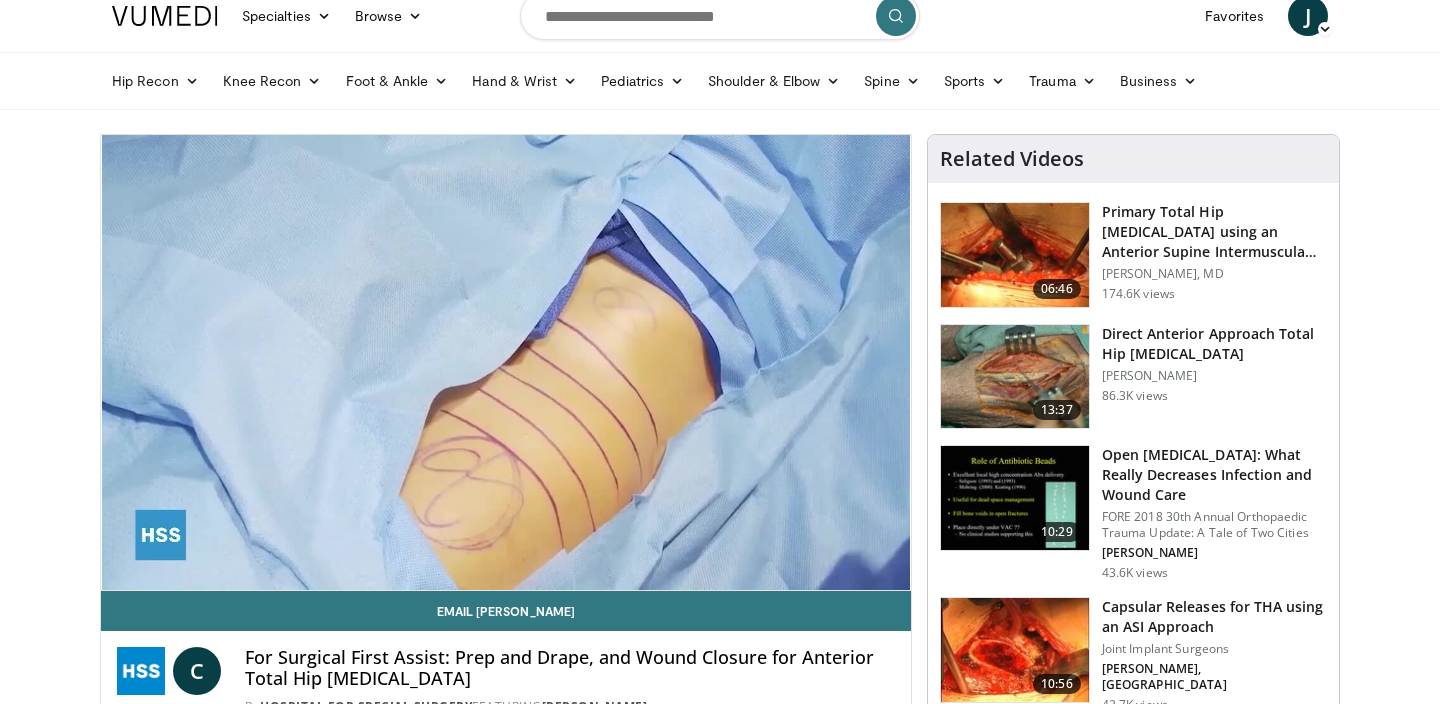 click on "Specialties
Adult & Family Medicine
Allergy, Asthma, Immunology
Anesthesiology
Cardiology
Dental
Dermatology
Endocrinology
Gastroenterology & Hepatology
General Surgery
Hematology & Oncology
Infectious Disease
Nephrology
Neurology
Neurosurgery
Obstetrics & Gynecology
Ophthalmology
Oral Maxillofacial
Orthopaedics
Otolaryngology
Pediatrics
Plastic Surgery
Podiatry
Psychiatry
Pulmonology
Radiation Oncology
Radiology
Rheumatology
Urology" at bounding box center (720, 1446) 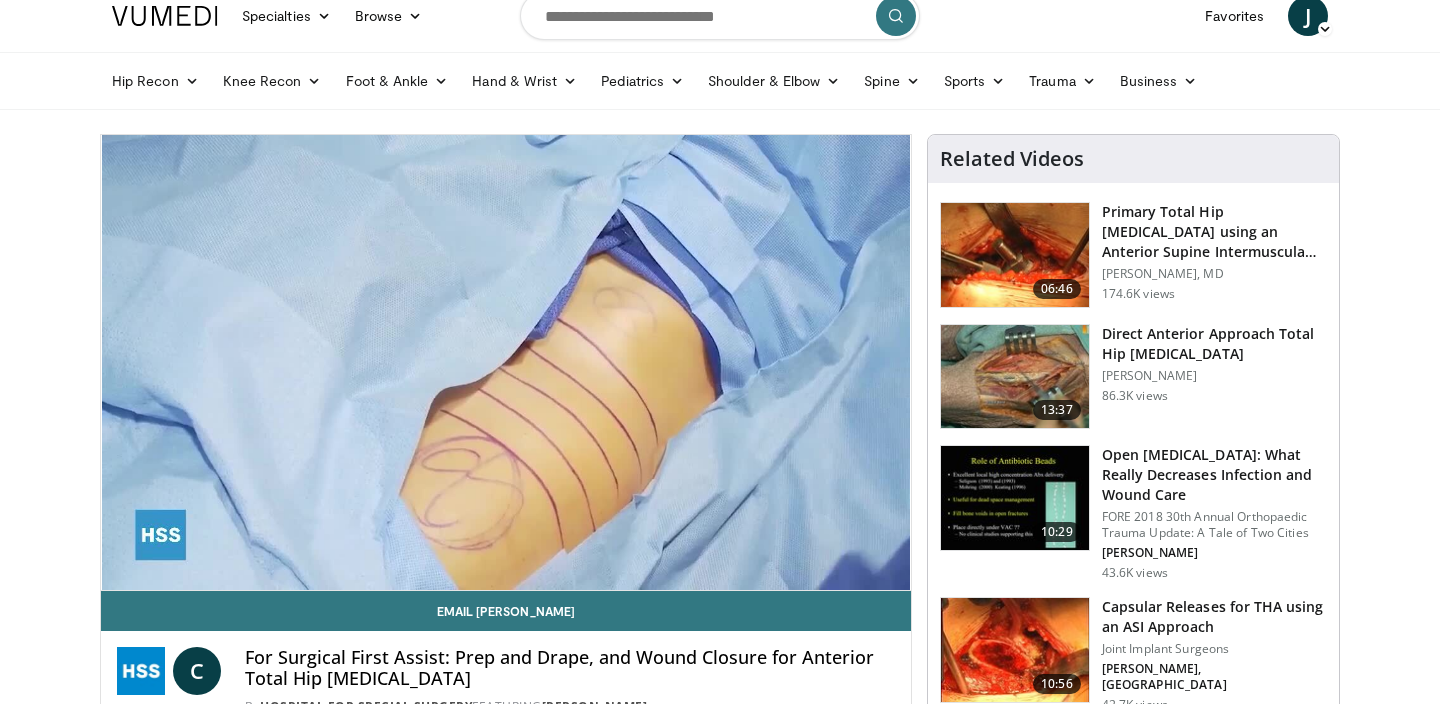 click on "Specialties
Adult & Family Medicine
Allergy, Asthma, Immunology
Anesthesiology
Cardiology
Dental
Dermatology
Endocrinology
Gastroenterology & Hepatology
General Surgery
Hematology & Oncology
Infectious Disease
Nephrology
Neurology
Neurosurgery
Obstetrics & Gynecology
Ophthalmology
Oral Maxillofacial
Orthopaedics
Otolaryngology
Pediatrics
Plastic Surgery
Podiatry
Psychiatry
Pulmonology
Radiation Oncology
Radiology
Rheumatology
Urology" at bounding box center [720, 1446] 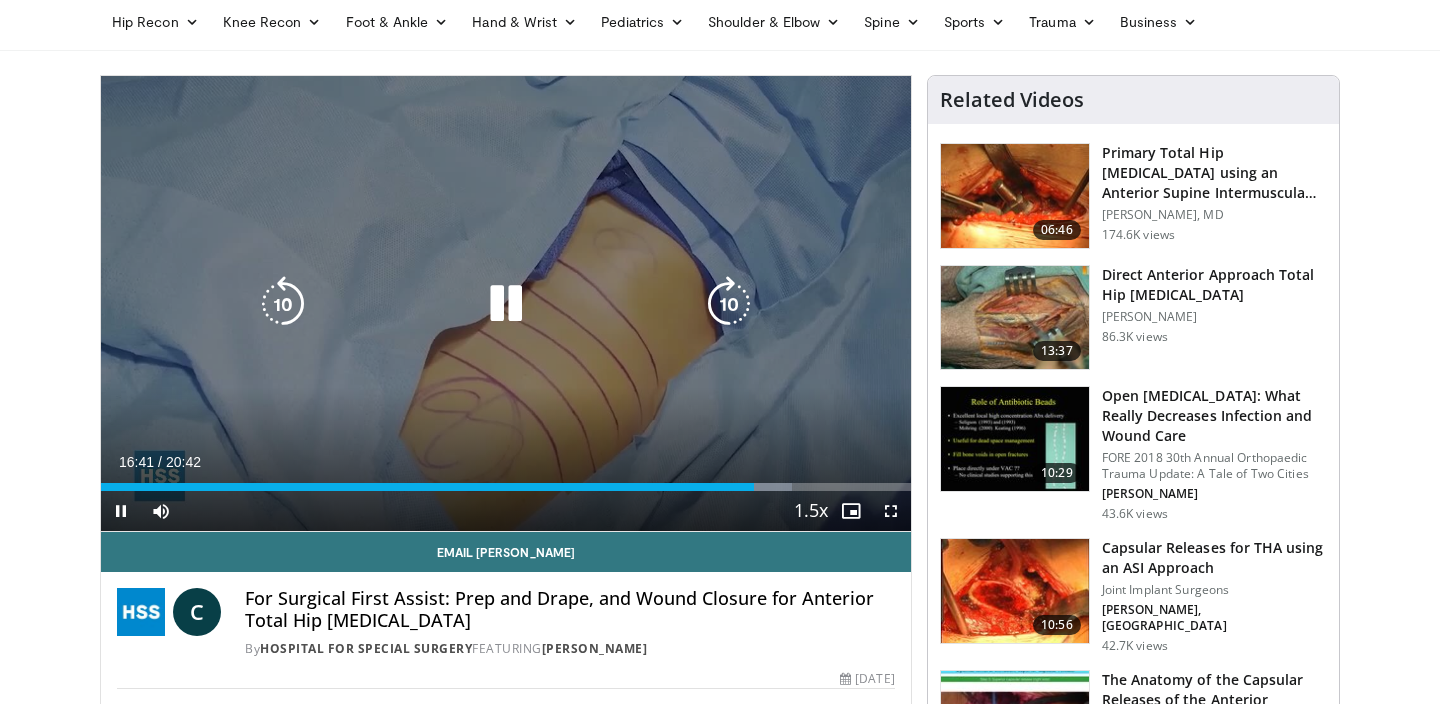 scroll, scrollTop: 106, scrollLeft: 0, axis: vertical 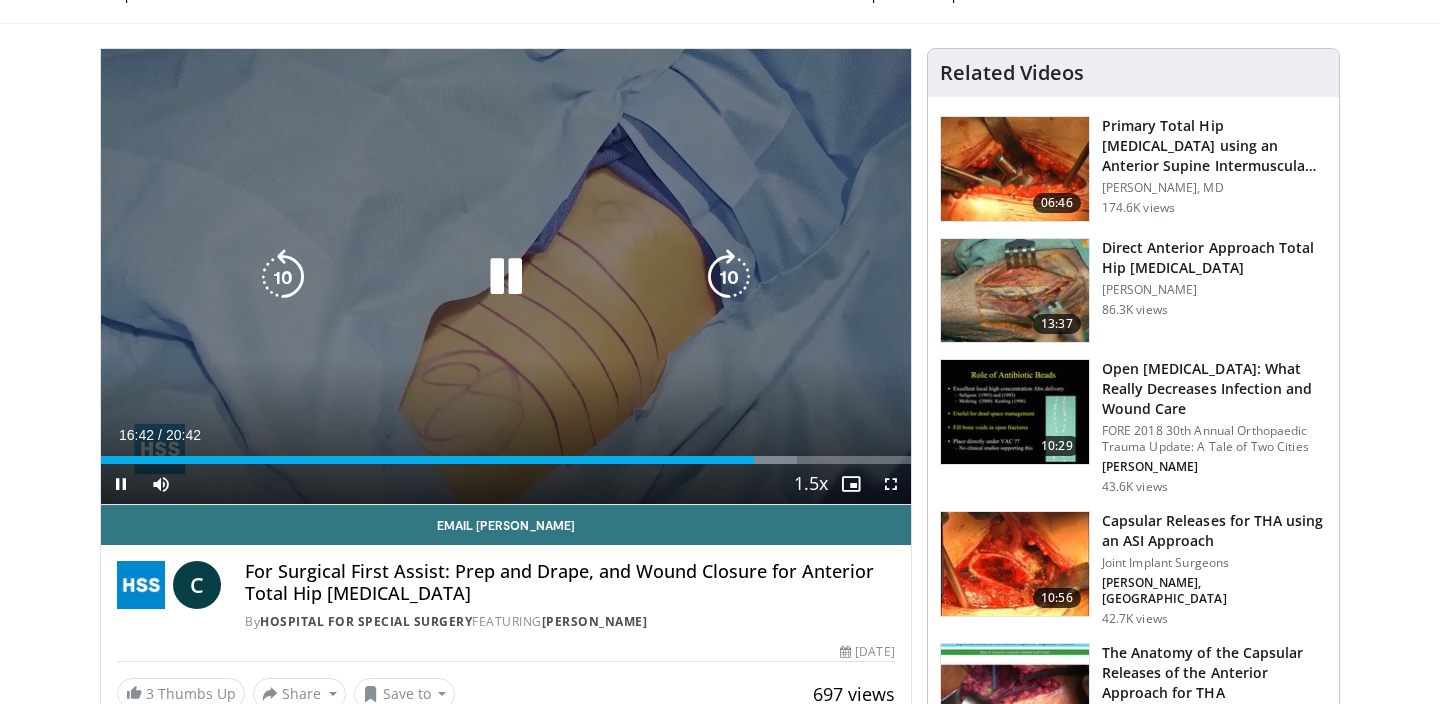 click at bounding box center (506, 277) 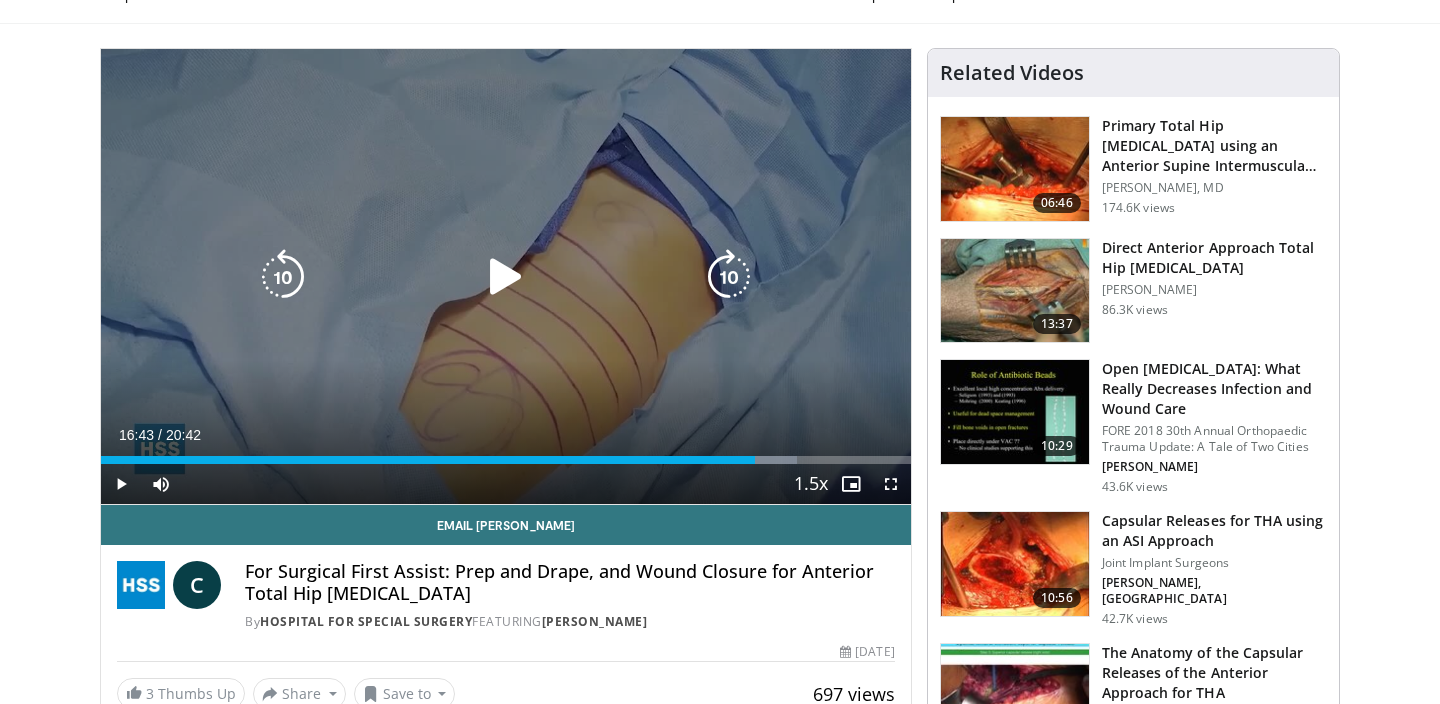 click on "10 seconds
Tap to unmute" at bounding box center [506, 276] 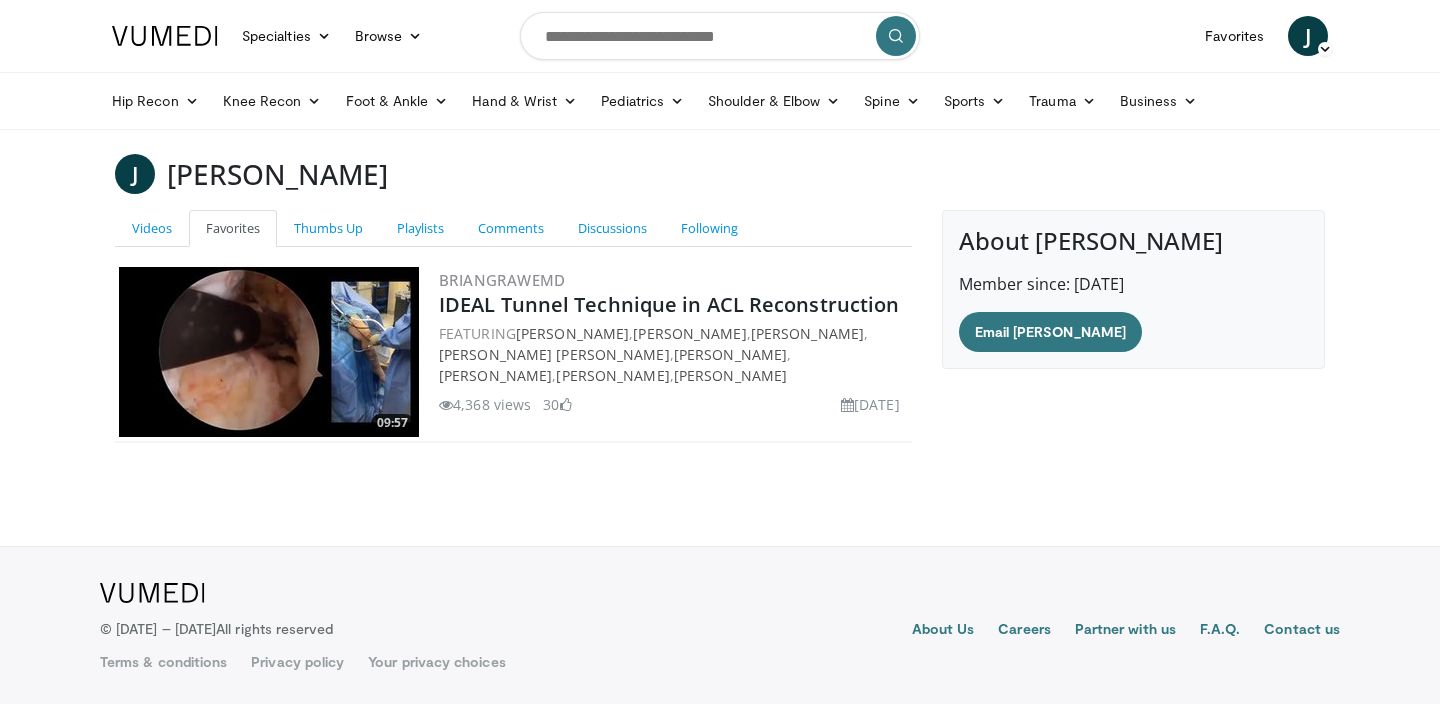 scroll, scrollTop: 0, scrollLeft: 0, axis: both 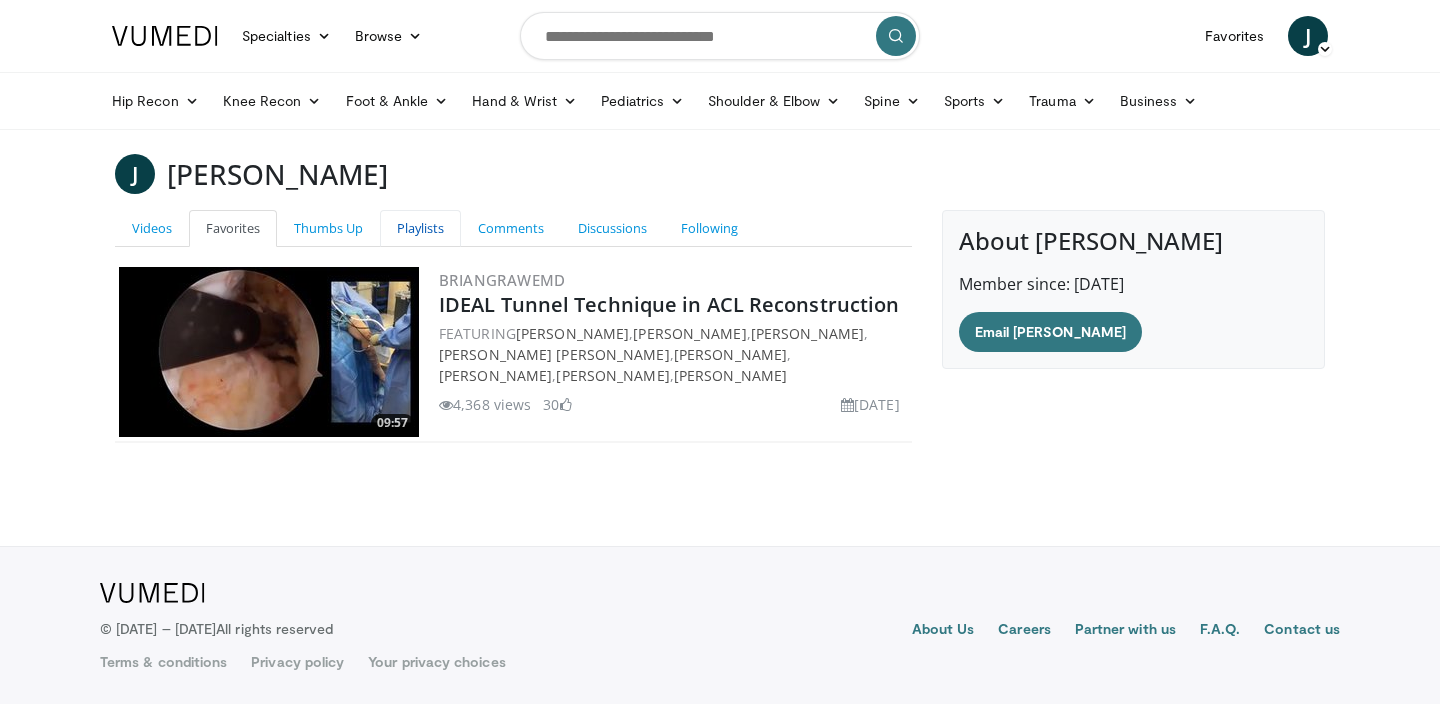 click on "Playlists" at bounding box center [420, 228] 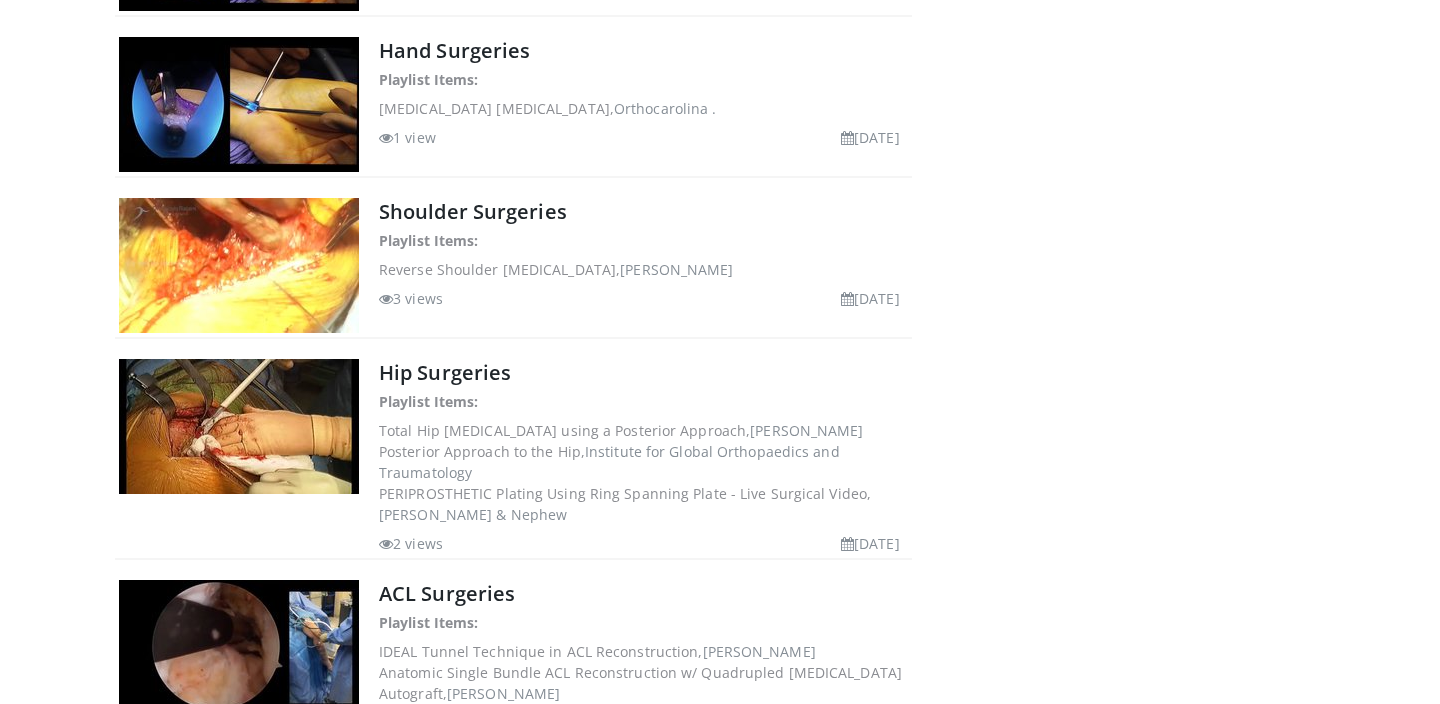 scroll, scrollTop: 2125, scrollLeft: 0, axis: vertical 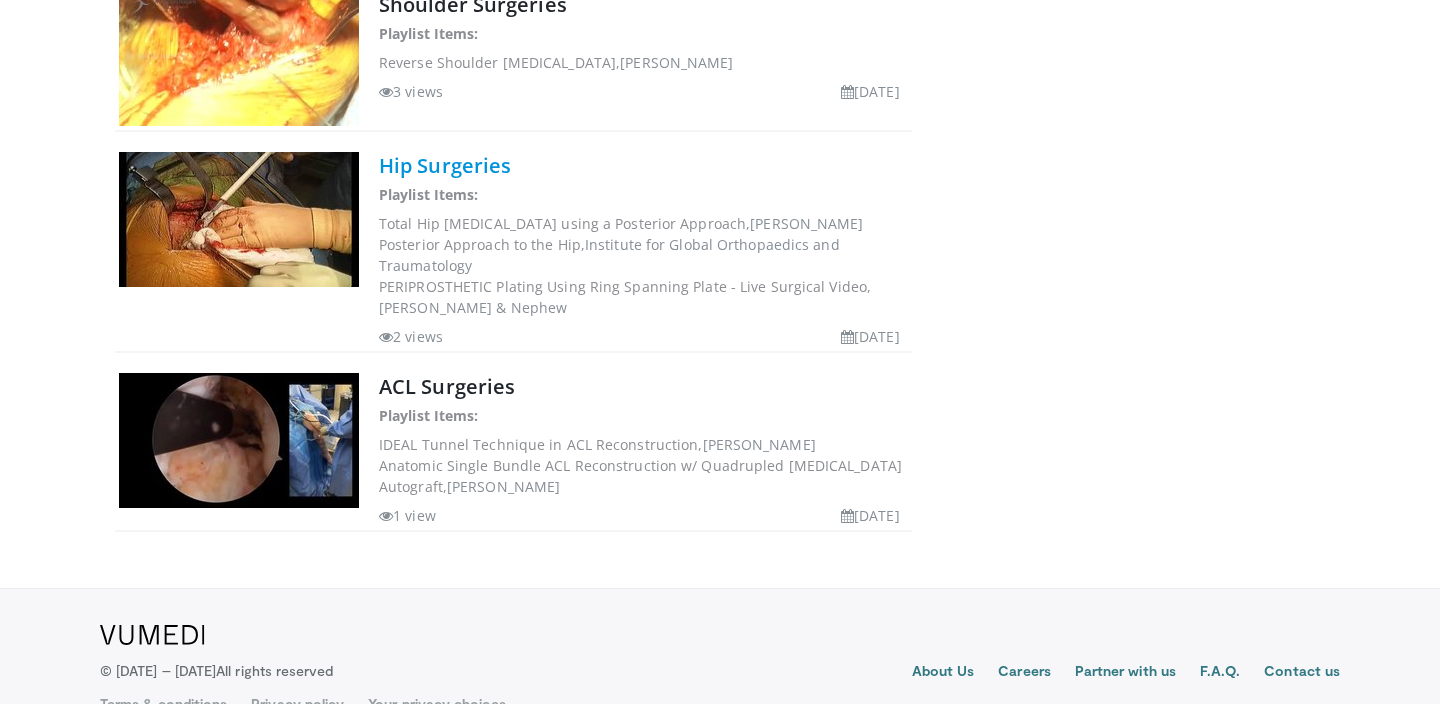 click on "Hip Surgeries" at bounding box center (445, 165) 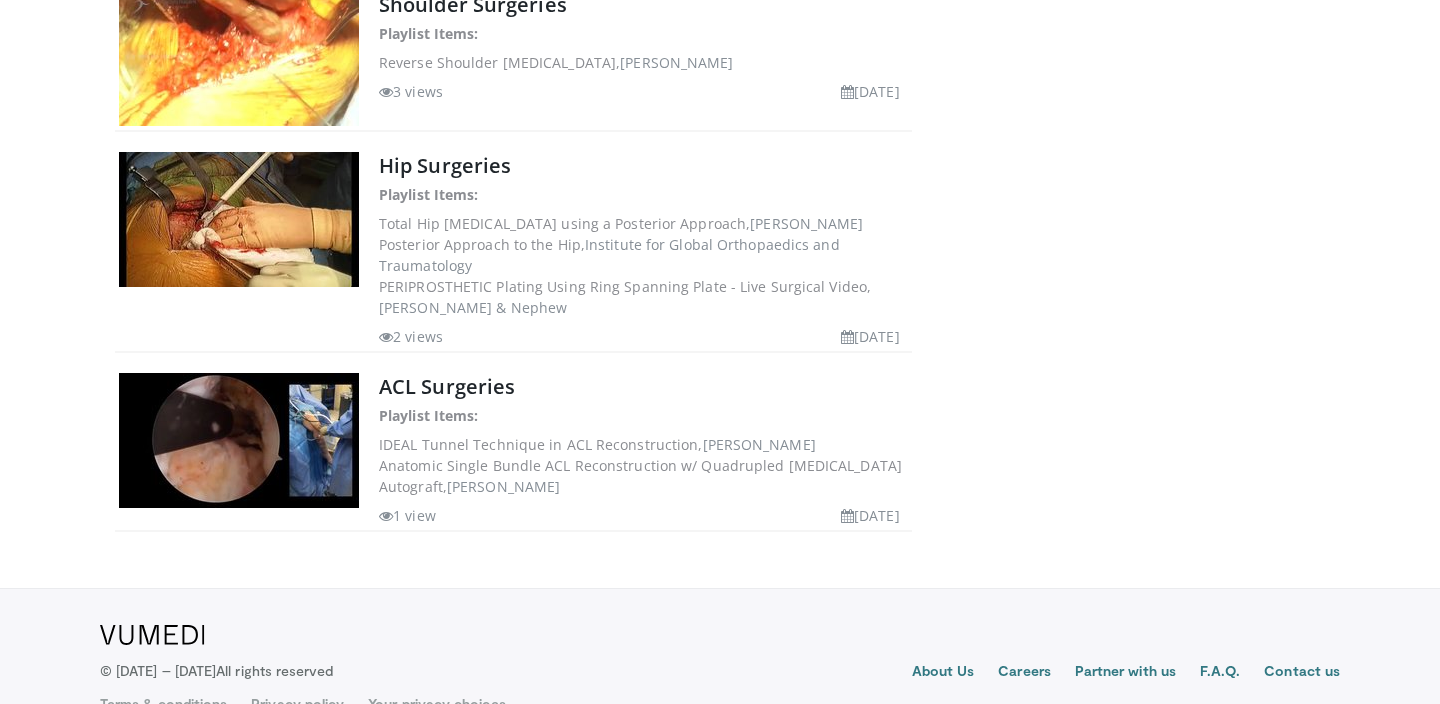 click on "Playlist Items:" at bounding box center (429, 194) 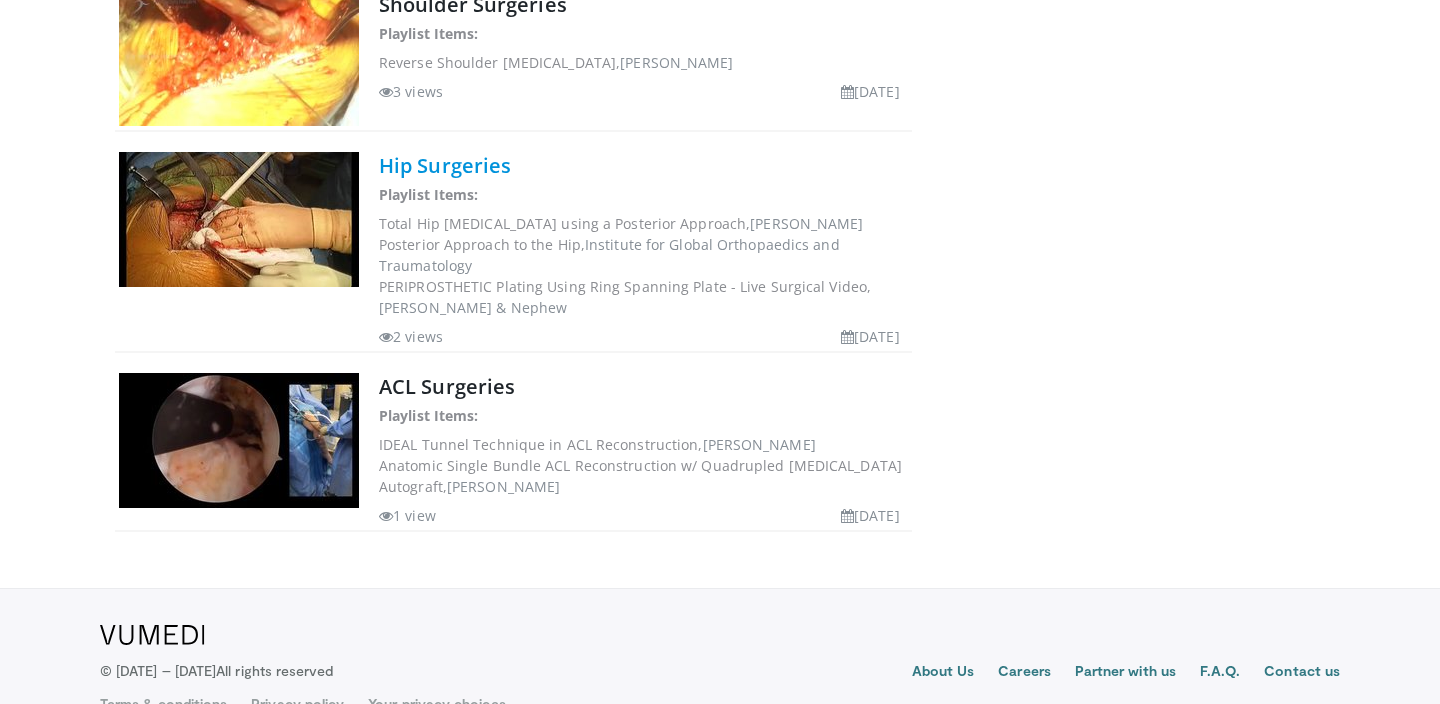 click on "Hip Surgeries" at bounding box center [445, 165] 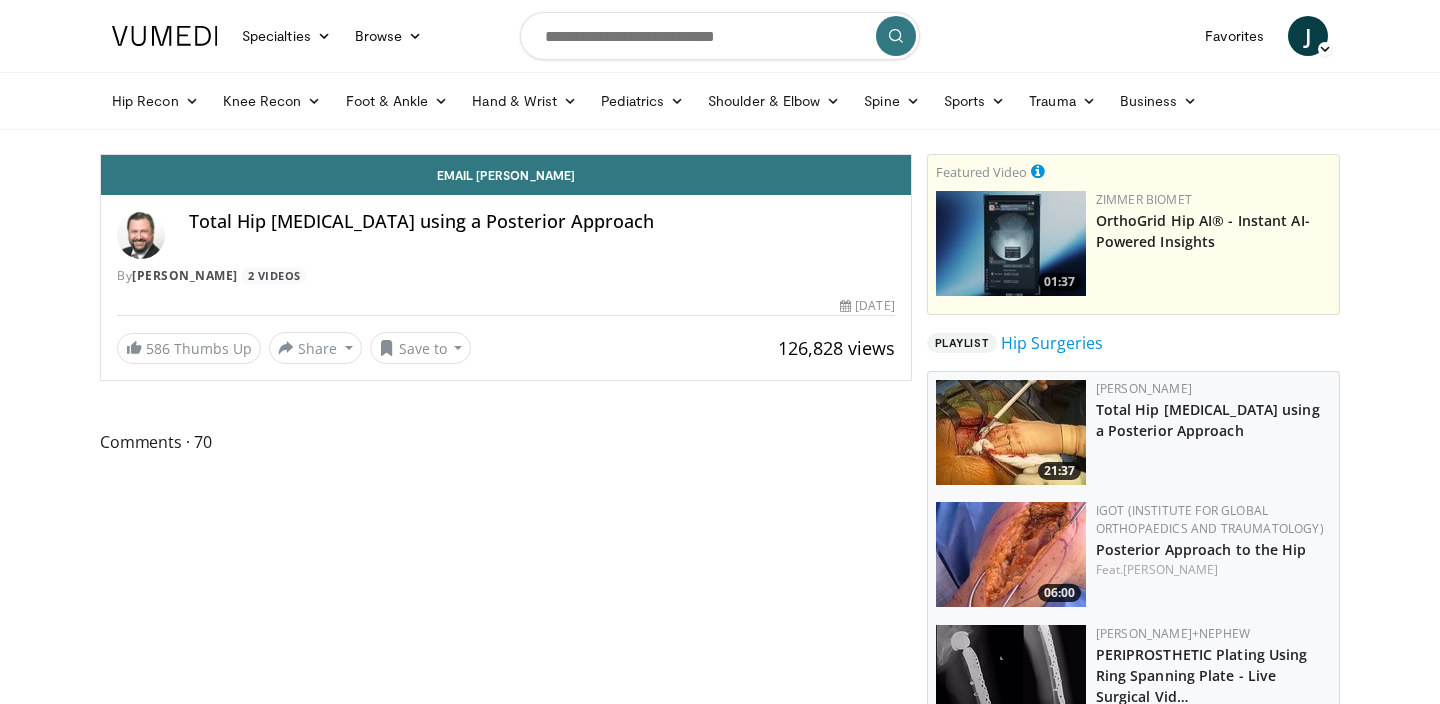 scroll, scrollTop: 0, scrollLeft: 0, axis: both 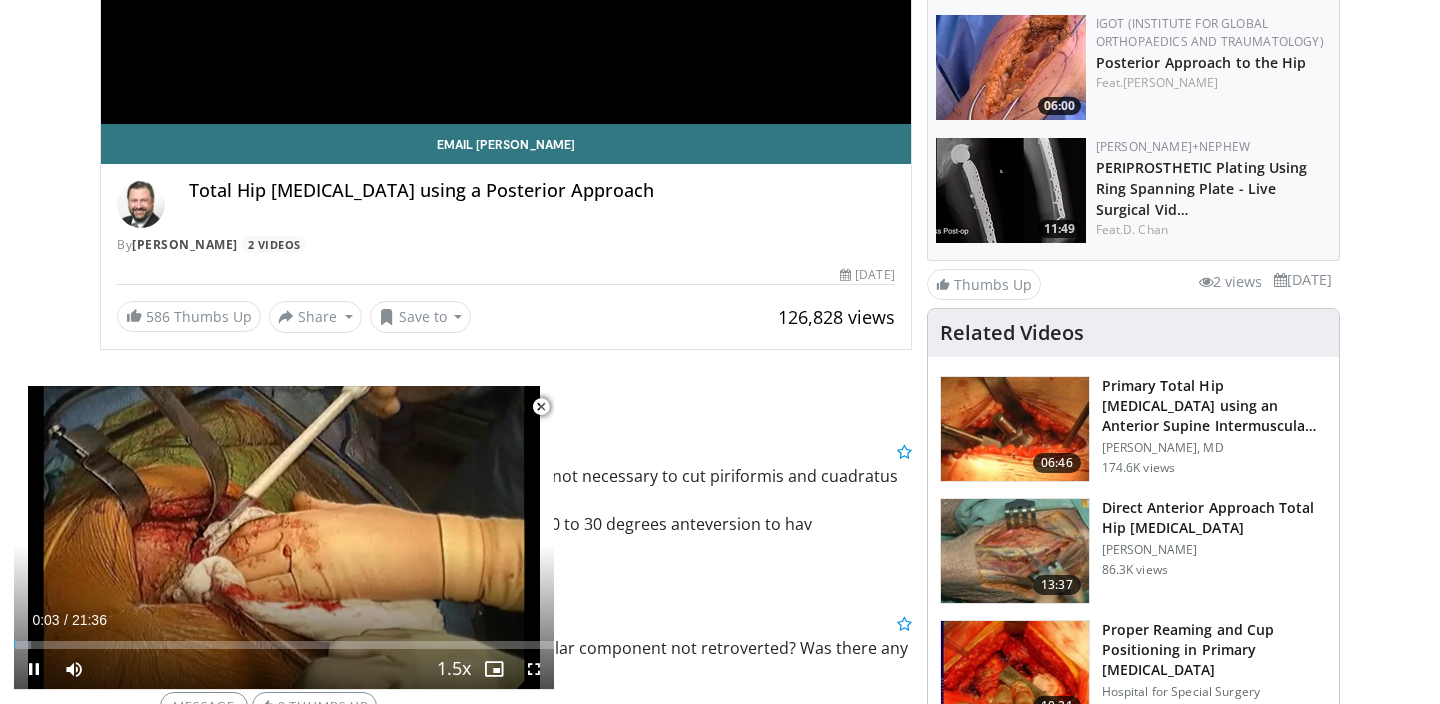 click at bounding box center [541, 407] 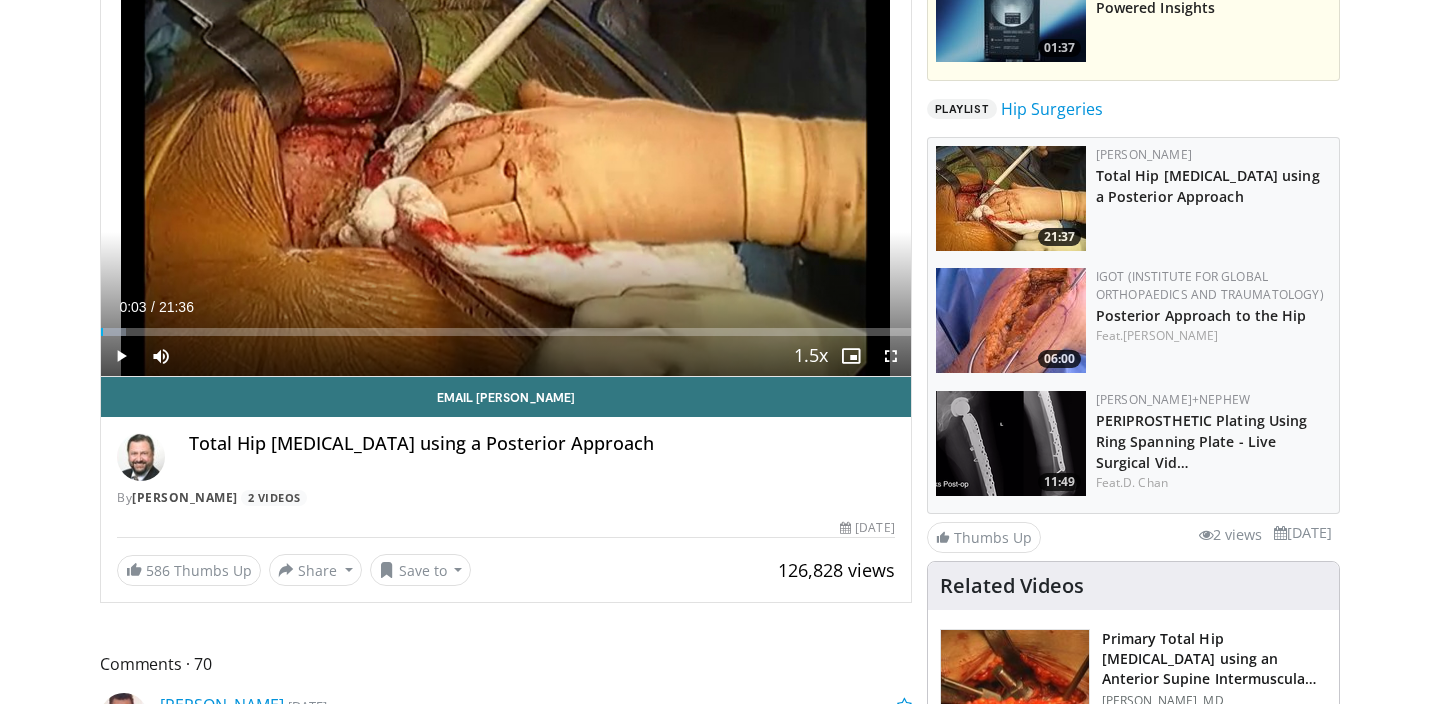 scroll, scrollTop: 0, scrollLeft: 0, axis: both 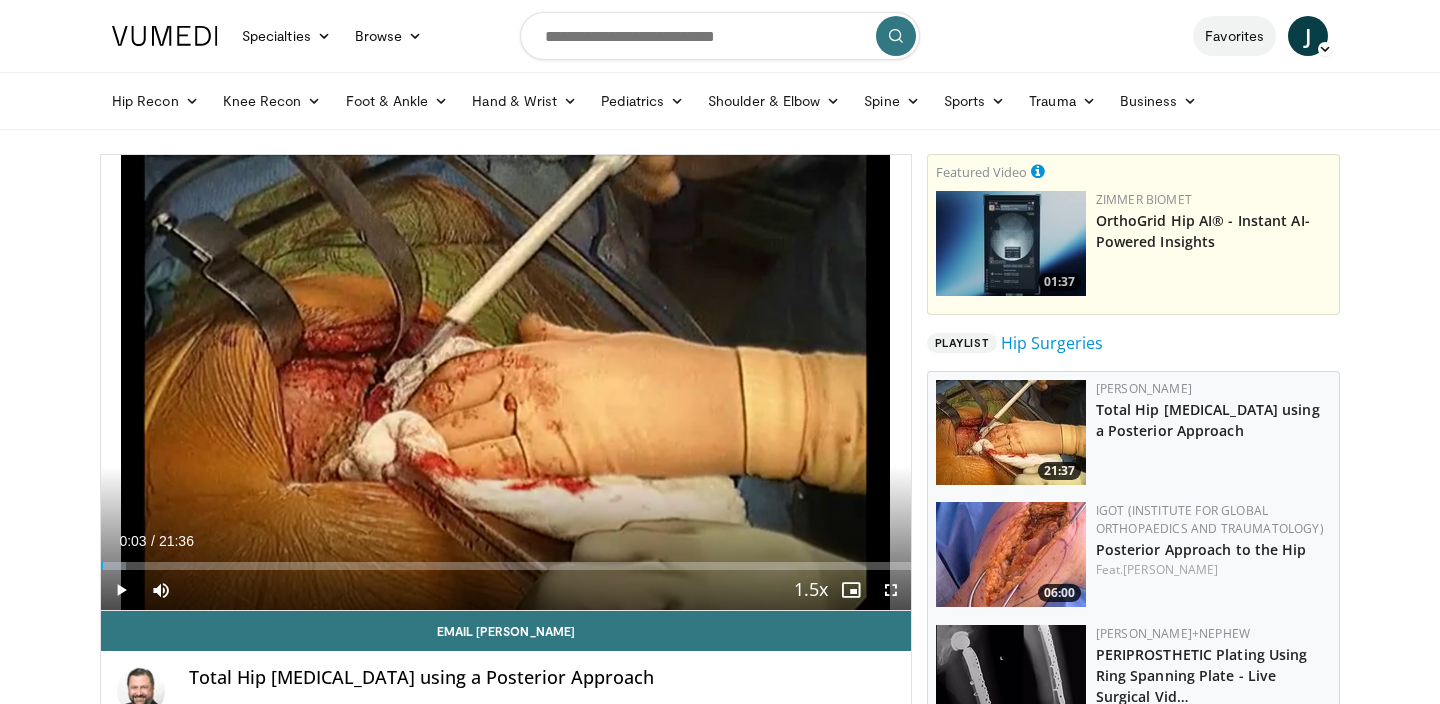 click on "Favorites" at bounding box center [1234, 36] 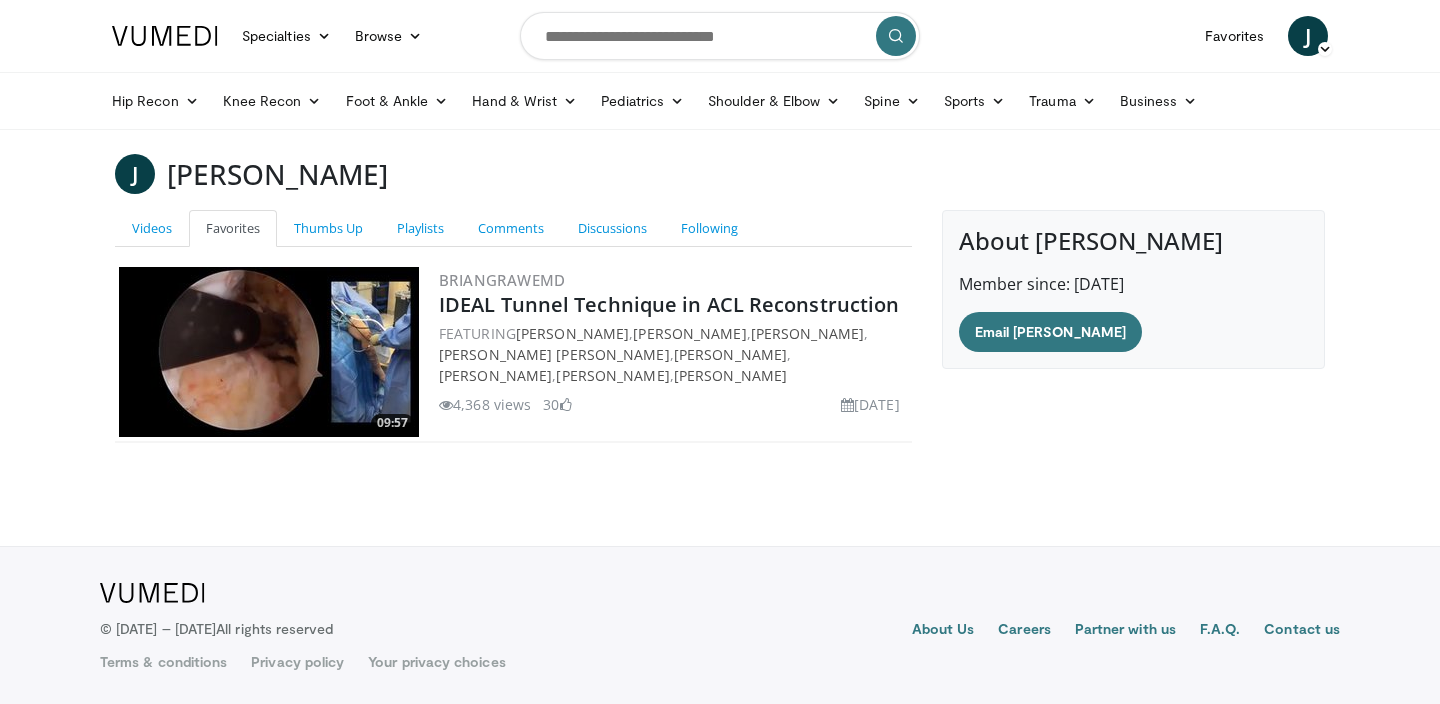 scroll, scrollTop: 0, scrollLeft: 0, axis: both 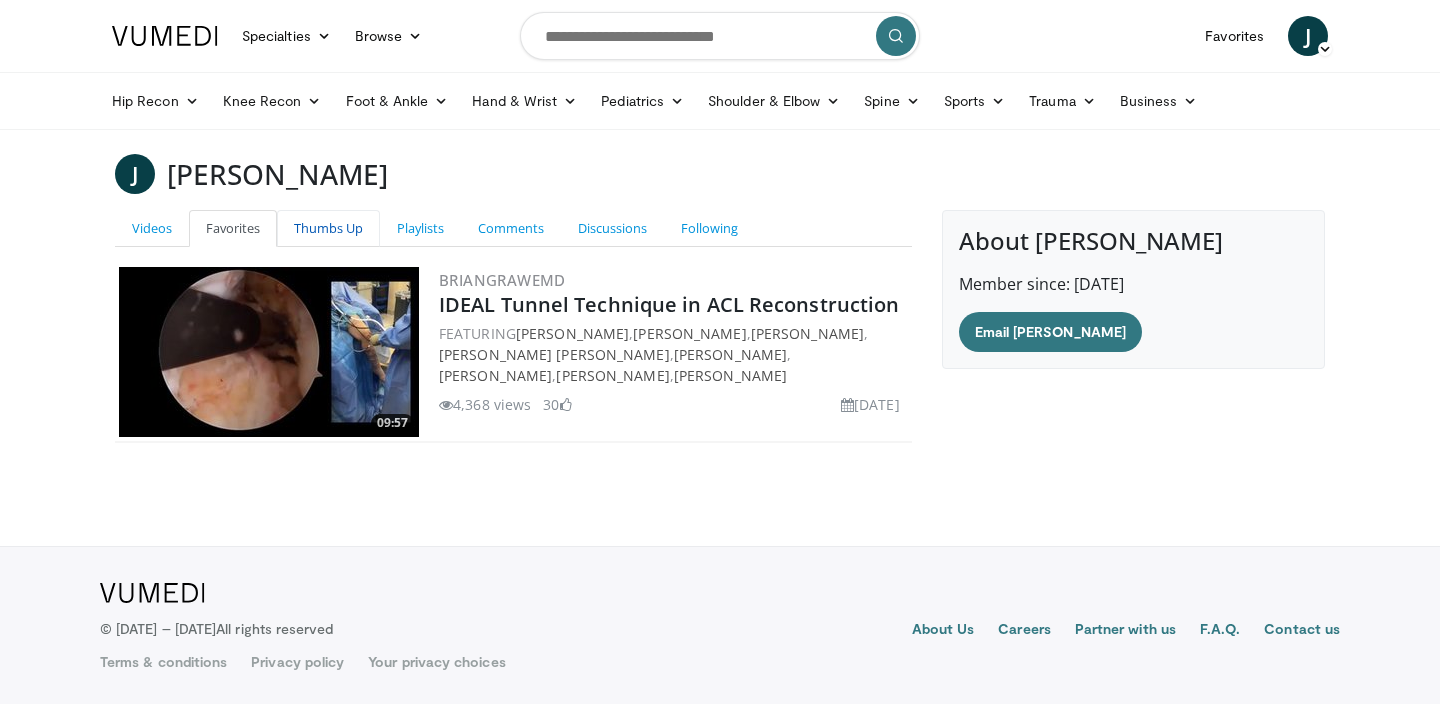 click on "Thumbs Up" at bounding box center [328, 228] 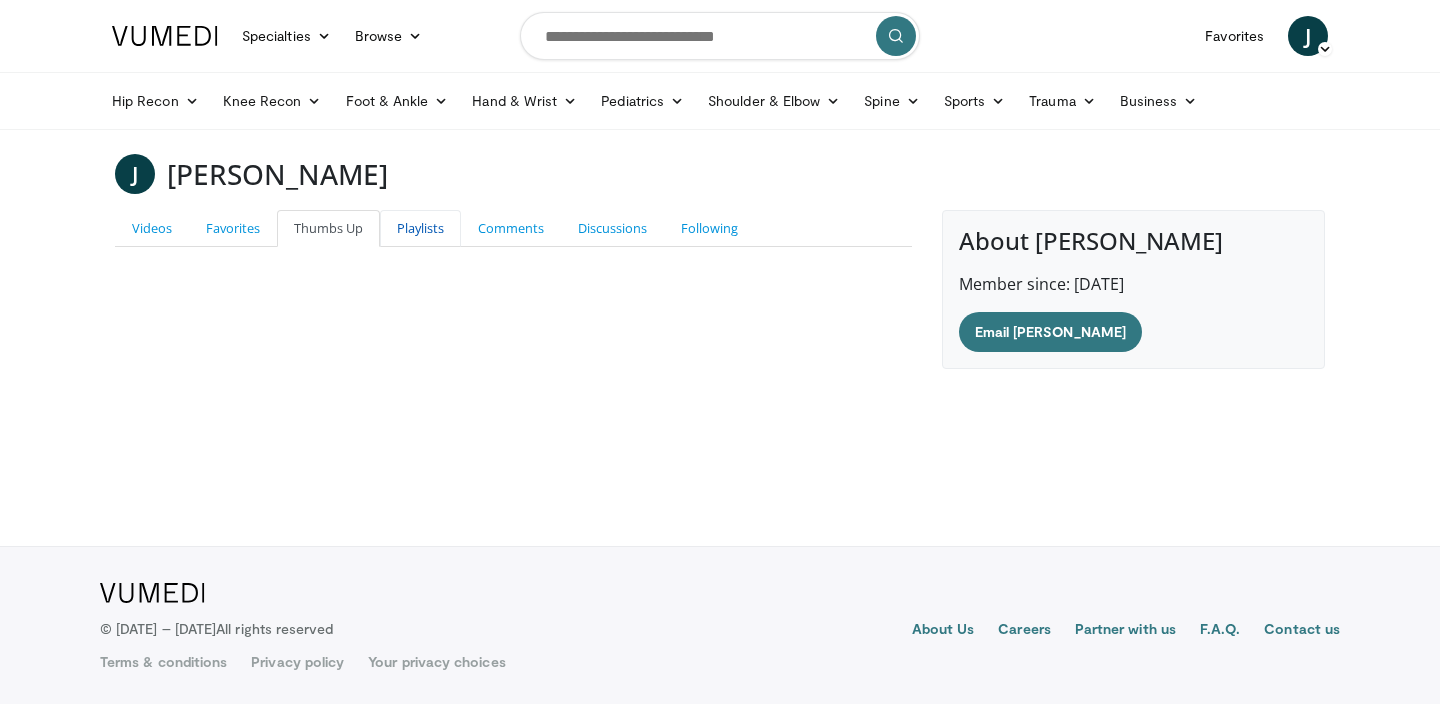 click on "Playlists" at bounding box center [420, 228] 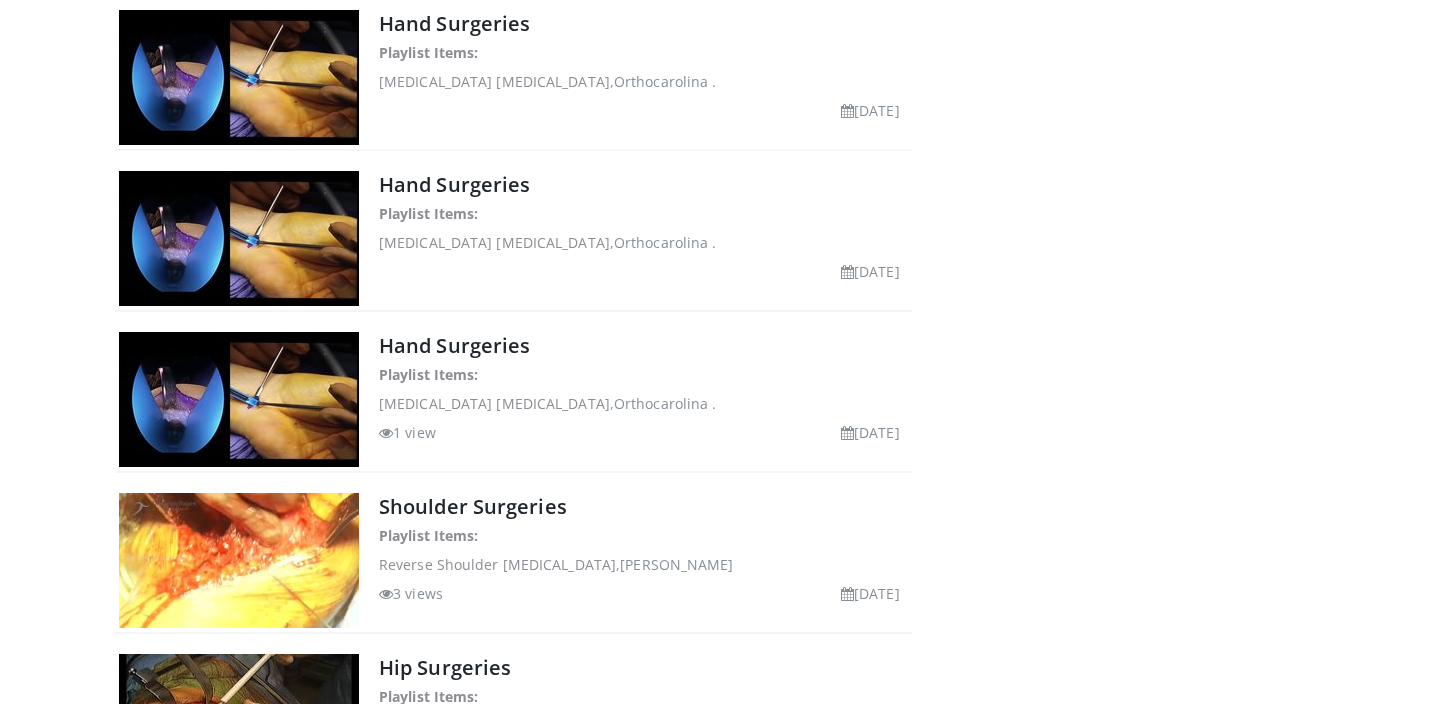 scroll, scrollTop: 2125, scrollLeft: 0, axis: vertical 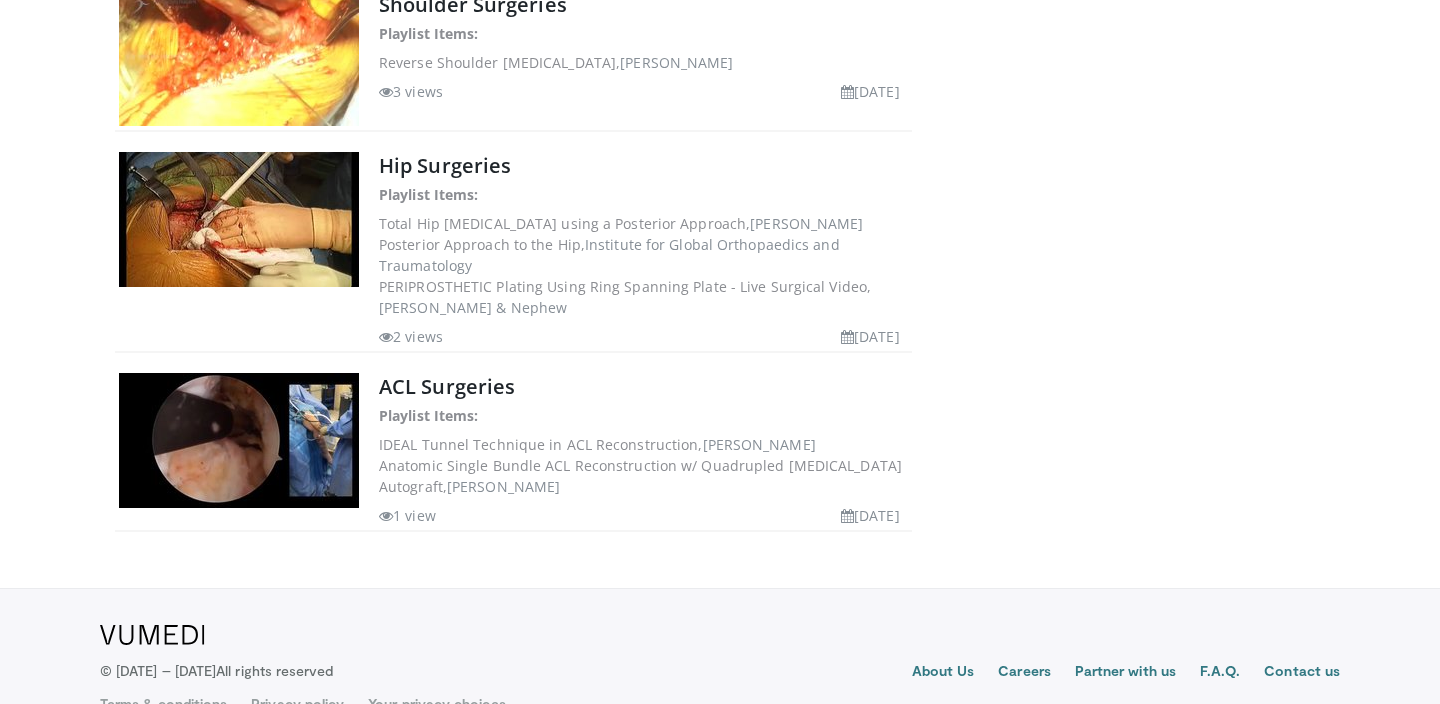 click at bounding box center (847, 337) 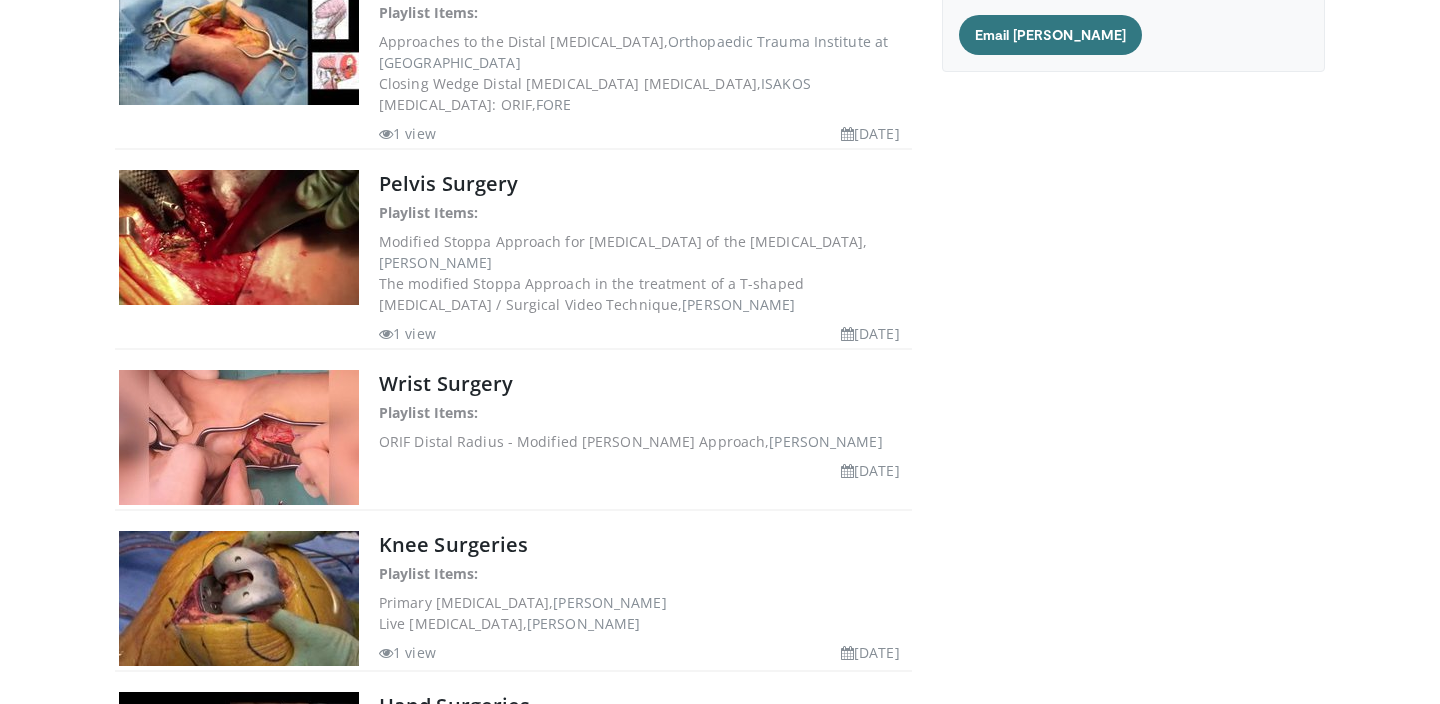 scroll, scrollTop: 0, scrollLeft: 0, axis: both 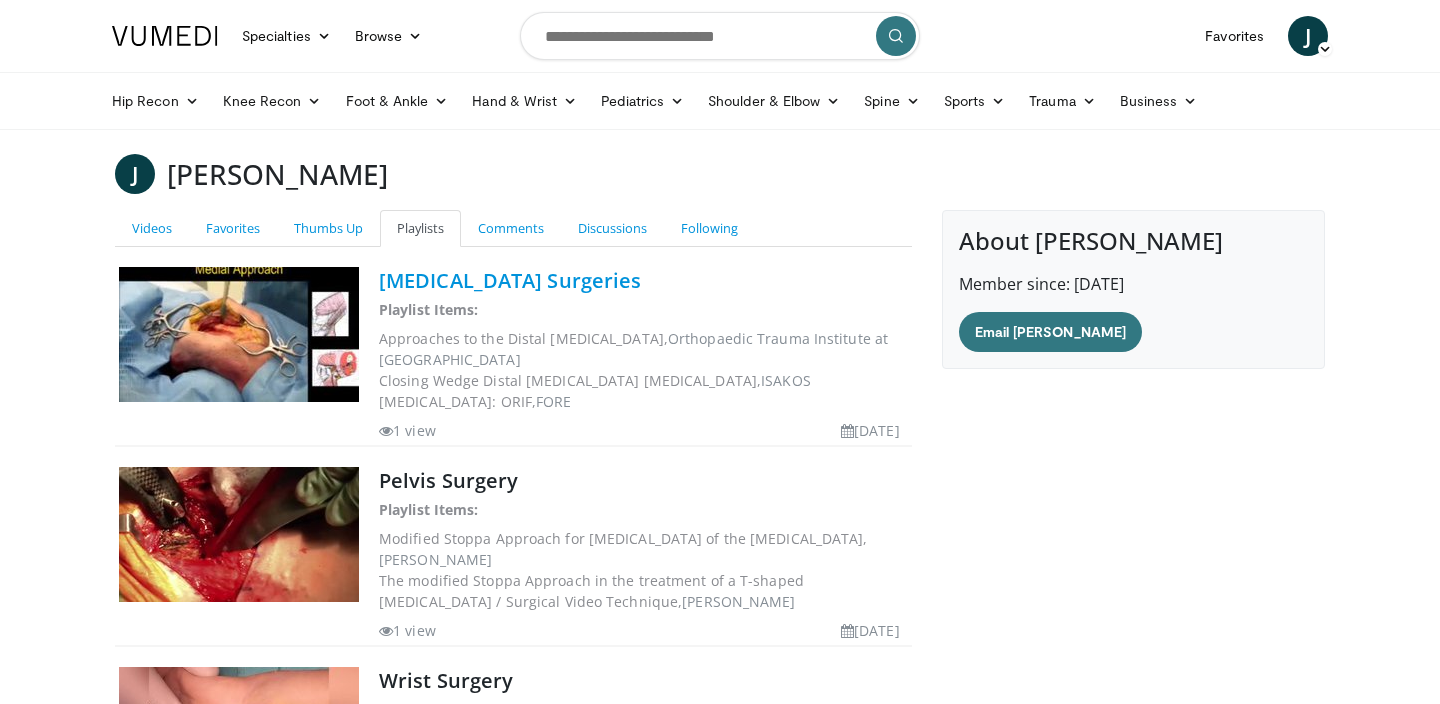 click on "[MEDICAL_DATA] Surgeries" at bounding box center (510, 280) 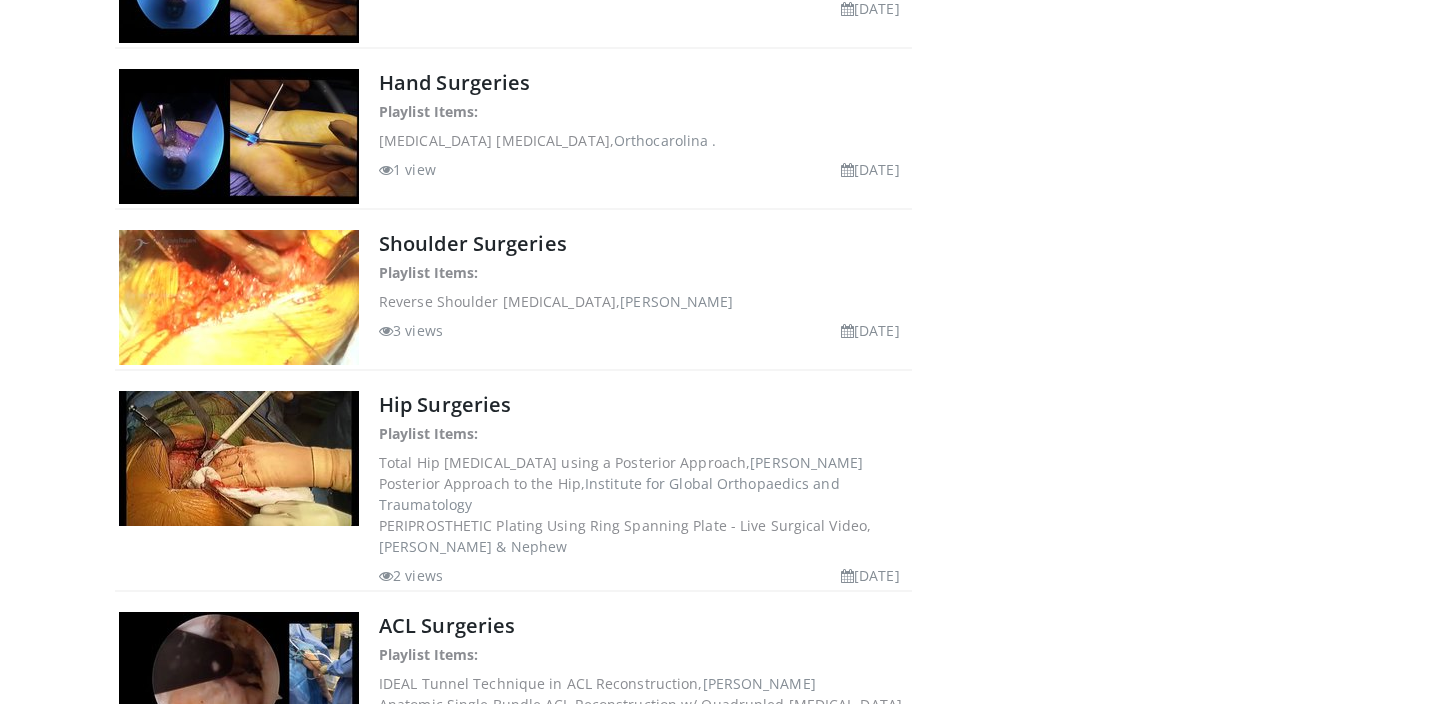 scroll, scrollTop: 1913, scrollLeft: 0, axis: vertical 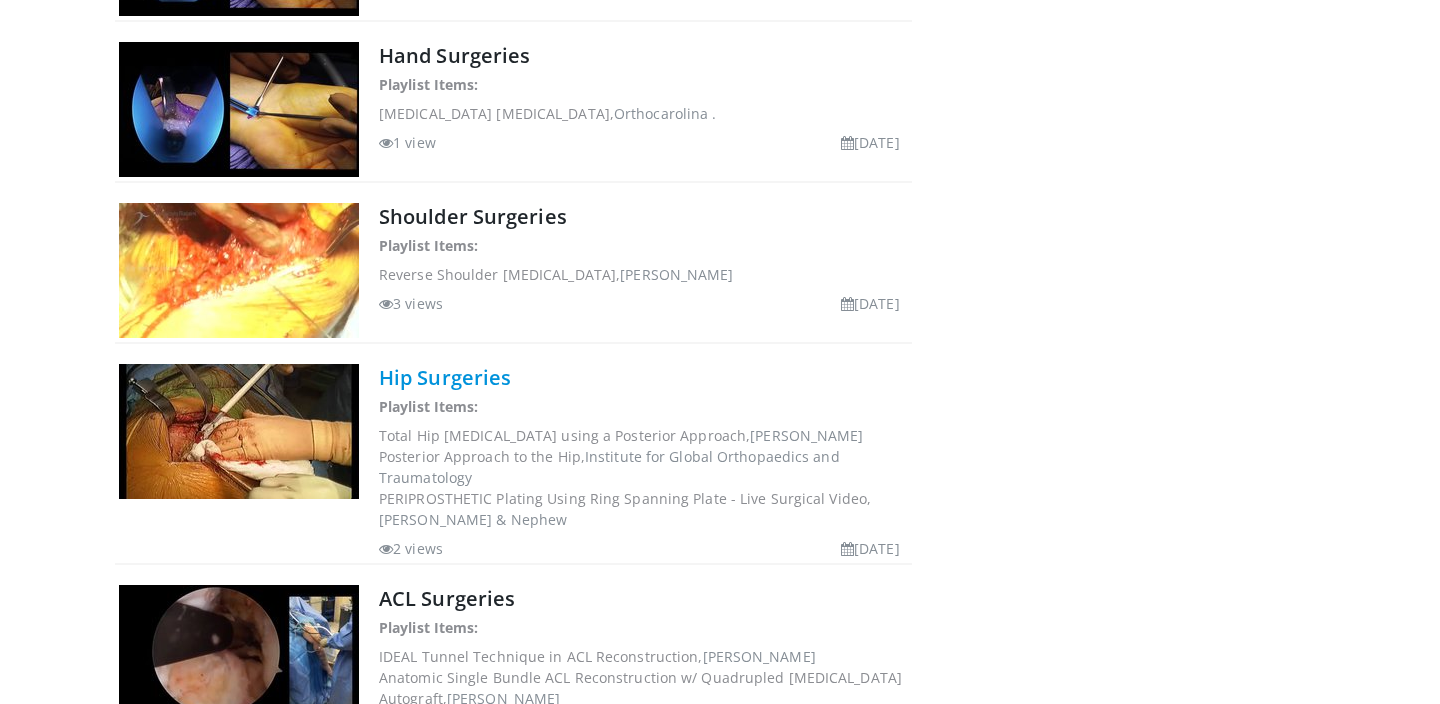 click on "Hip Surgeries" at bounding box center [445, 377] 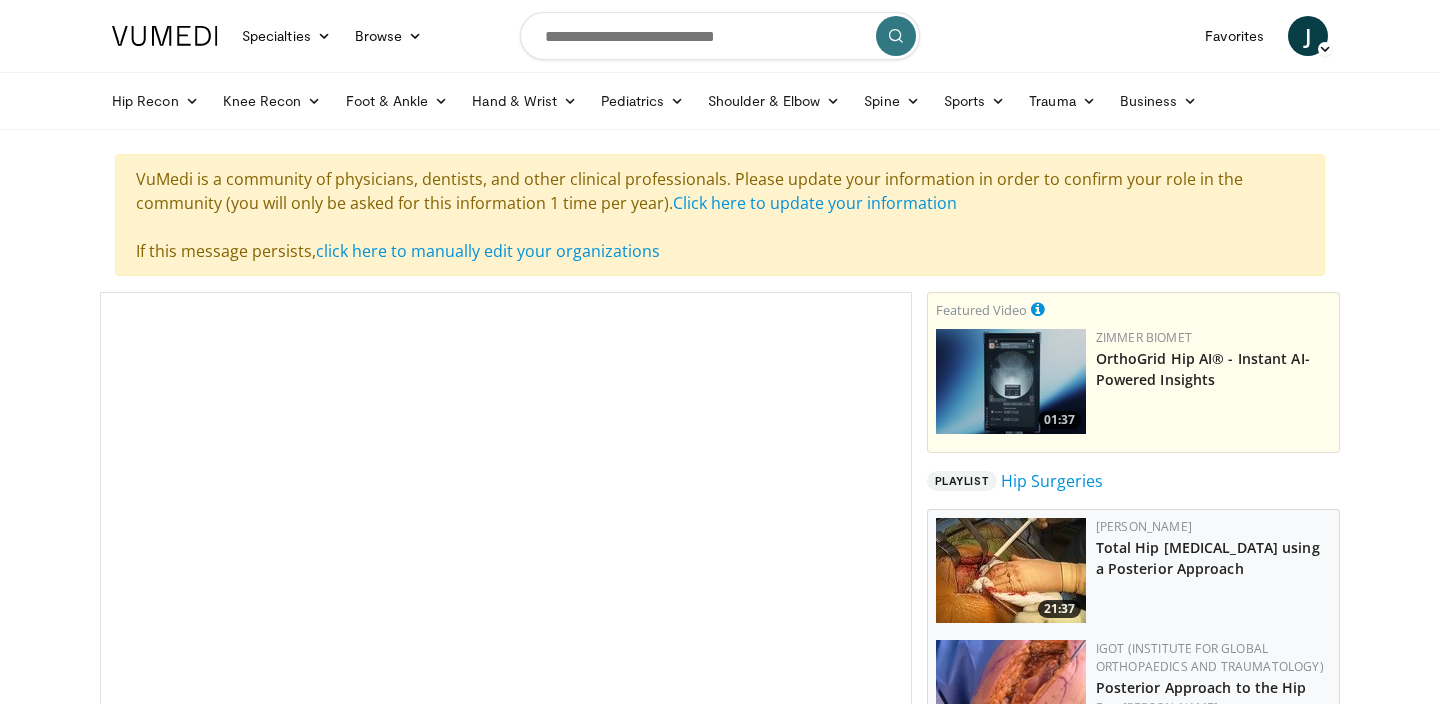 scroll, scrollTop: 0, scrollLeft: 0, axis: both 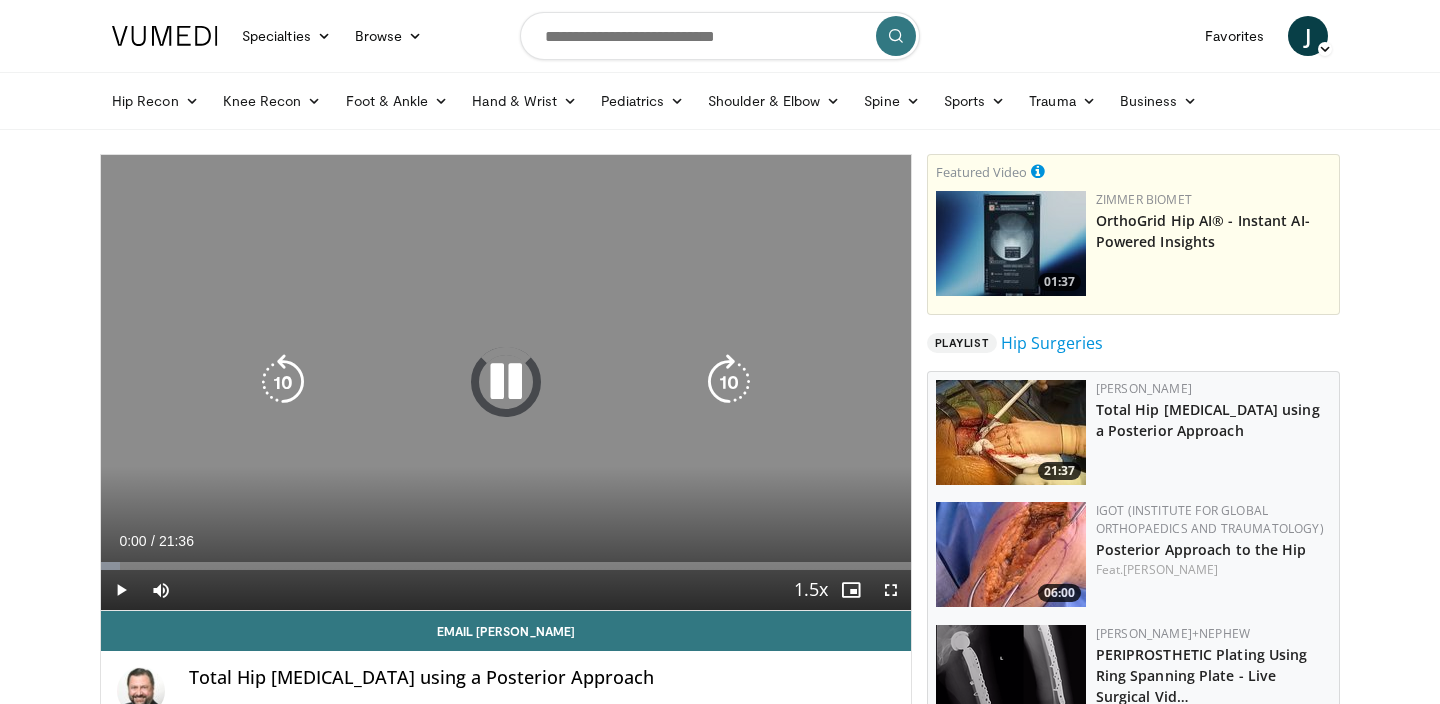 click on "10 seconds
Tap to unmute" at bounding box center [506, 382] 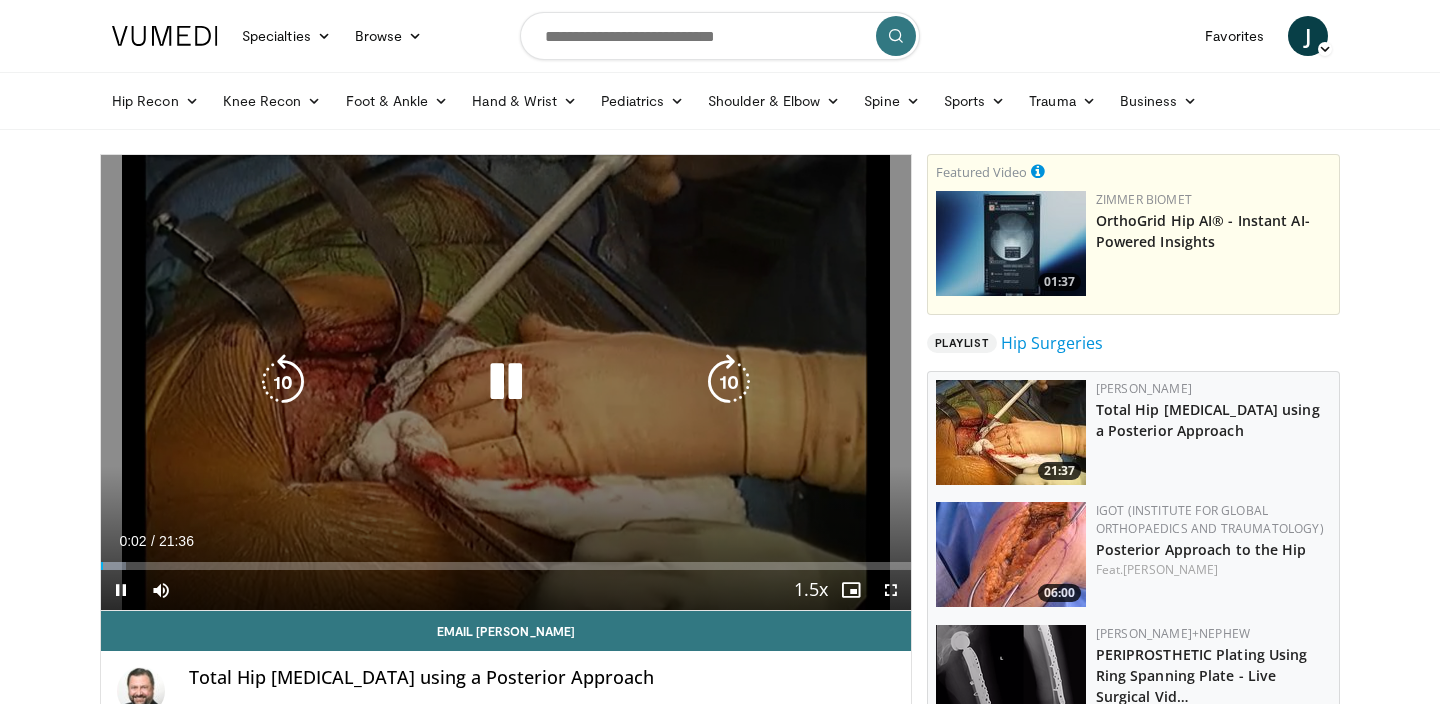 click at bounding box center [506, 382] 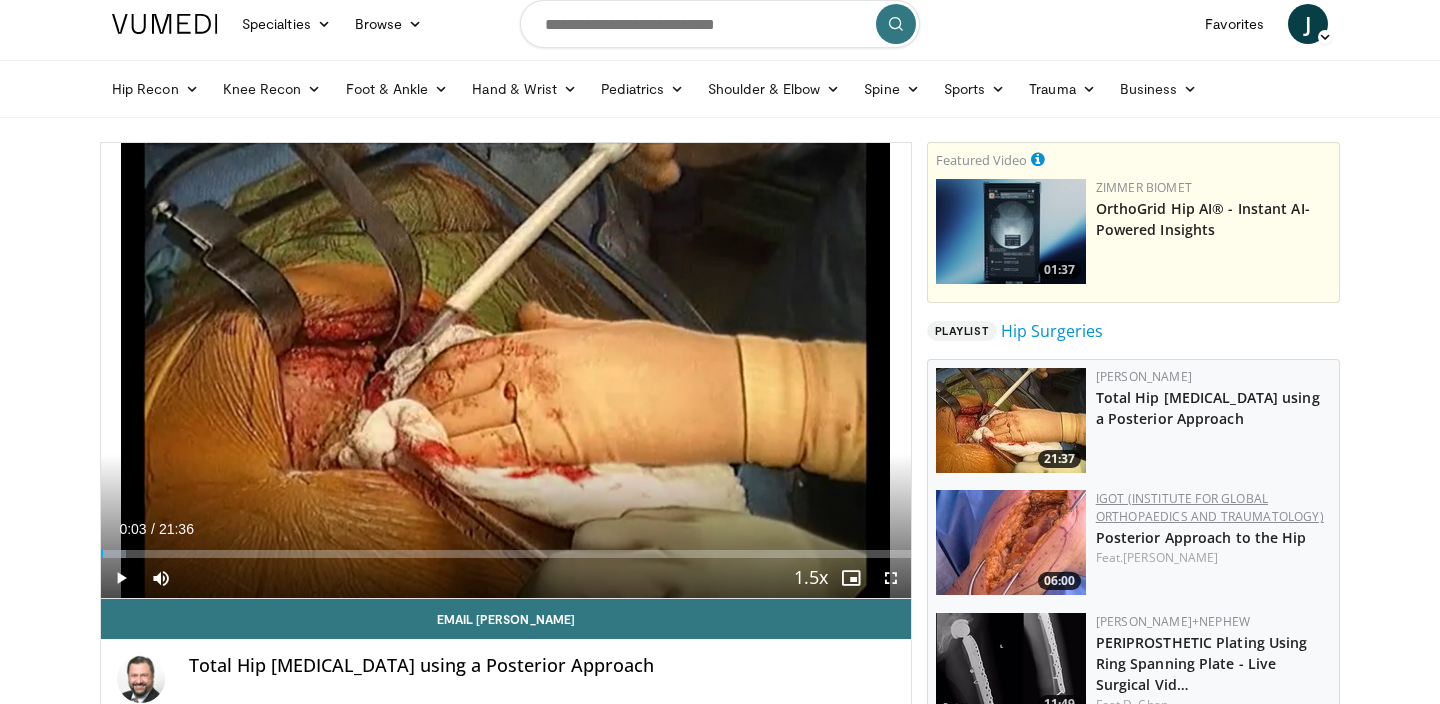 scroll, scrollTop: 0, scrollLeft: 0, axis: both 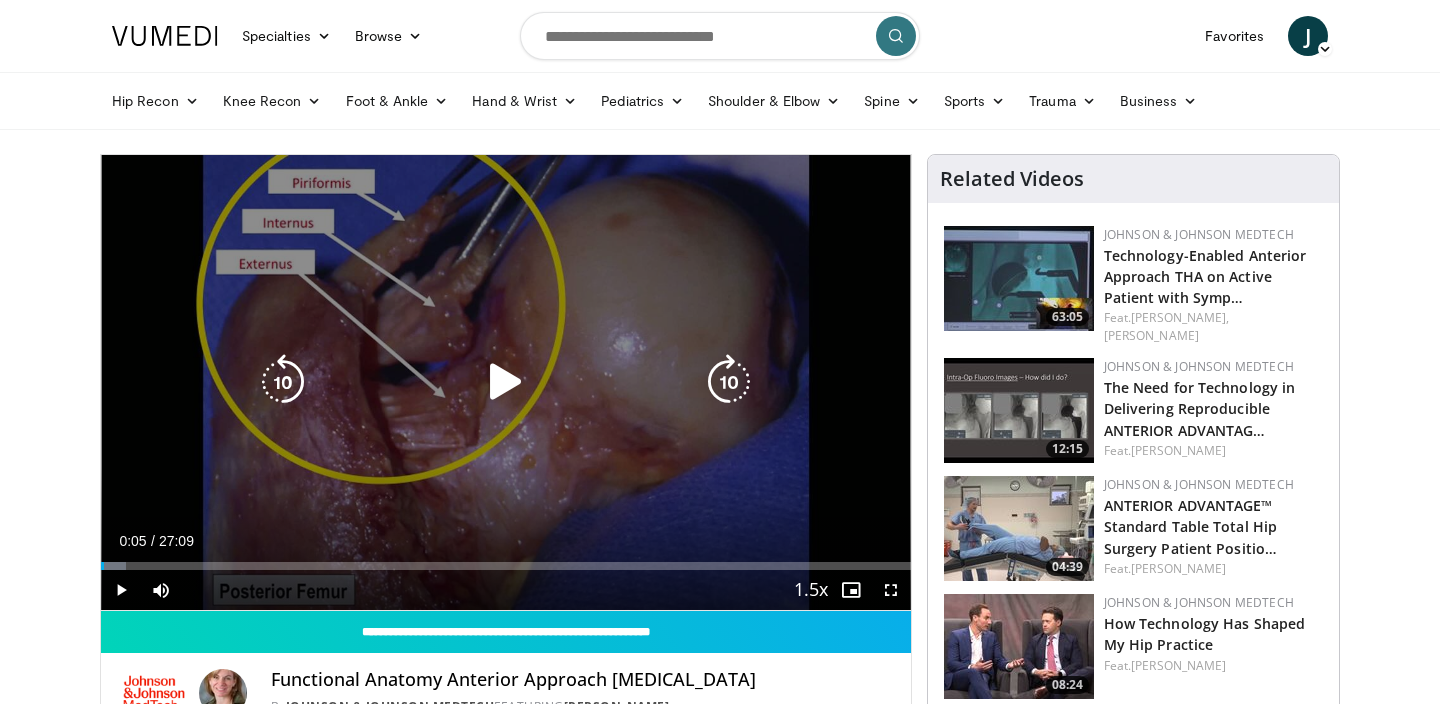 click on "10 seconds
Tap to unmute" at bounding box center [506, 382] 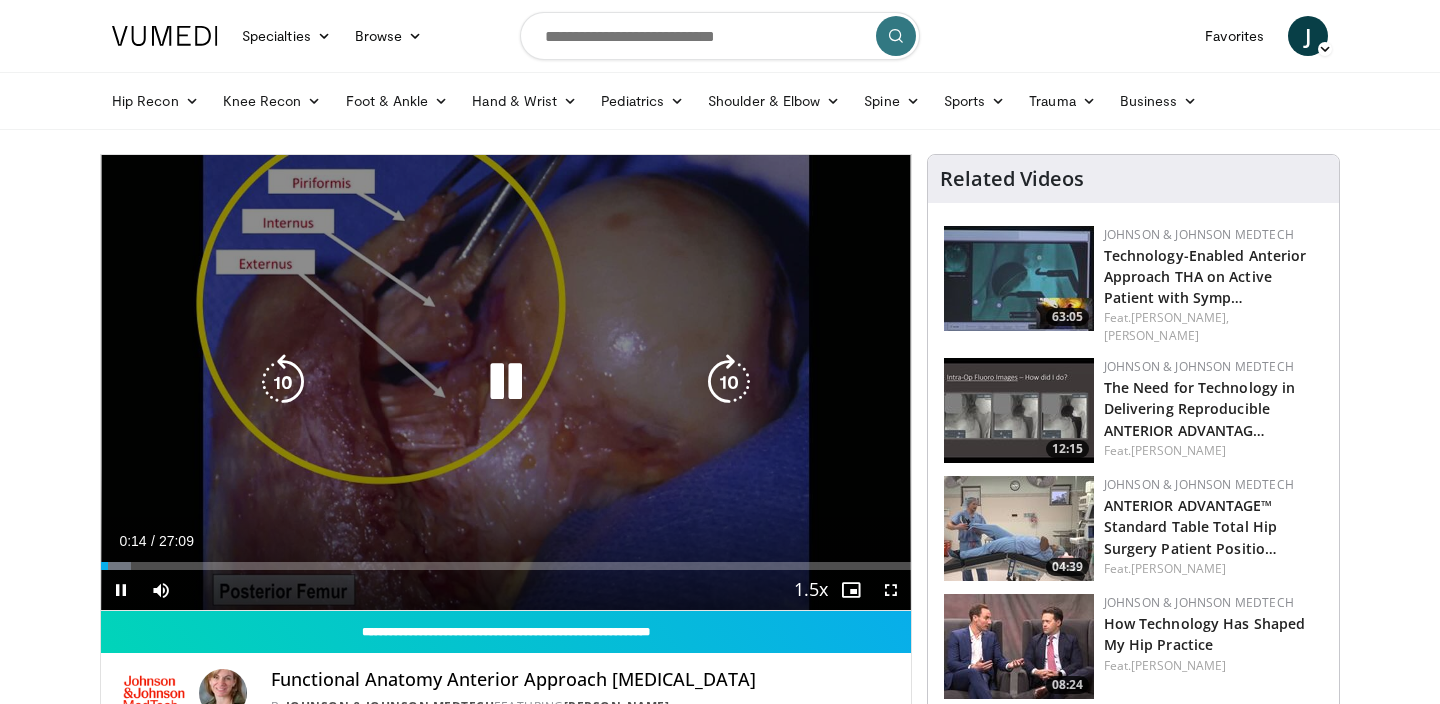 click at bounding box center [506, 382] 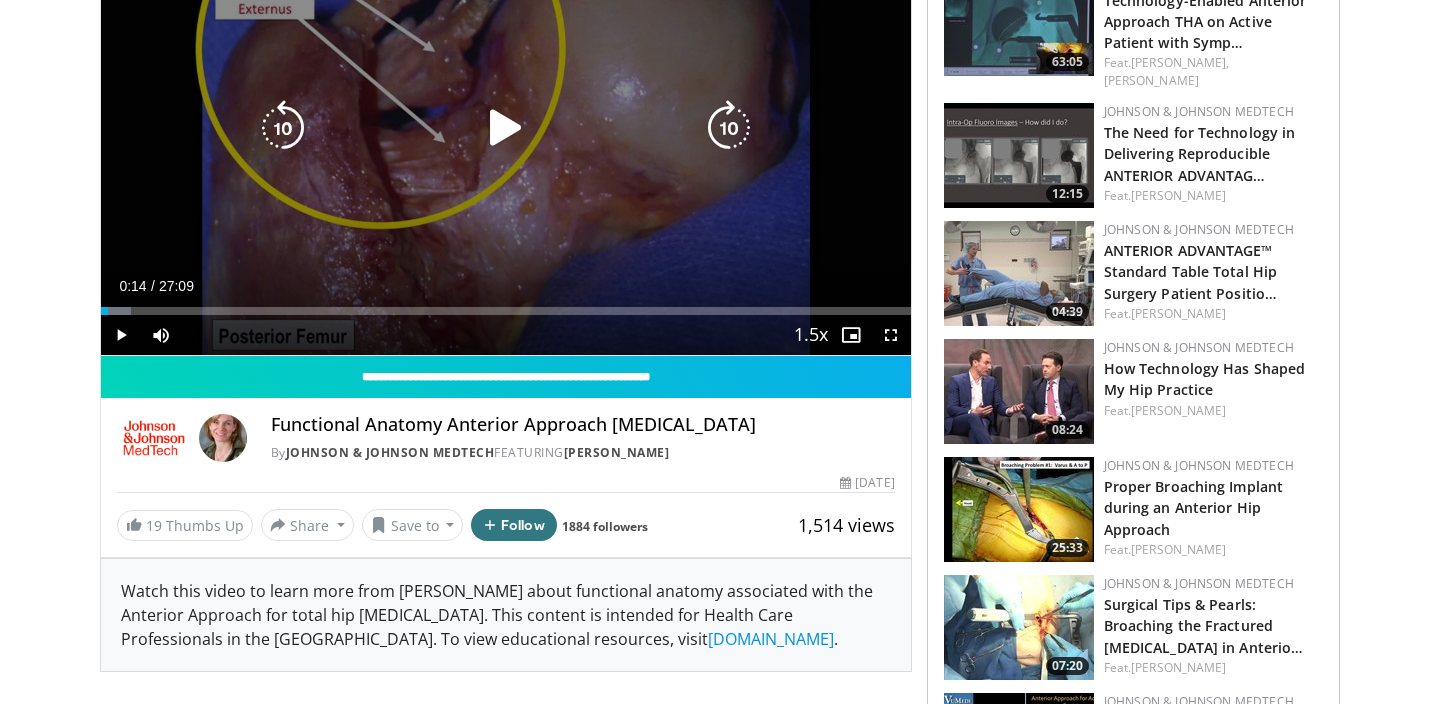 scroll, scrollTop: 0, scrollLeft: 0, axis: both 